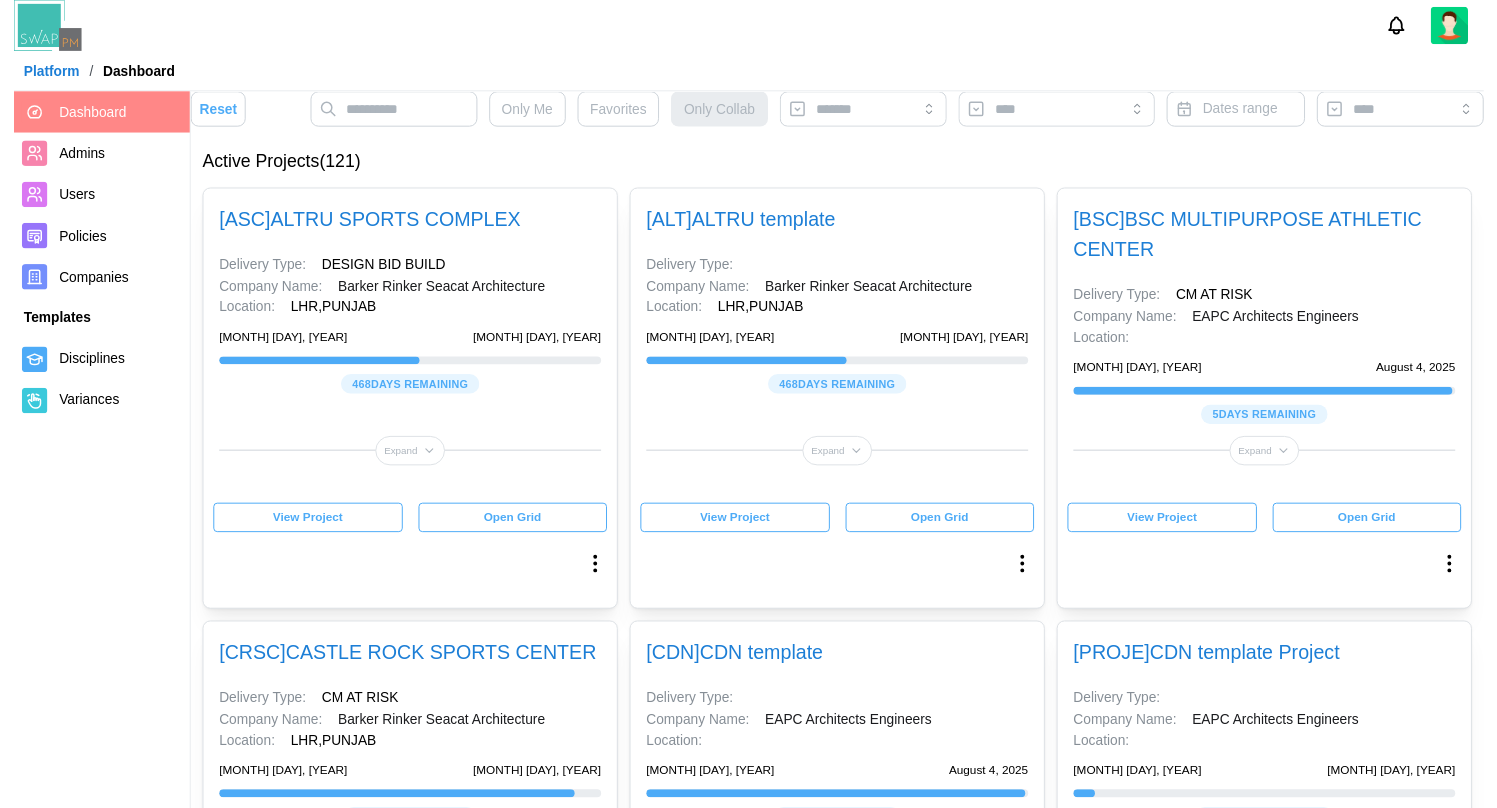 scroll, scrollTop: 0, scrollLeft: 0, axis: both 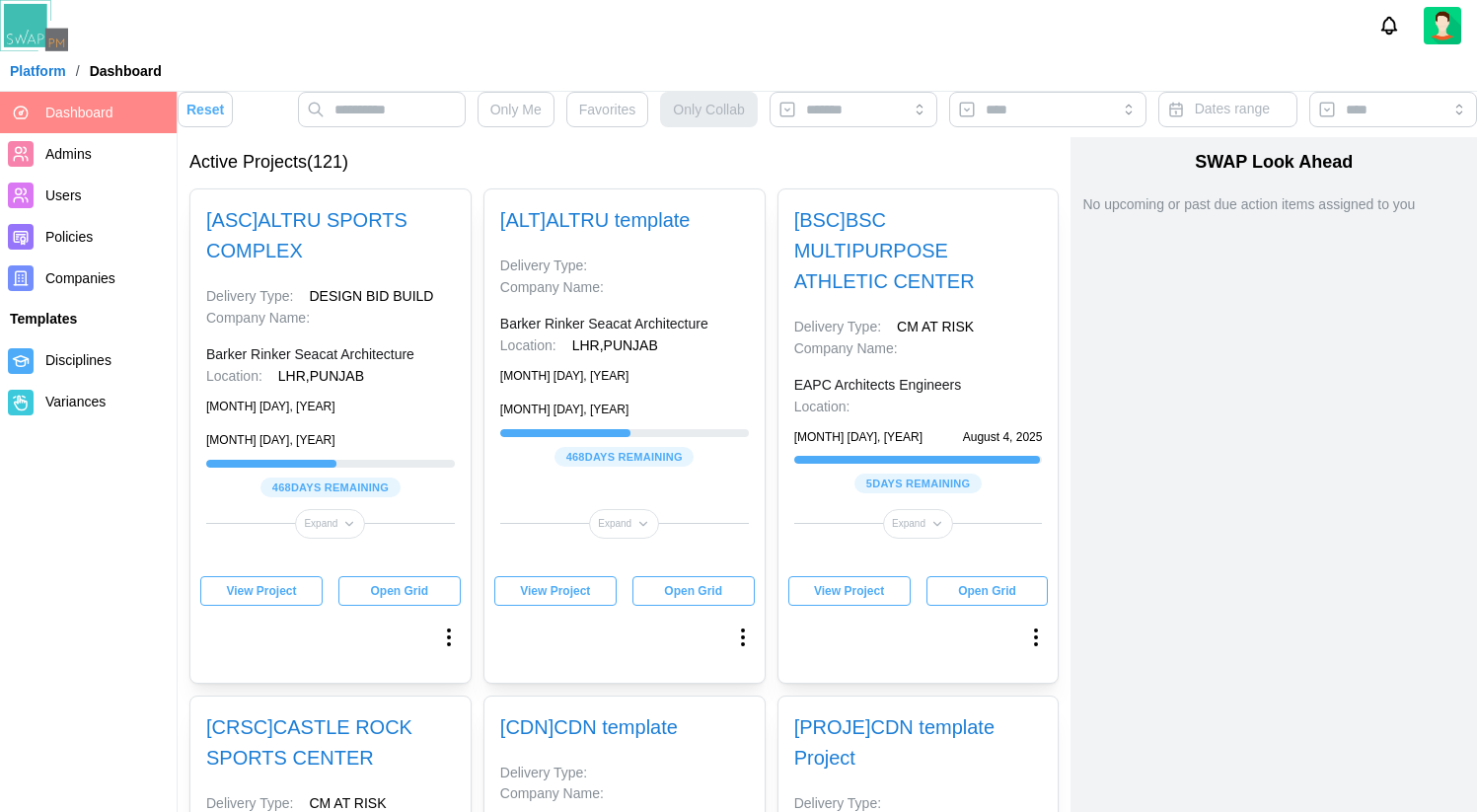 click on "[ ASC ]  ALTRU SPORTS COMPLEX Delivery Type: DESIGN BID BUILD Company Name: Barker Rinker Seacat Architecture Location: LHR ,  PUNJAB March 1, 2024 November 10, 2026 468  days remaining Expand View Project Open Grid" at bounding box center (331, 436) 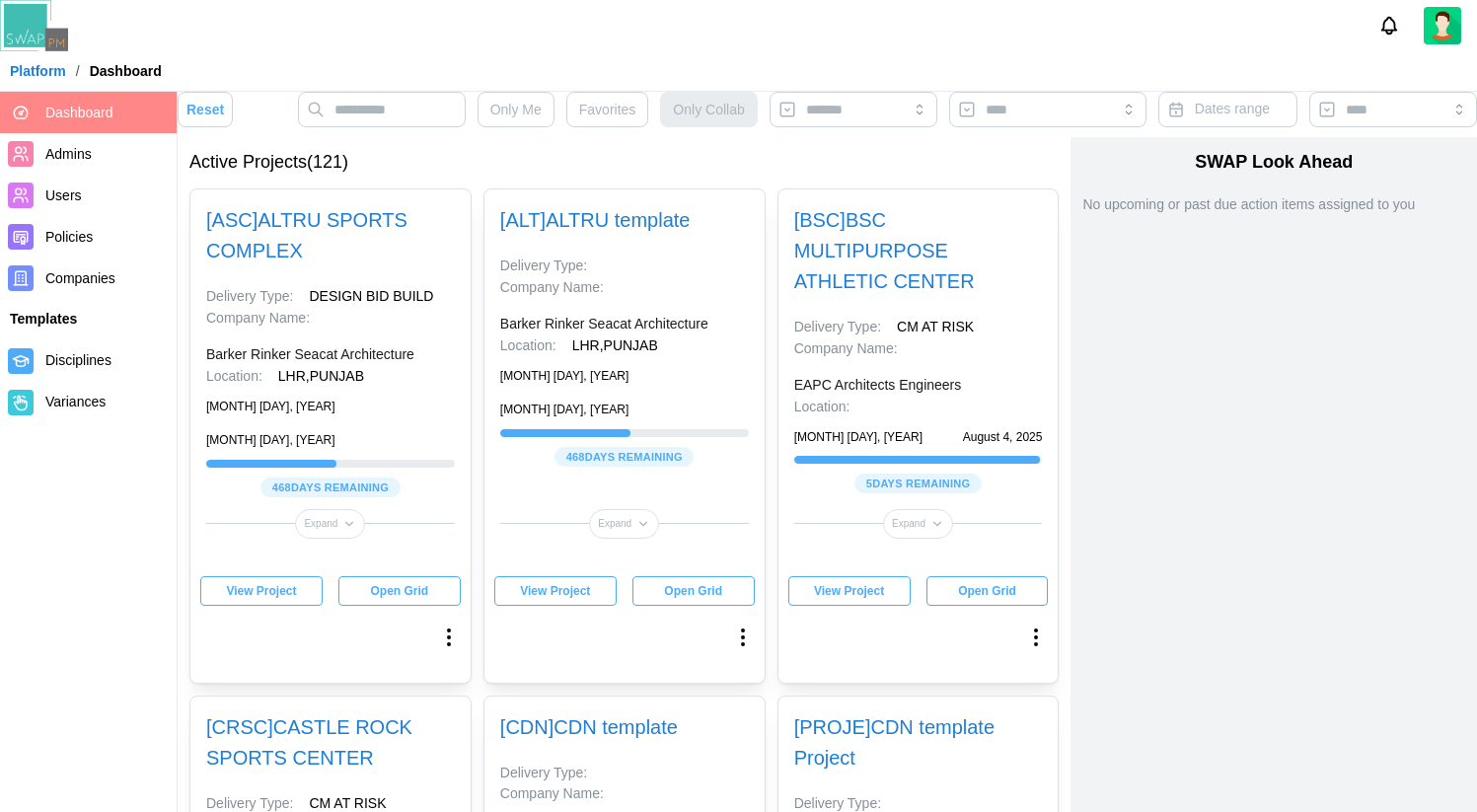 type 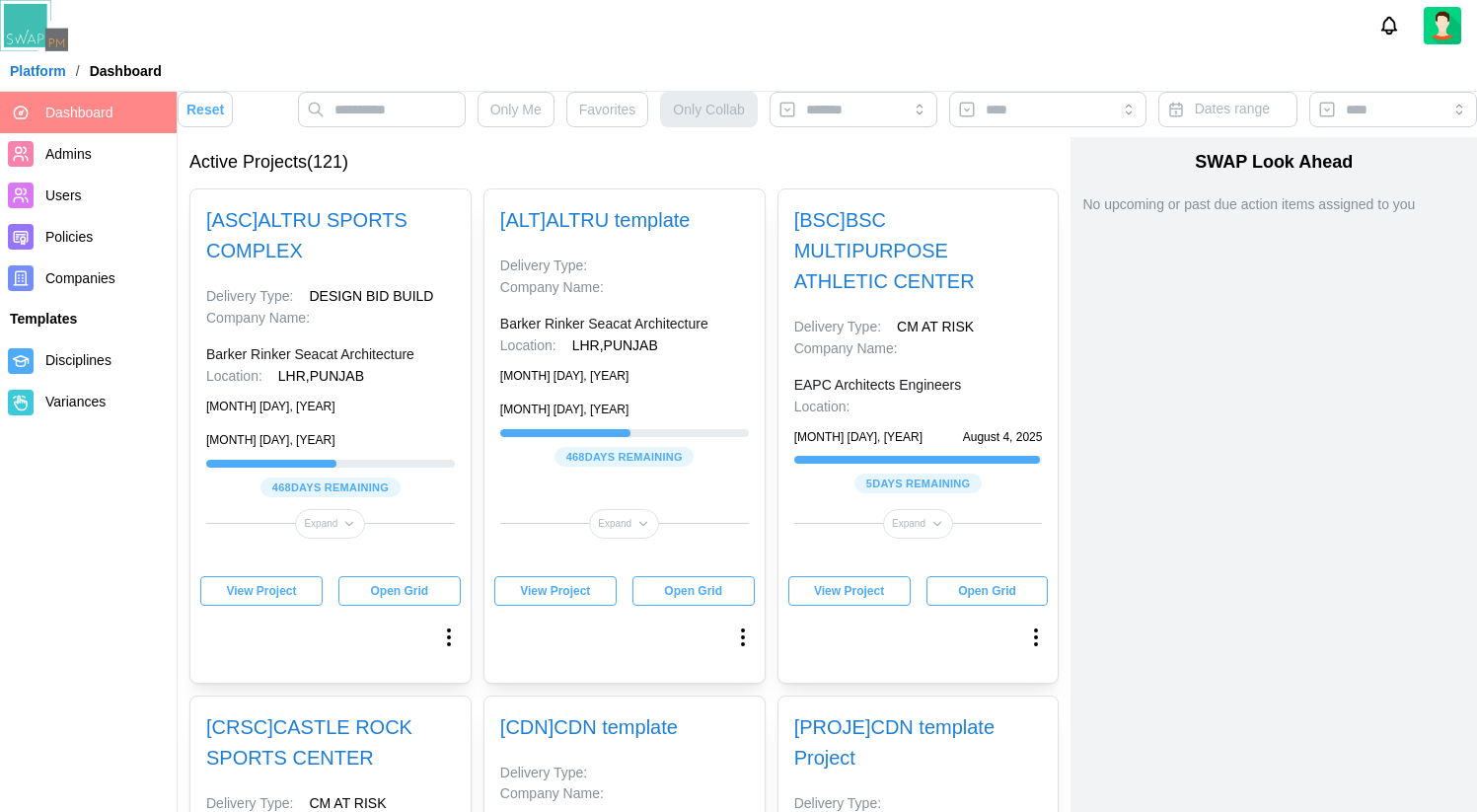 type 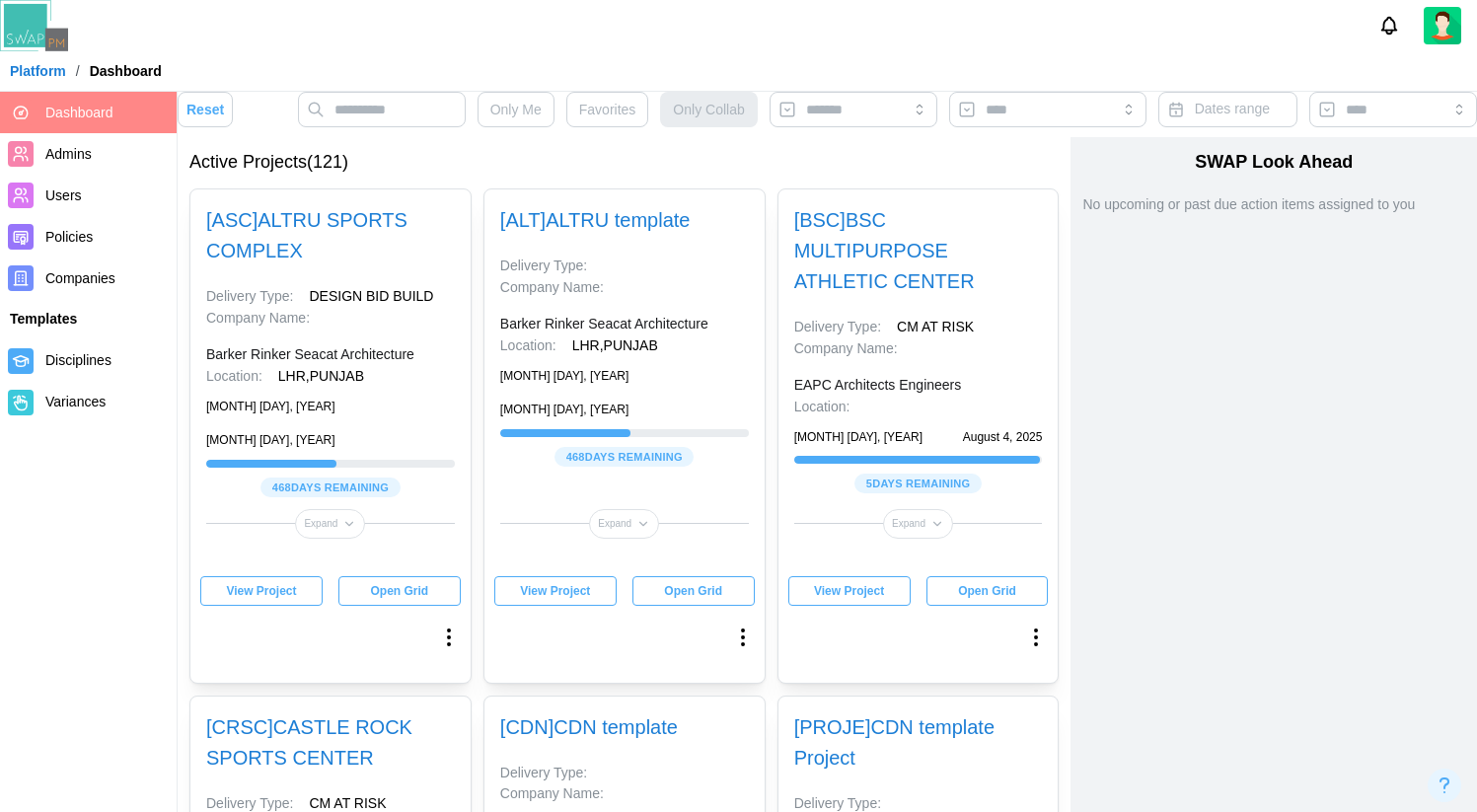 click on "View Project" at bounding box center (260, 591) 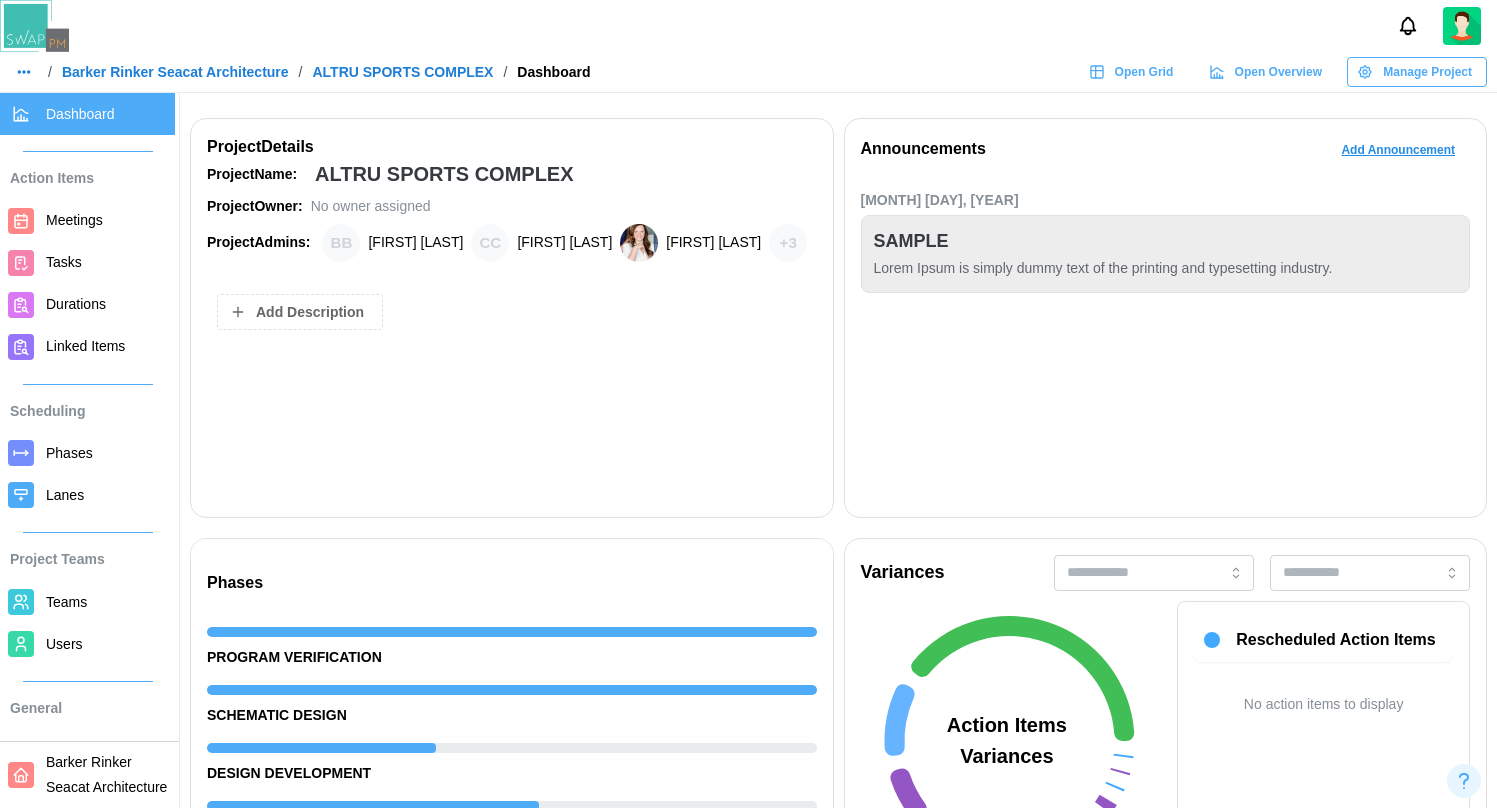 scroll, scrollTop: 529, scrollLeft: 0, axis: vertical 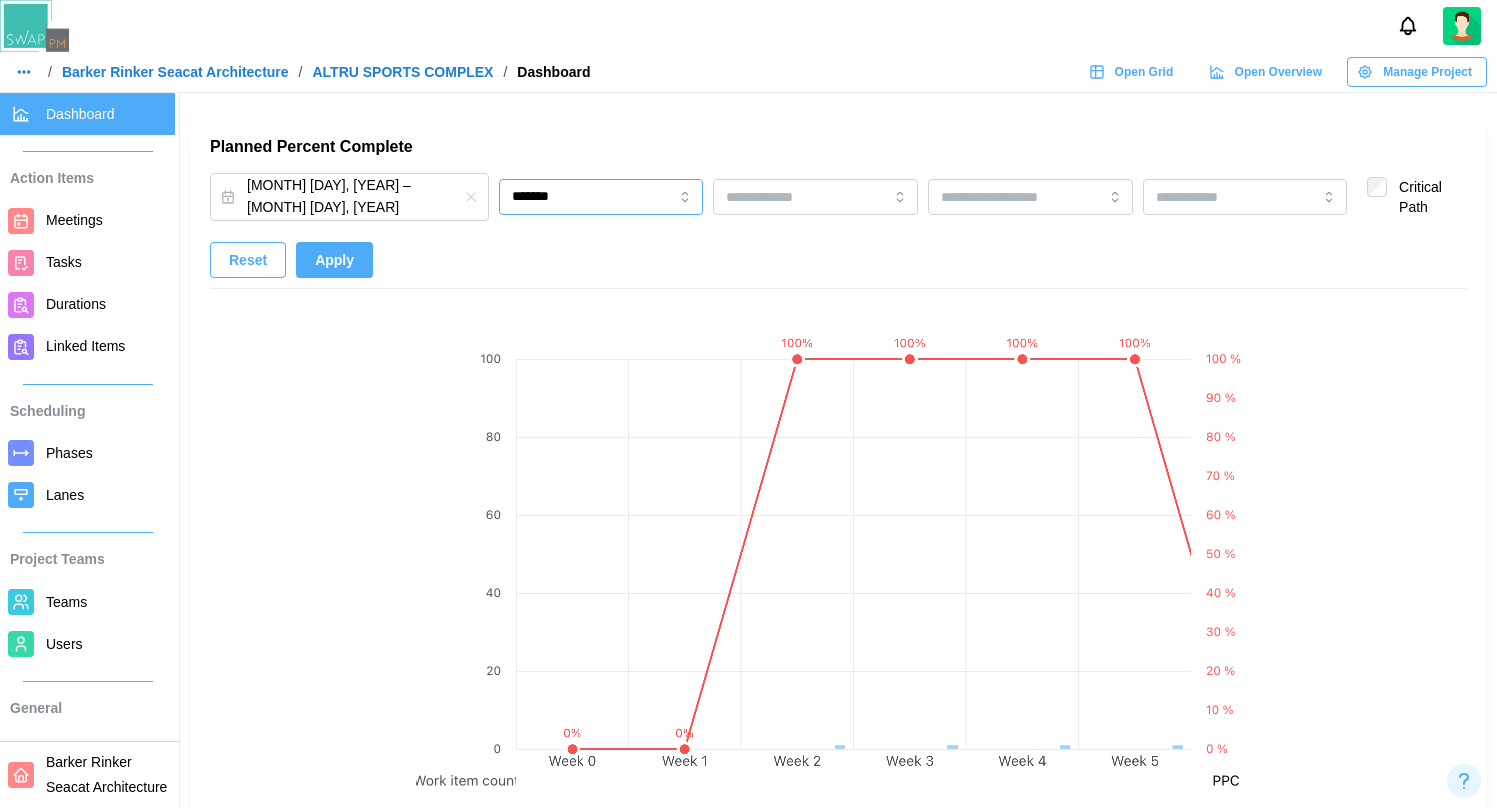 click on "*******" at bounding box center (601, 197) 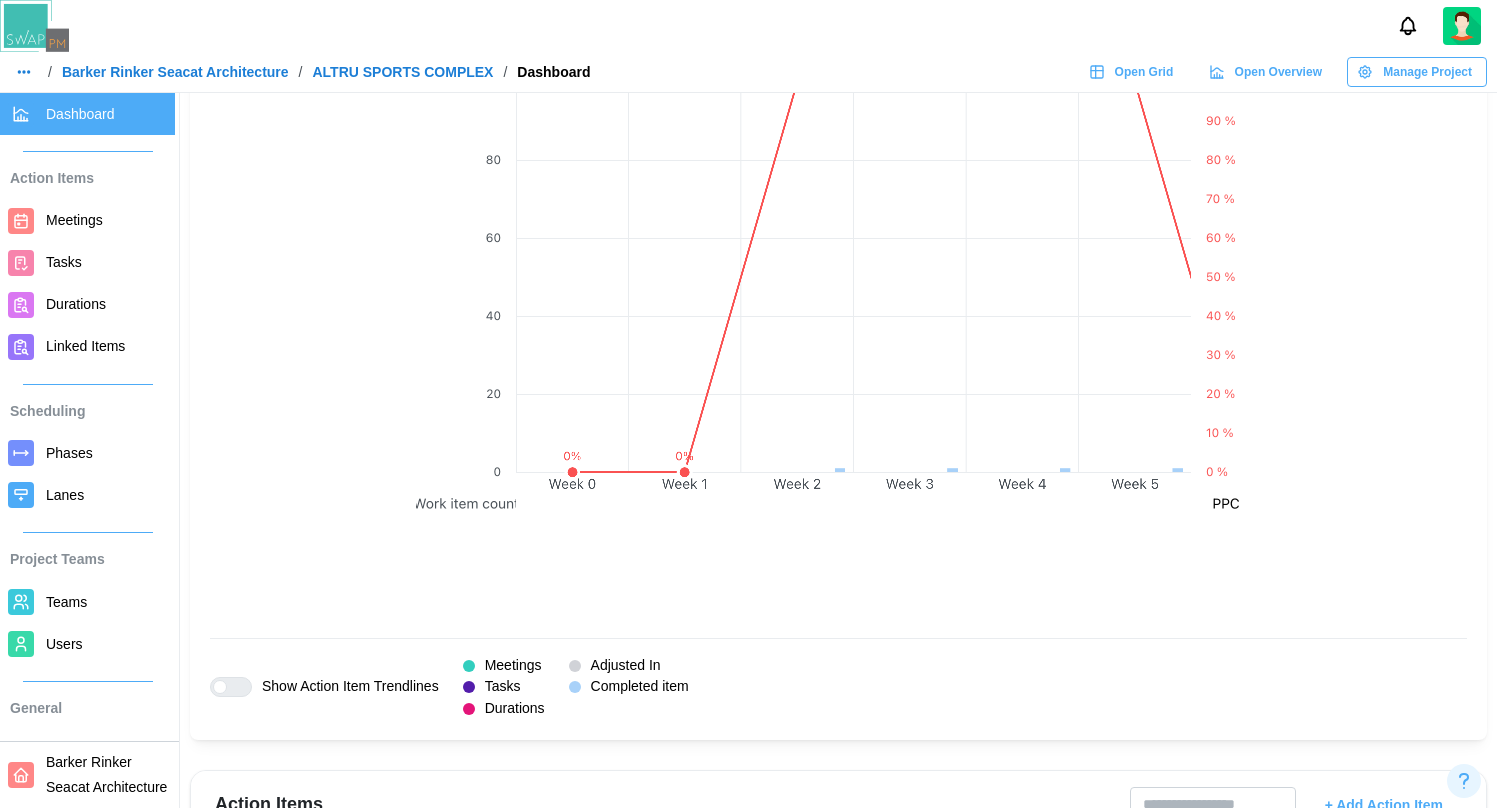 scroll, scrollTop: 1514, scrollLeft: 0, axis: vertical 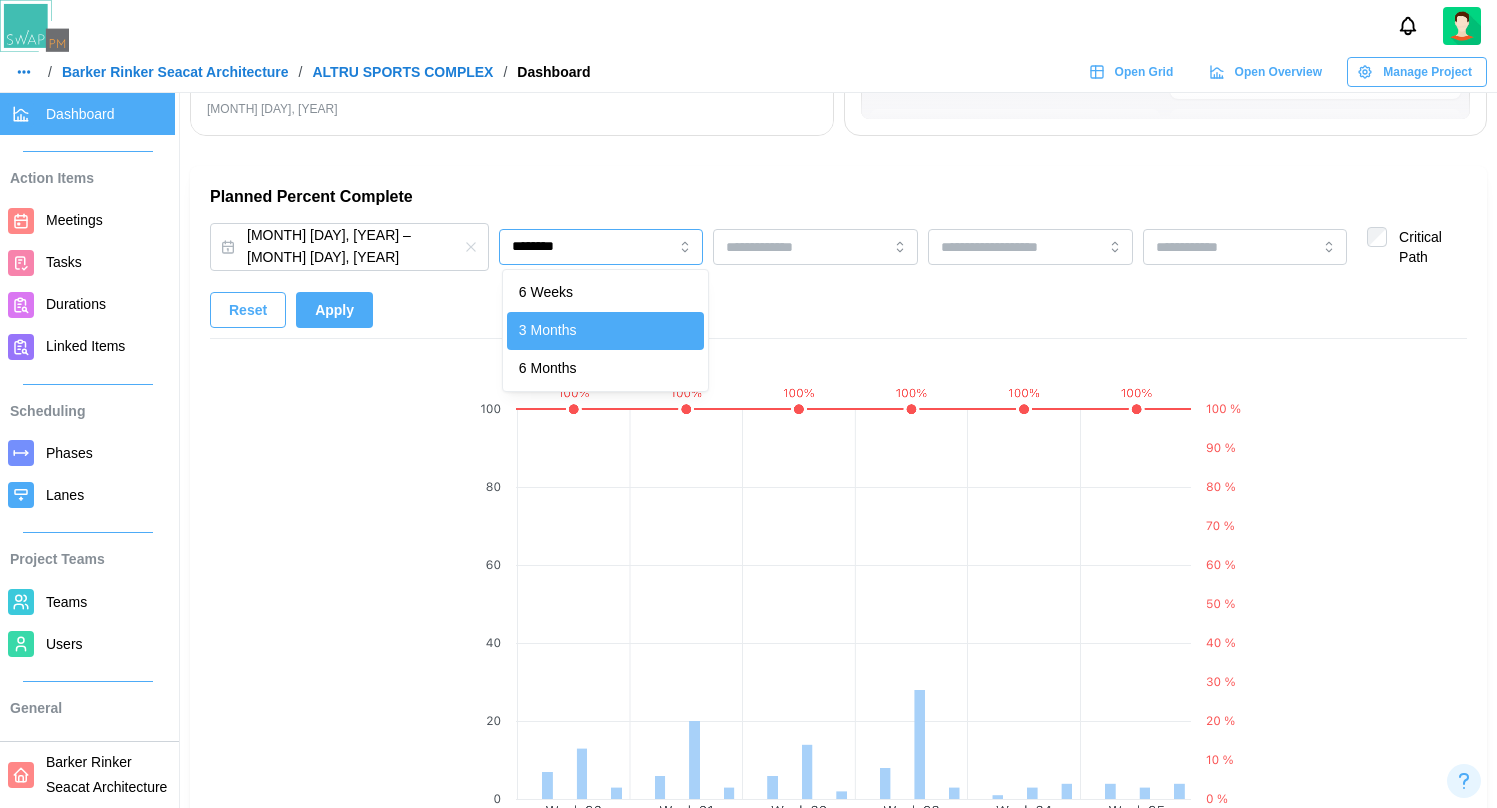click on "********" at bounding box center (601, 247) 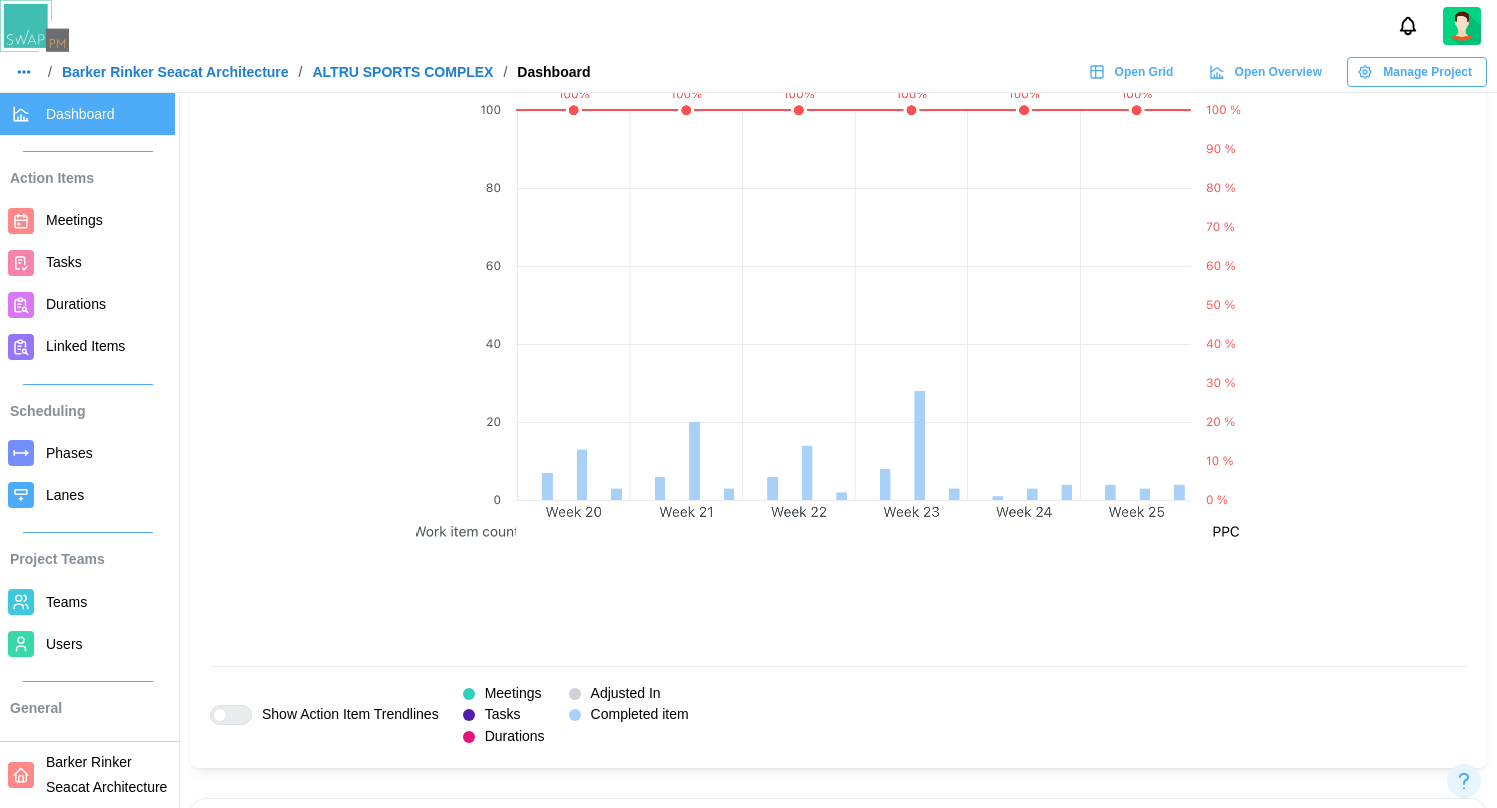 scroll, scrollTop: 1529, scrollLeft: 0, axis: vertical 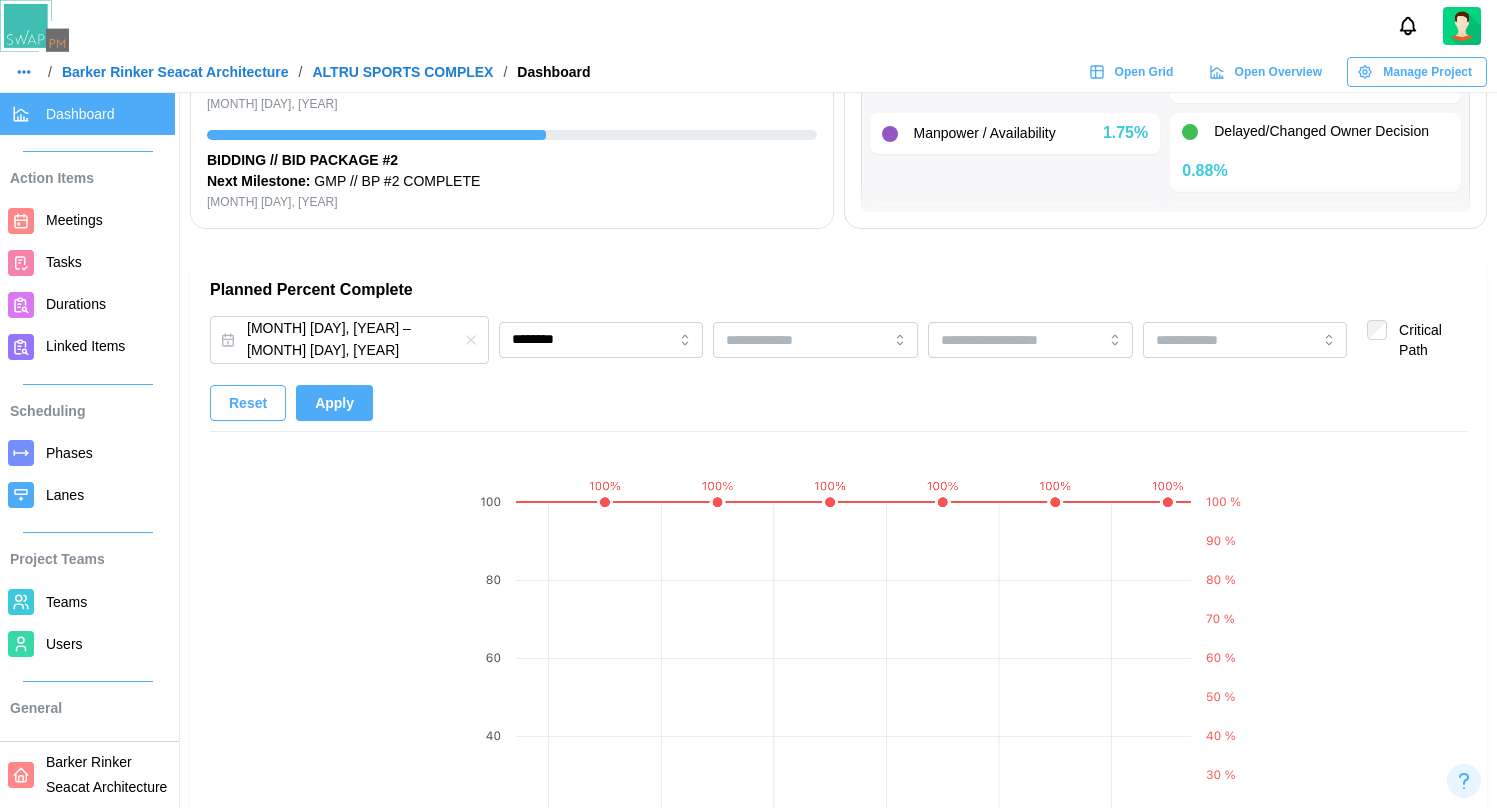 click on "Apply" at bounding box center [334, 403] 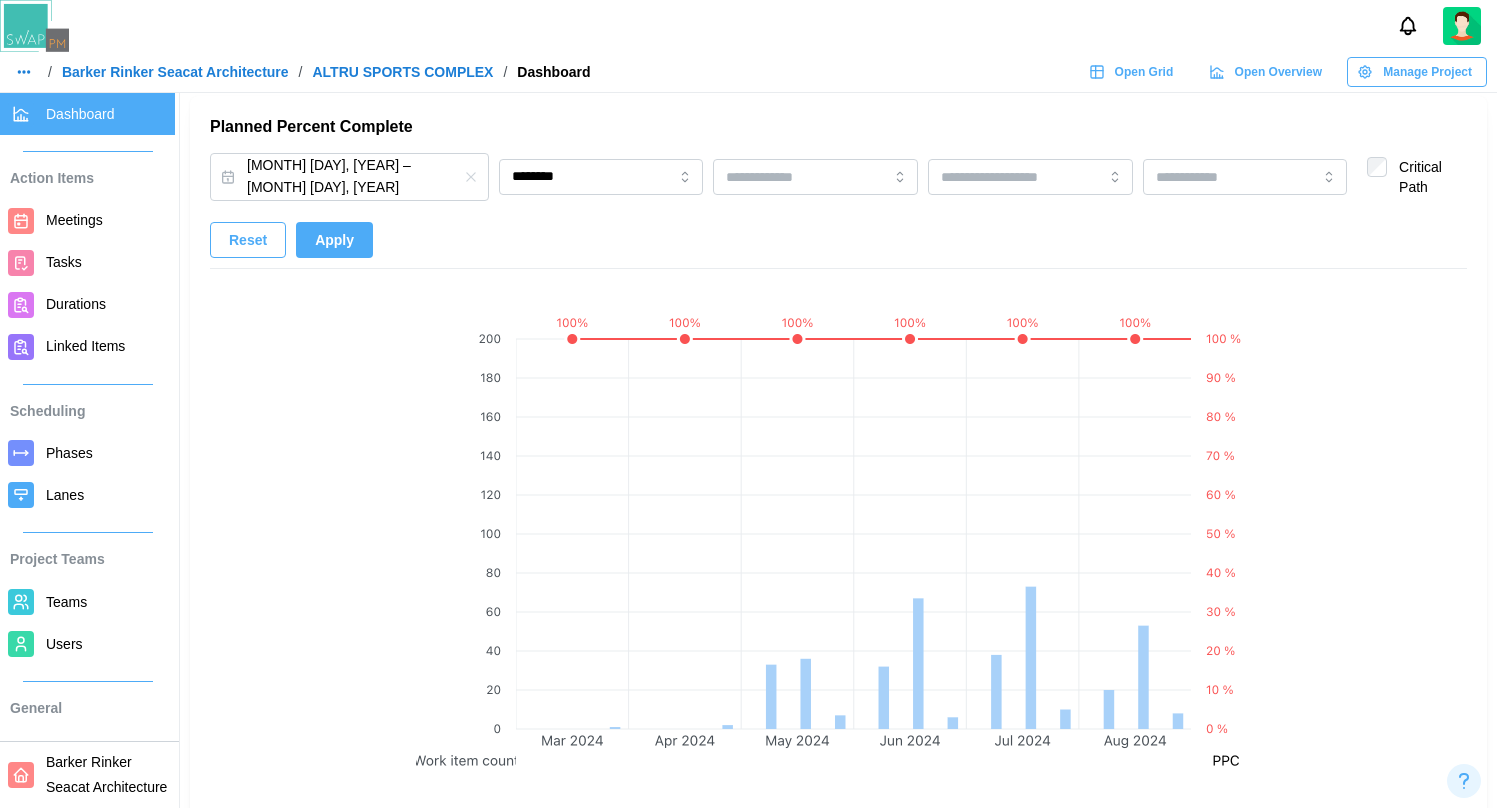 scroll, scrollTop: 1298, scrollLeft: 0, axis: vertical 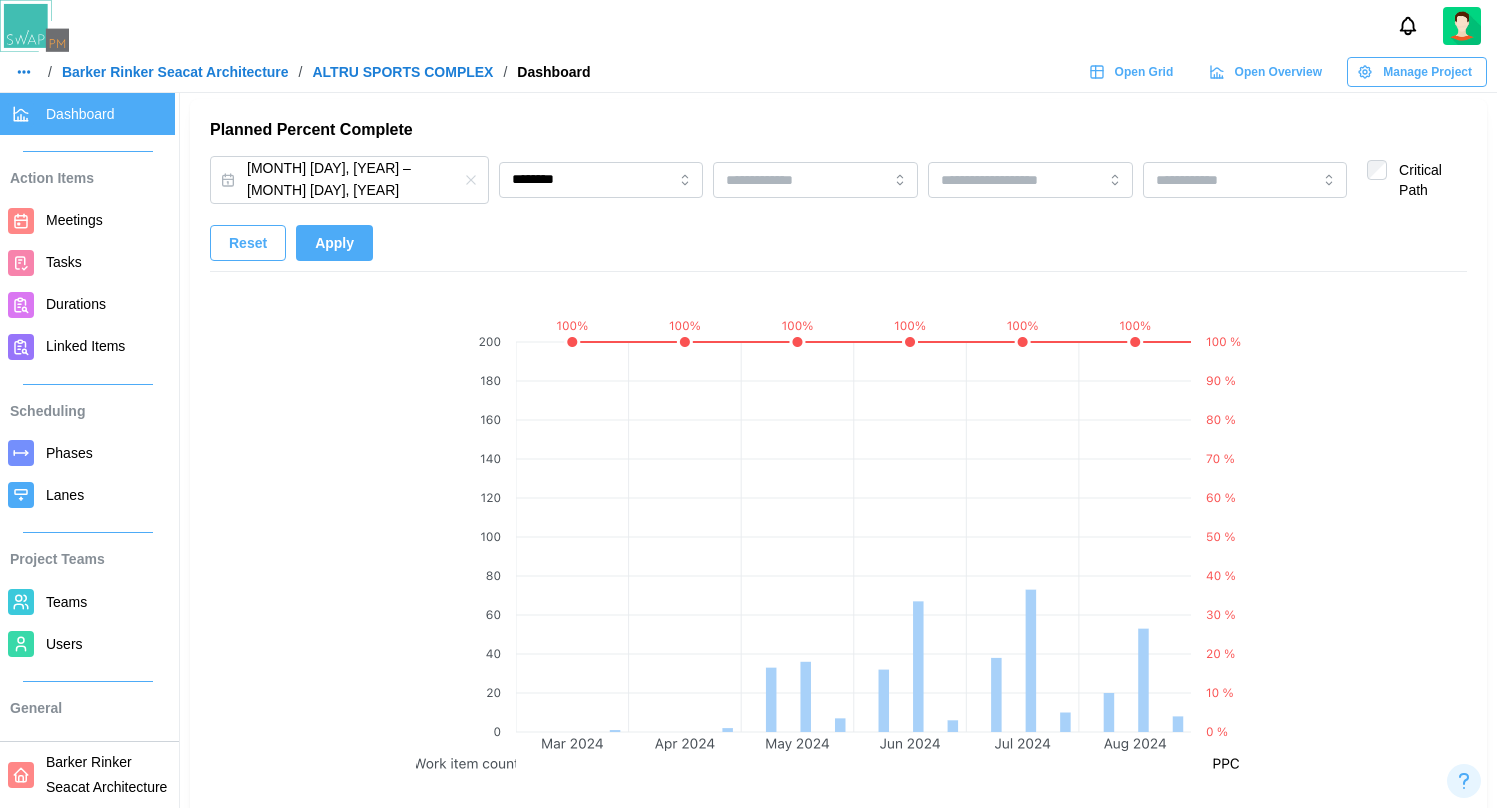 click on "Apply" at bounding box center [334, 243] 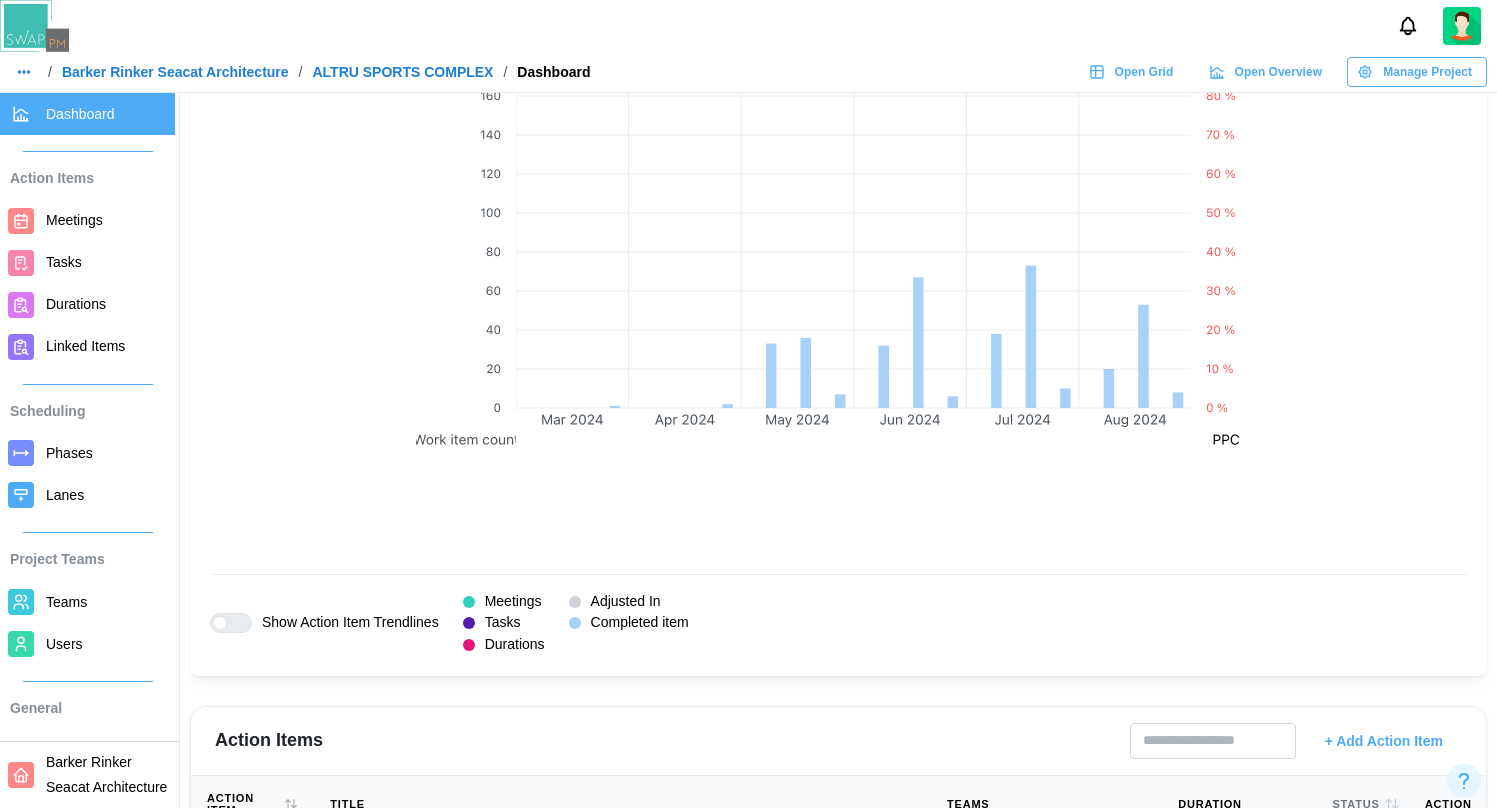 scroll, scrollTop: 1743, scrollLeft: 0, axis: vertical 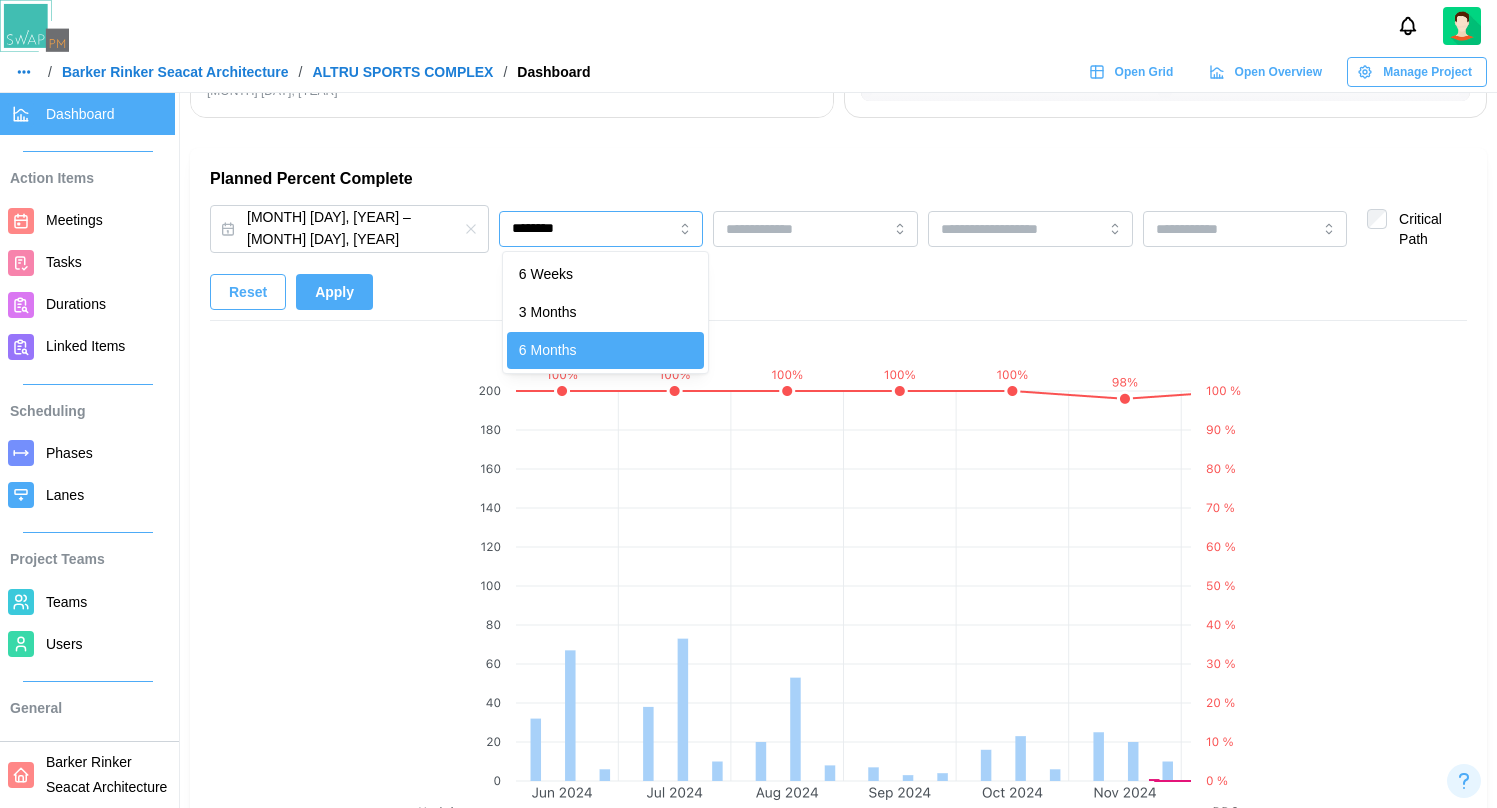 click on "********" at bounding box center (601, 229) 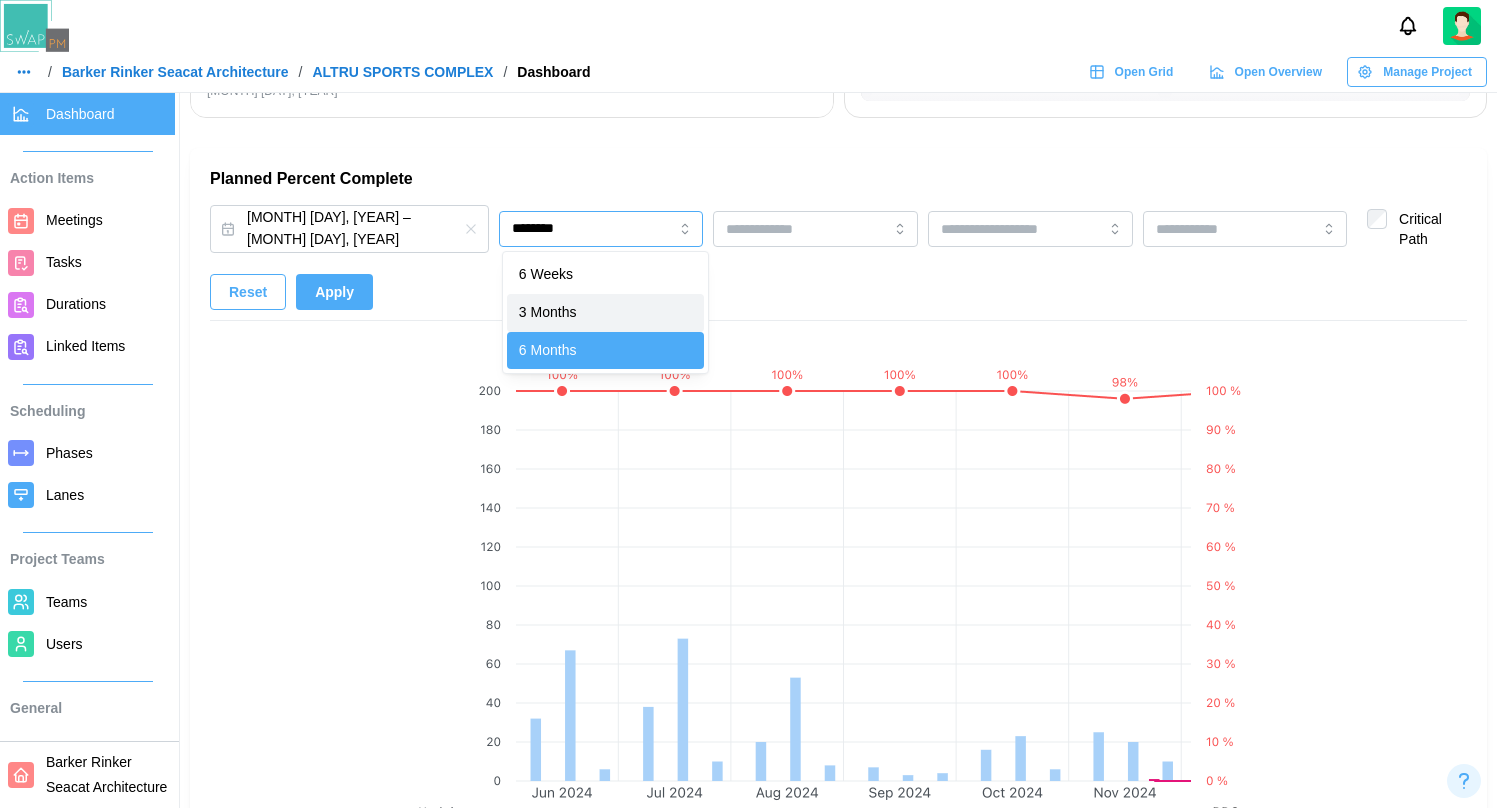 type on "********" 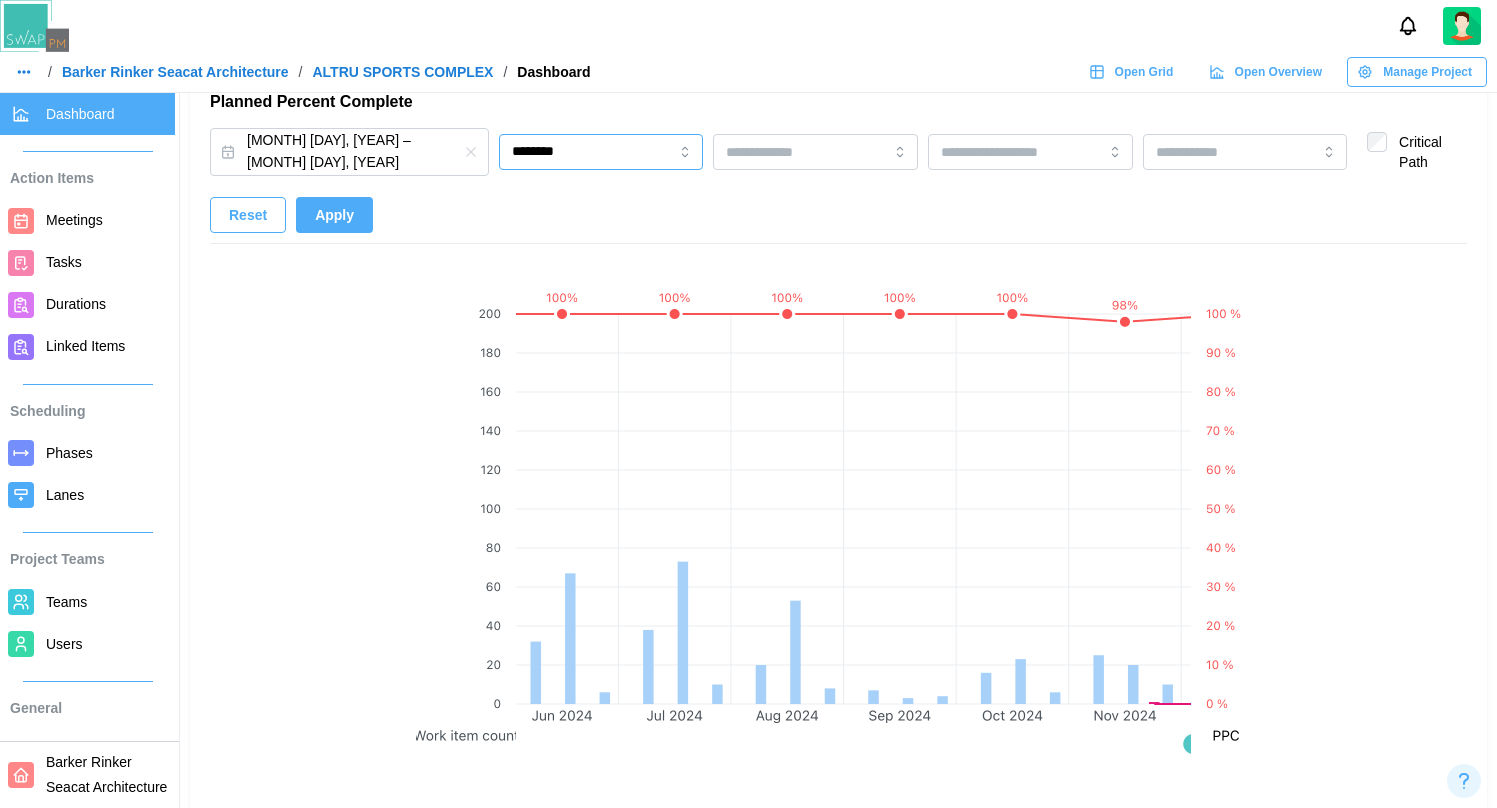 scroll, scrollTop: 1286, scrollLeft: 0, axis: vertical 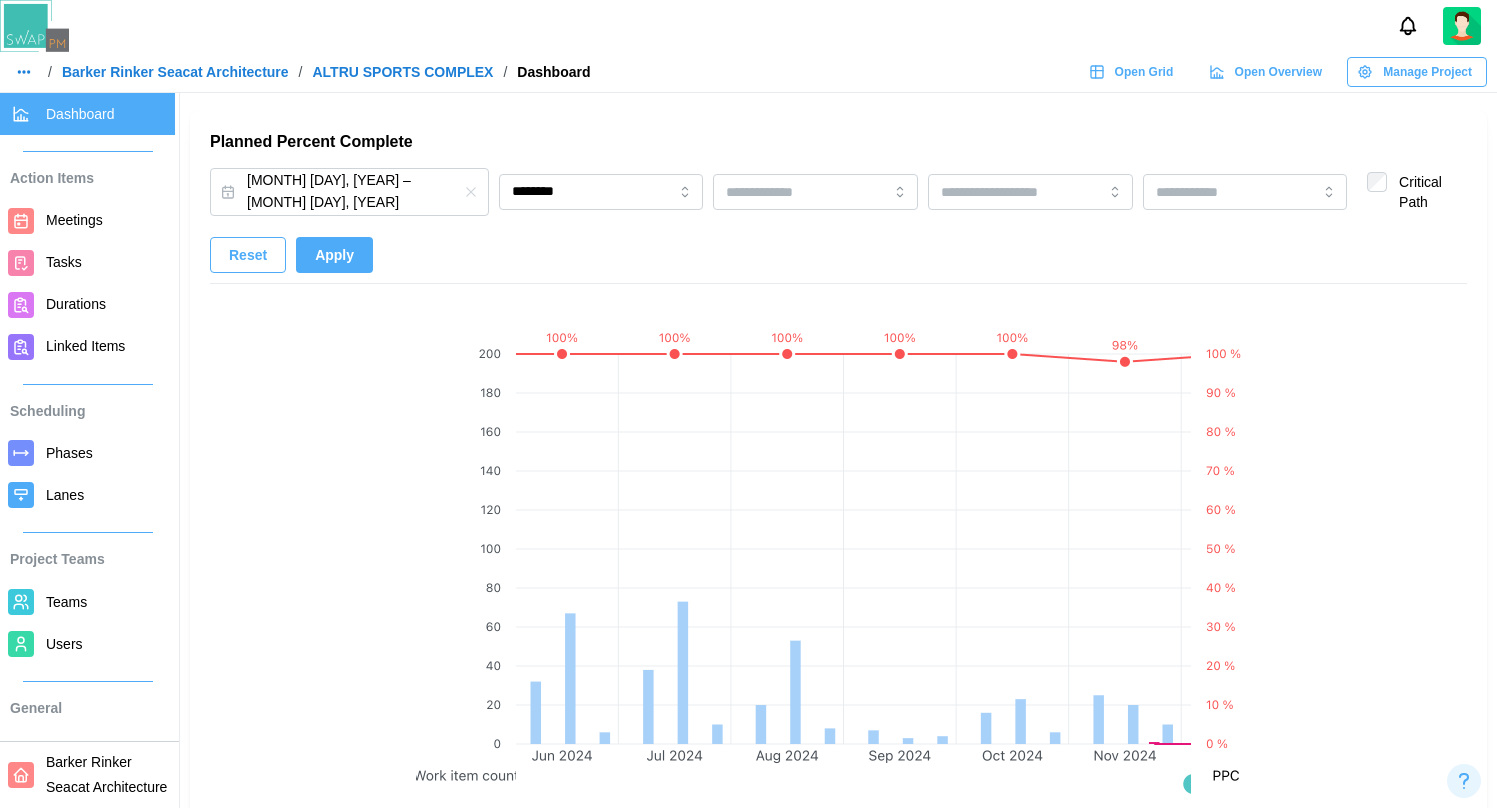 click on "Mar 01, 2024 – Nov 10, 2026 ******** Critical Path Reset Apply" at bounding box center (838, 225) 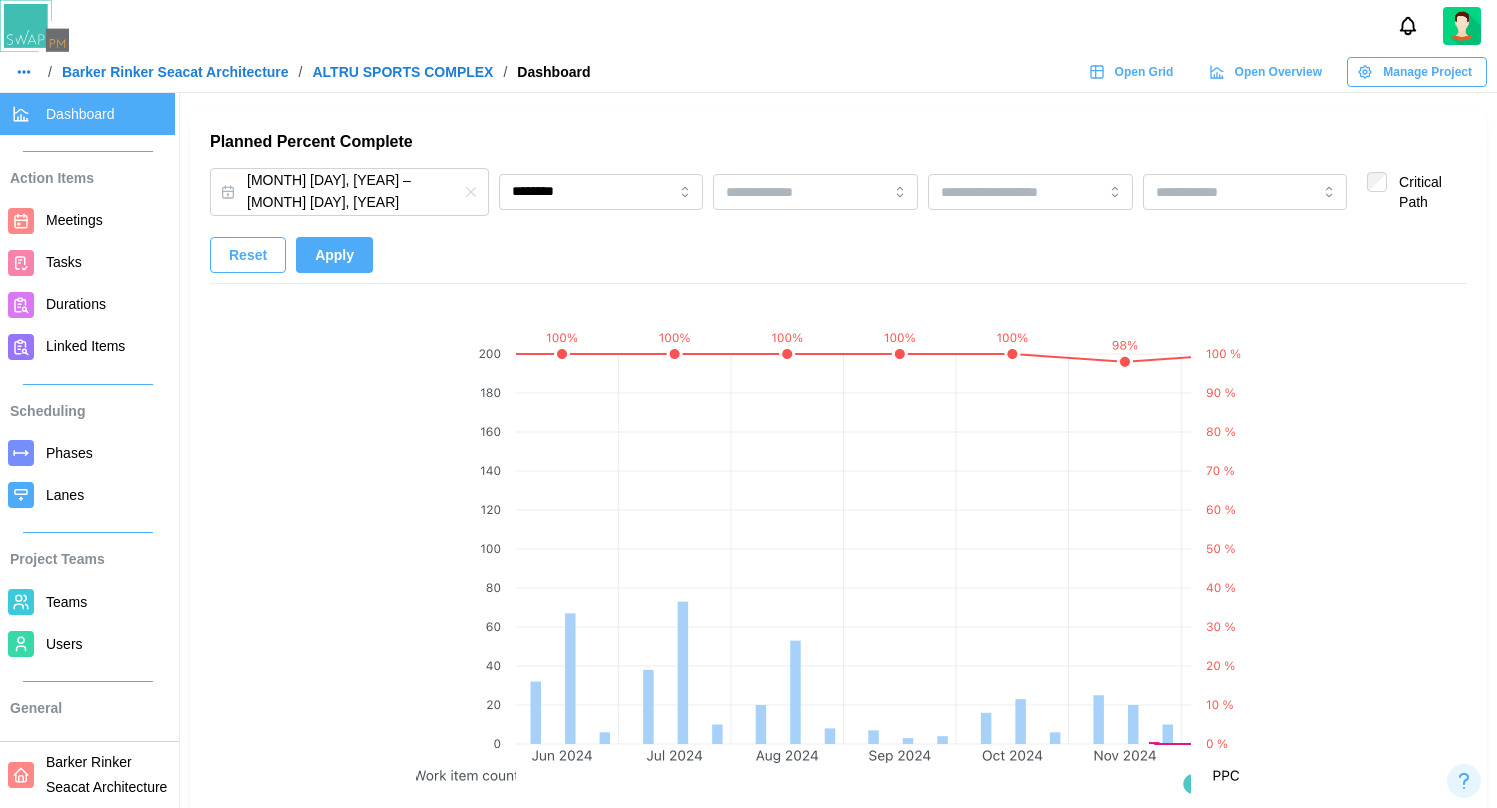click on "Apply" at bounding box center (334, 255) 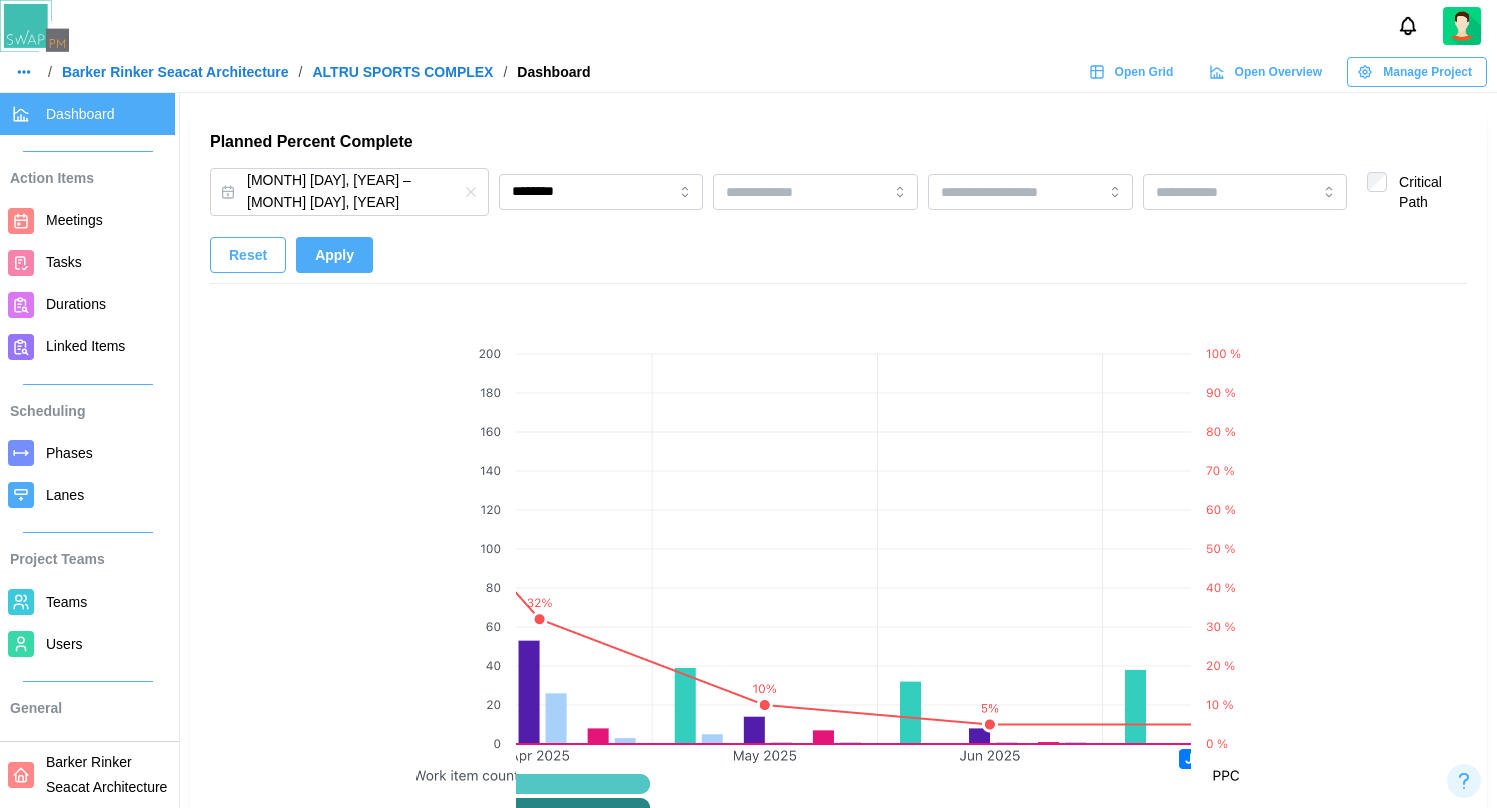 scroll, scrollTop: 0, scrollLeft: 3017, axis: horizontal 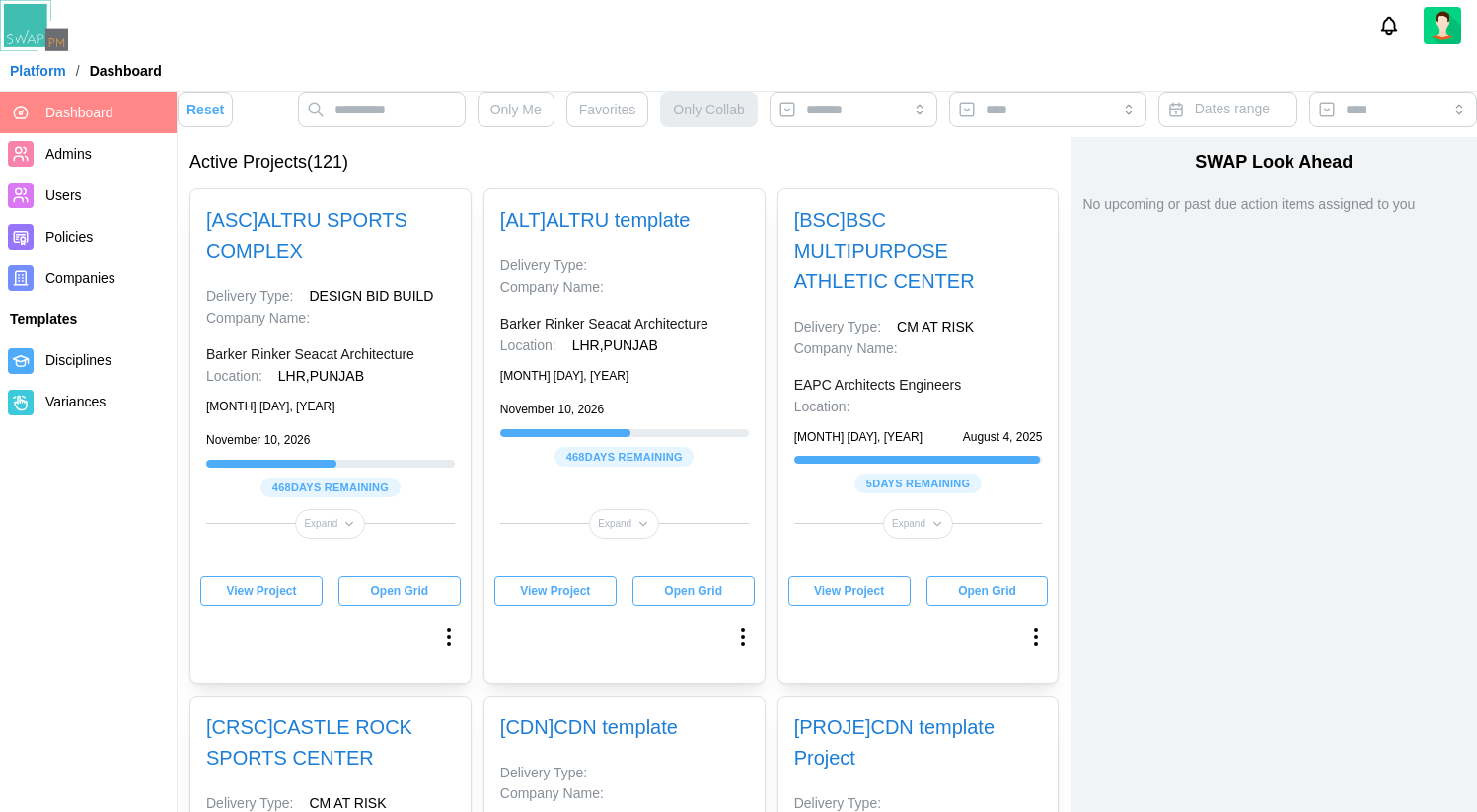type 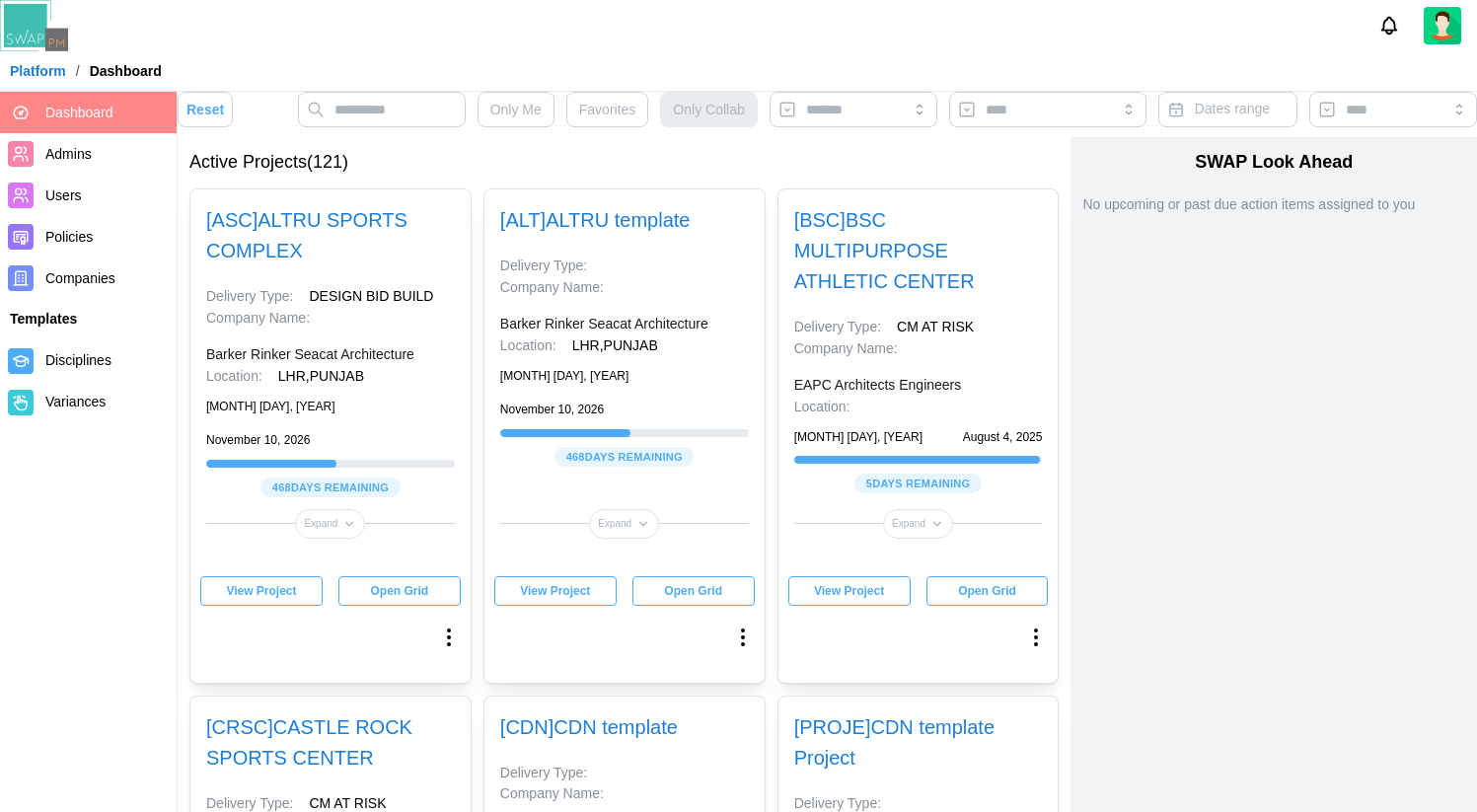 type 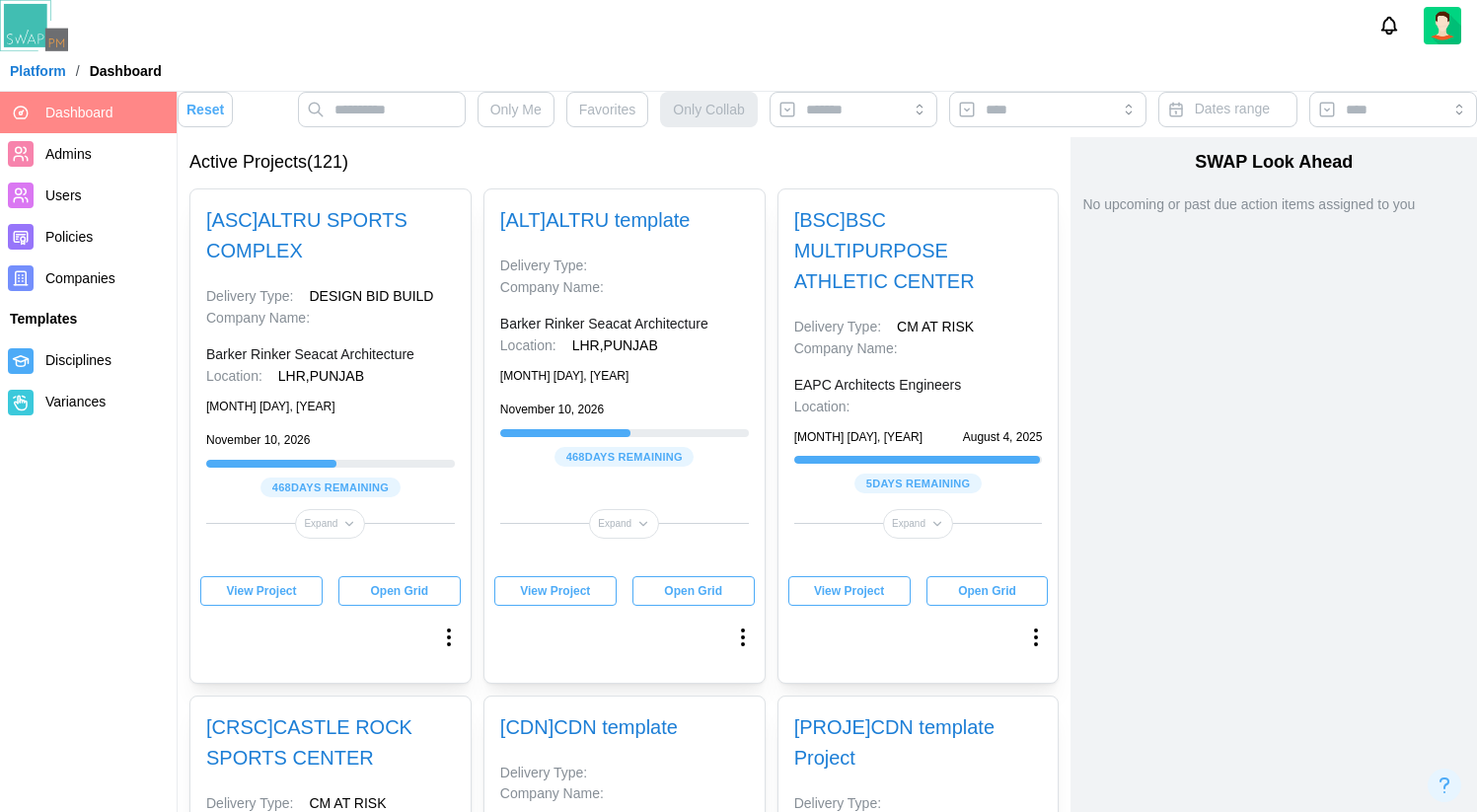 click on "View Project" at bounding box center (260, 591) 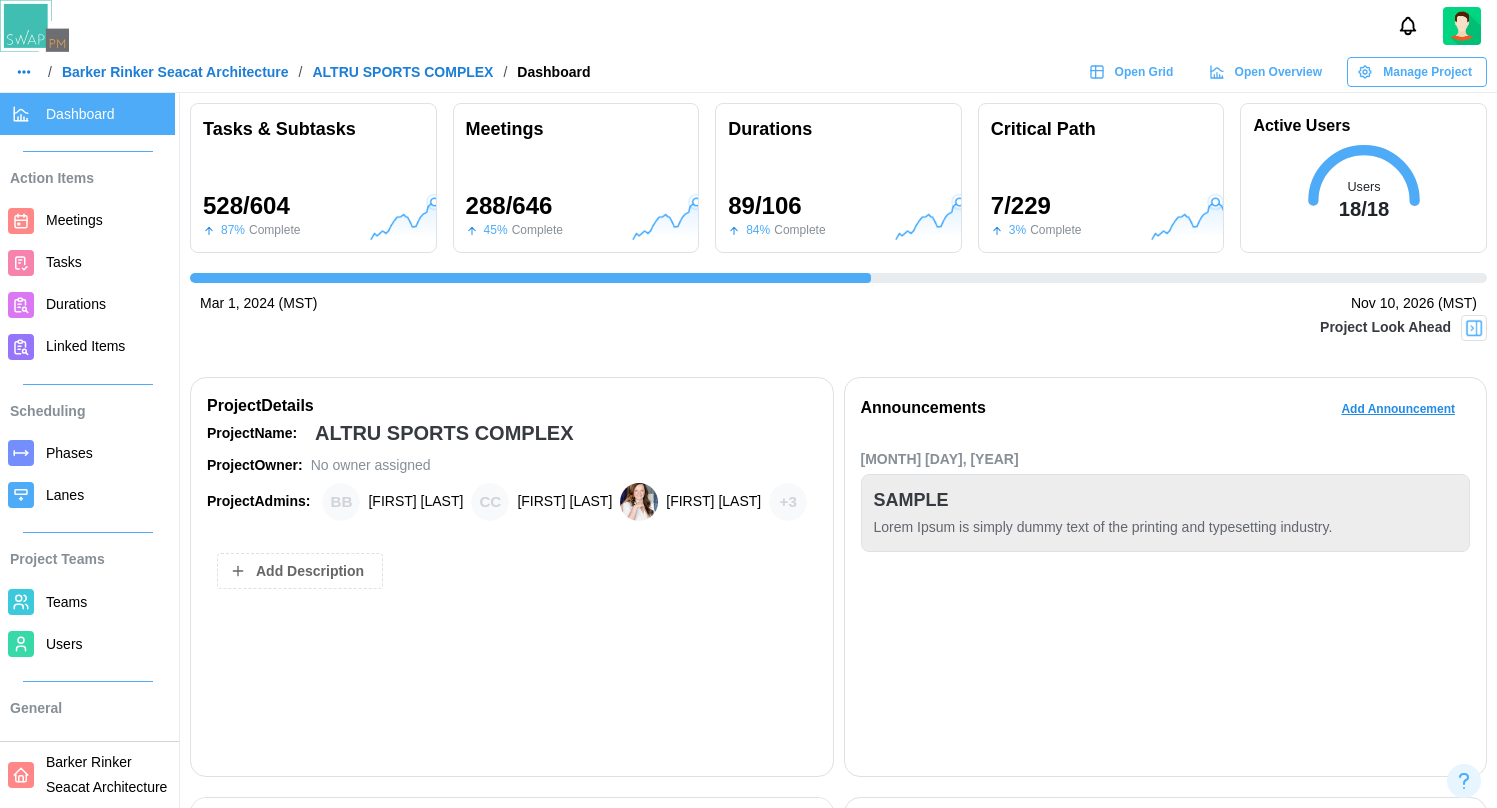 click on "Manage Project" at bounding box center (1427, 72) 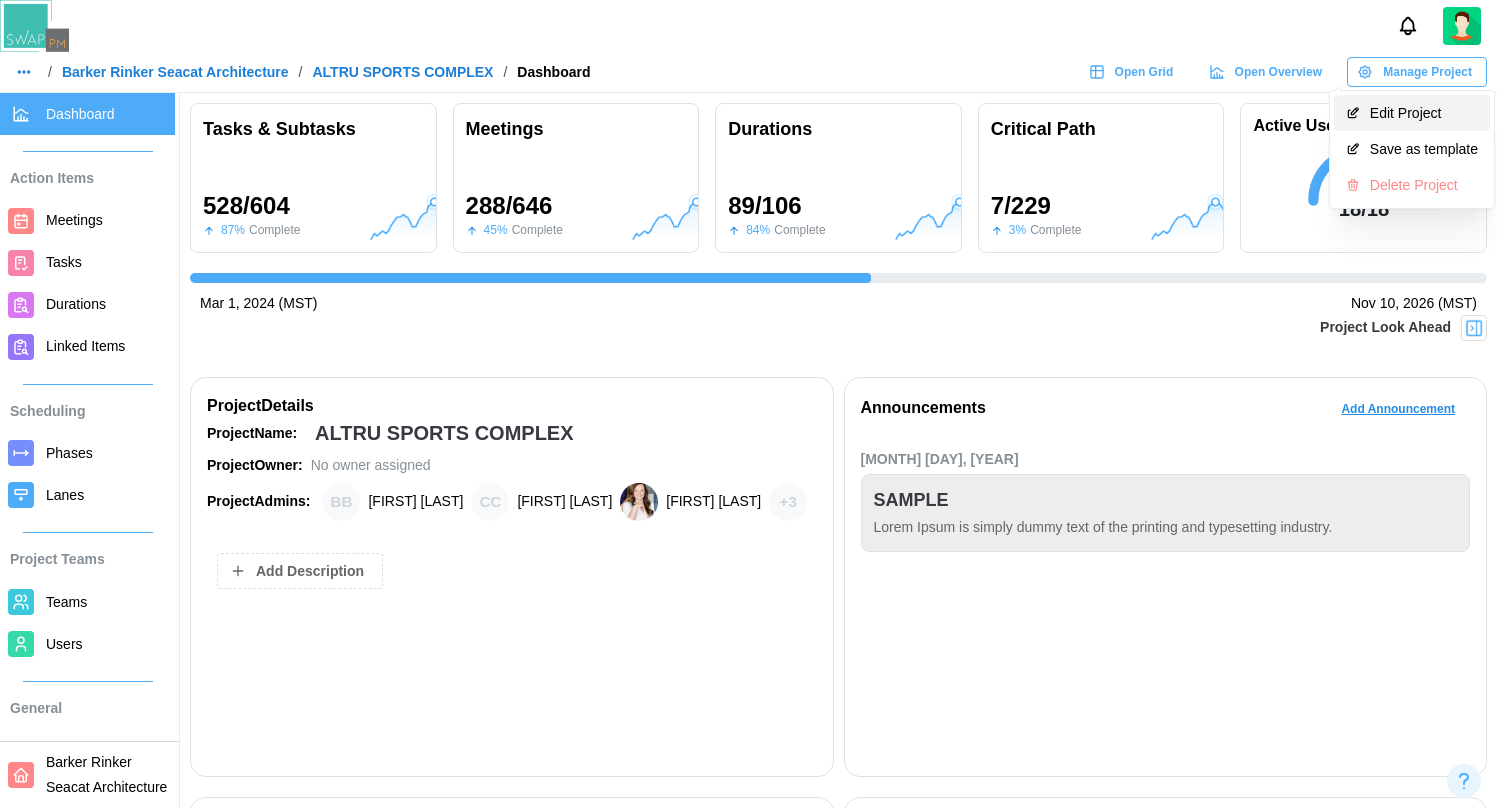 click on "Edit Project" at bounding box center [1424, 113] 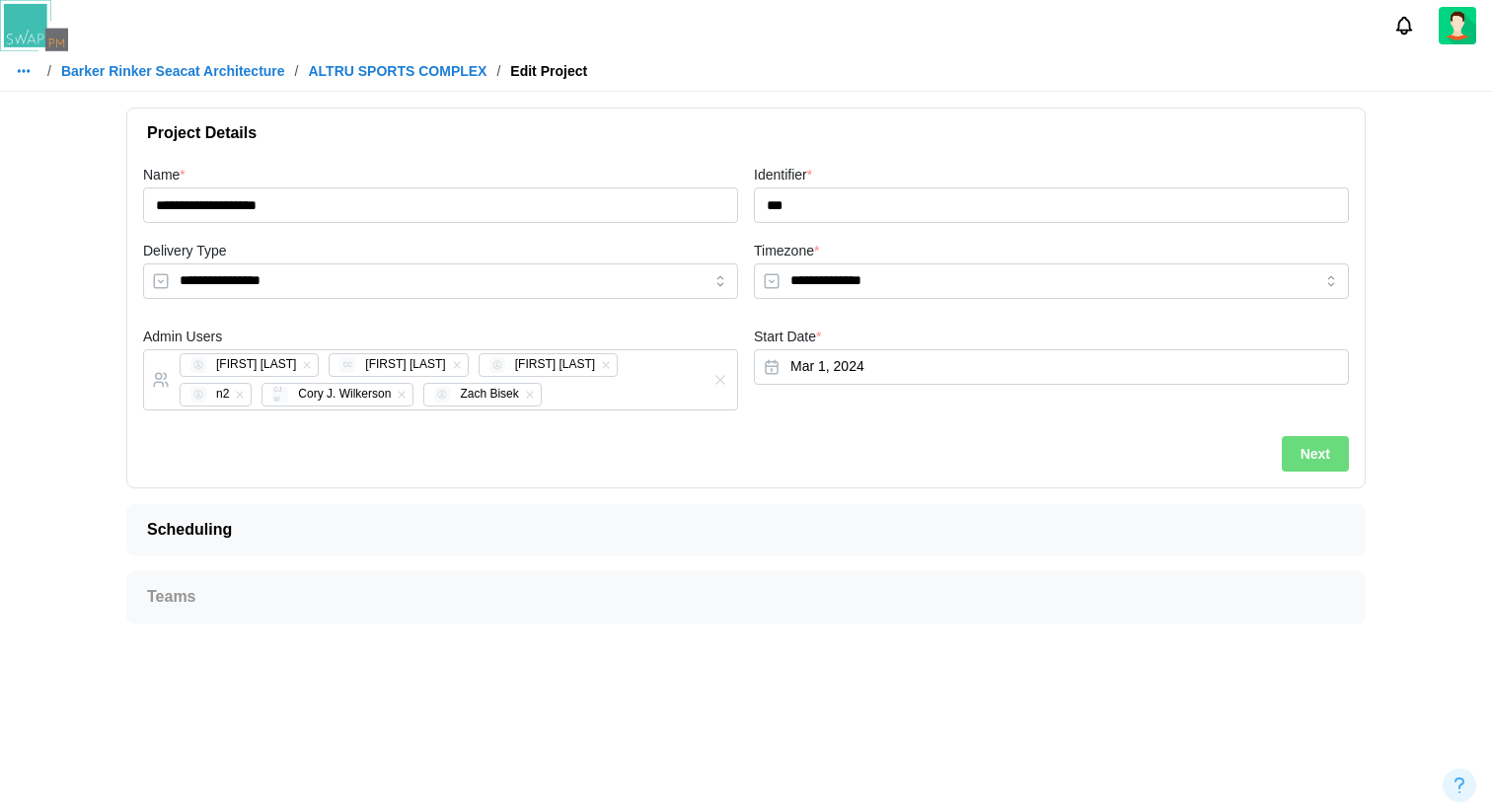 click on "Next" at bounding box center [1315, 454] 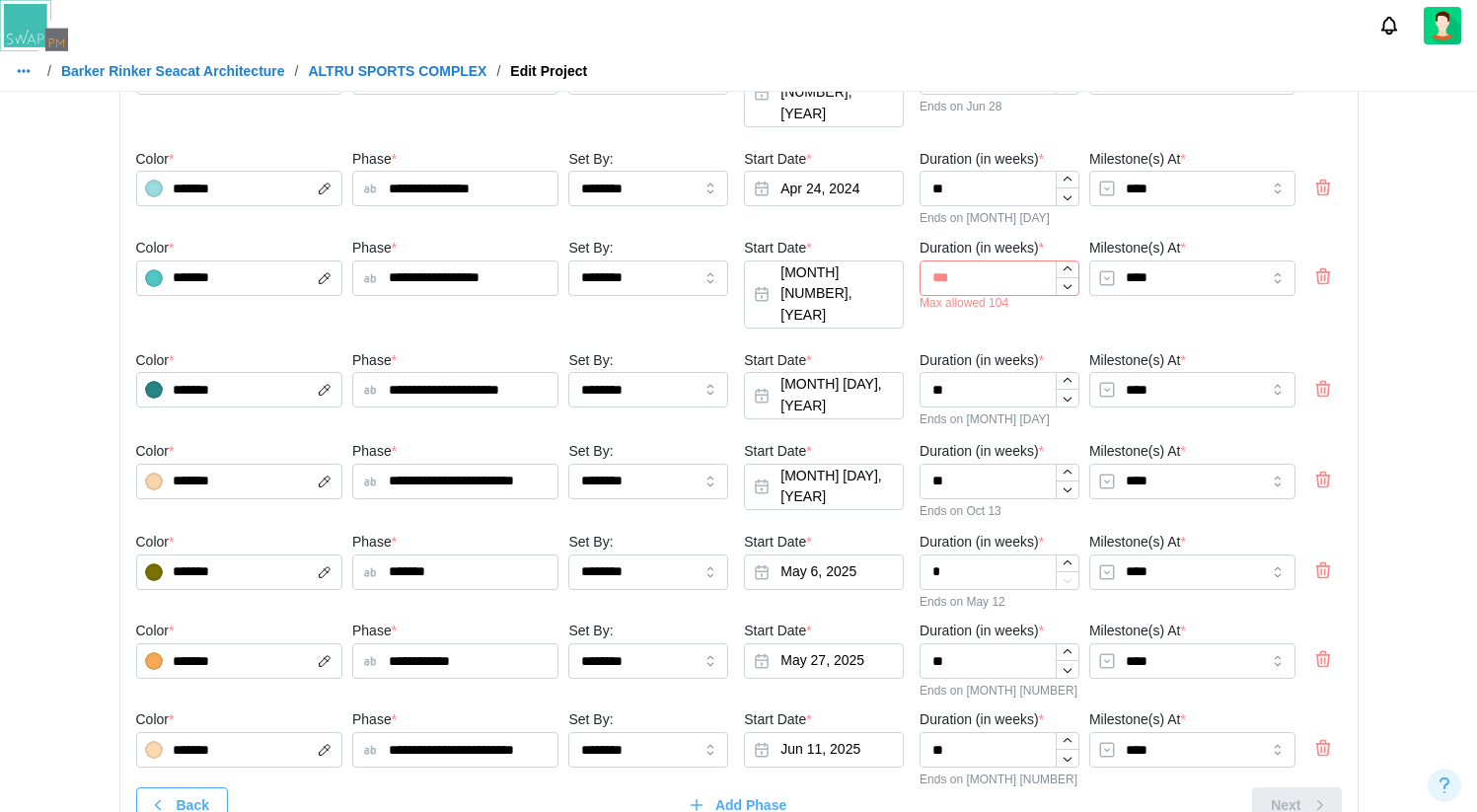scroll, scrollTop: 252, scrollLeft: 0, axis: vertical 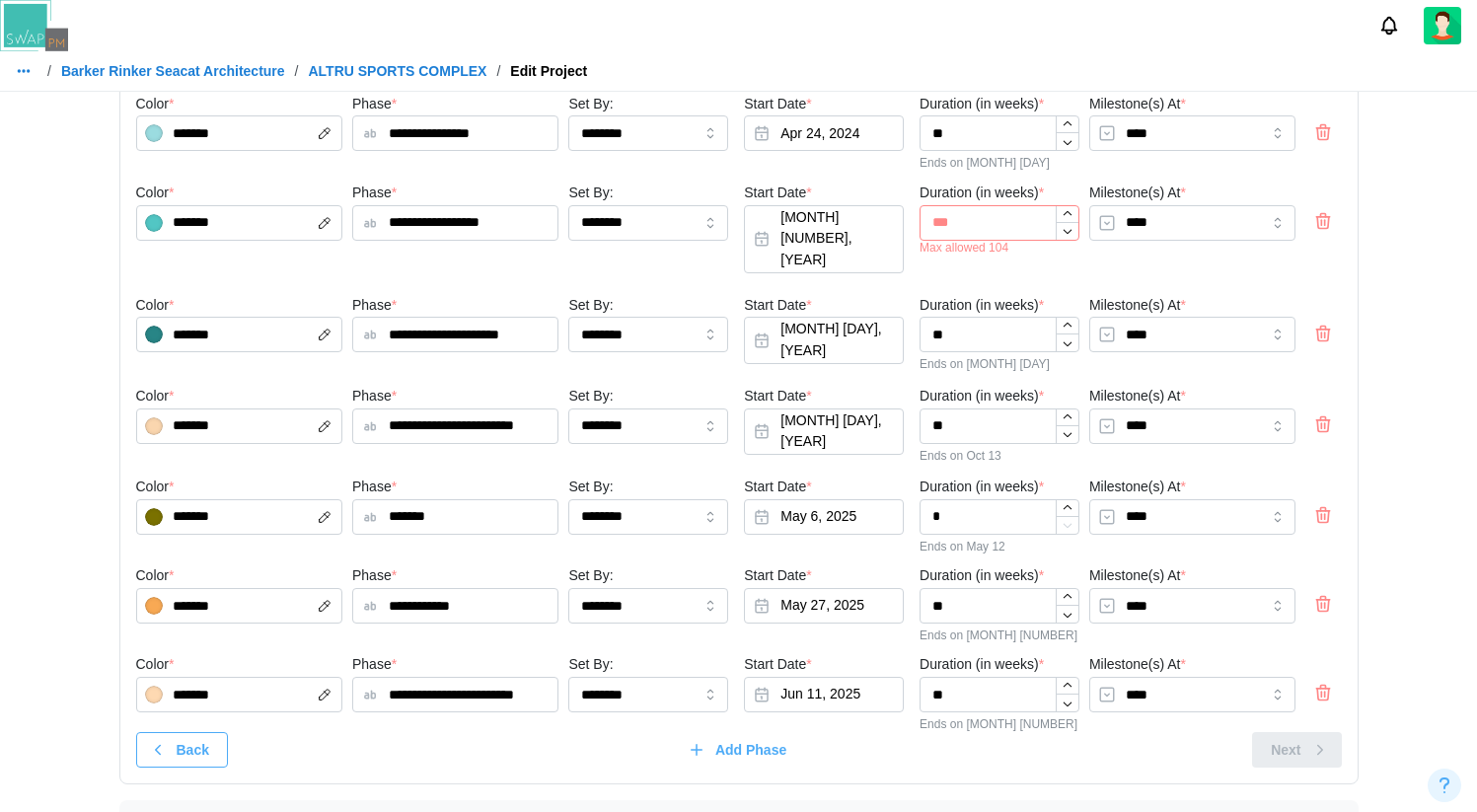 click on "***" at bounding box center (999, 223) 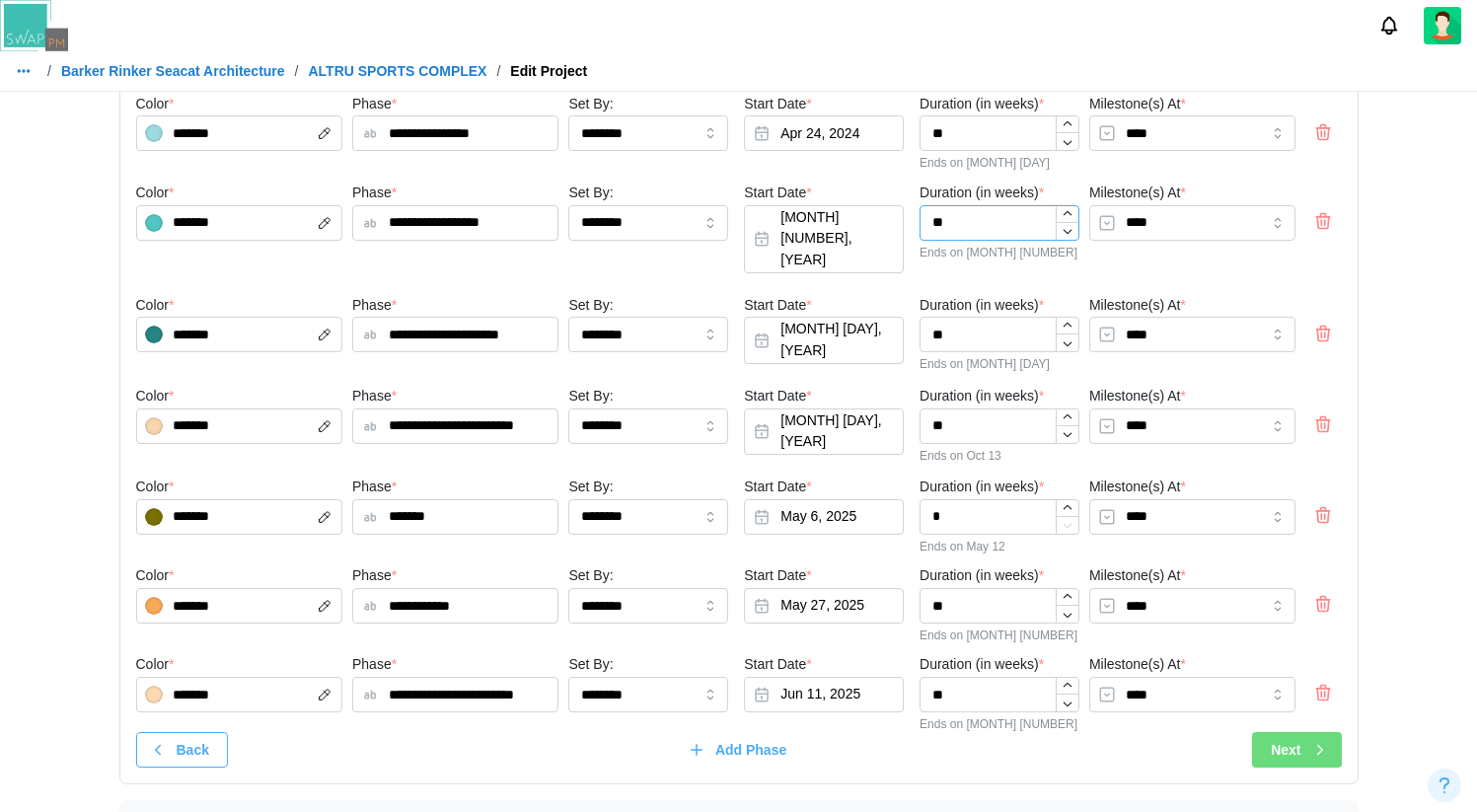type on "**" 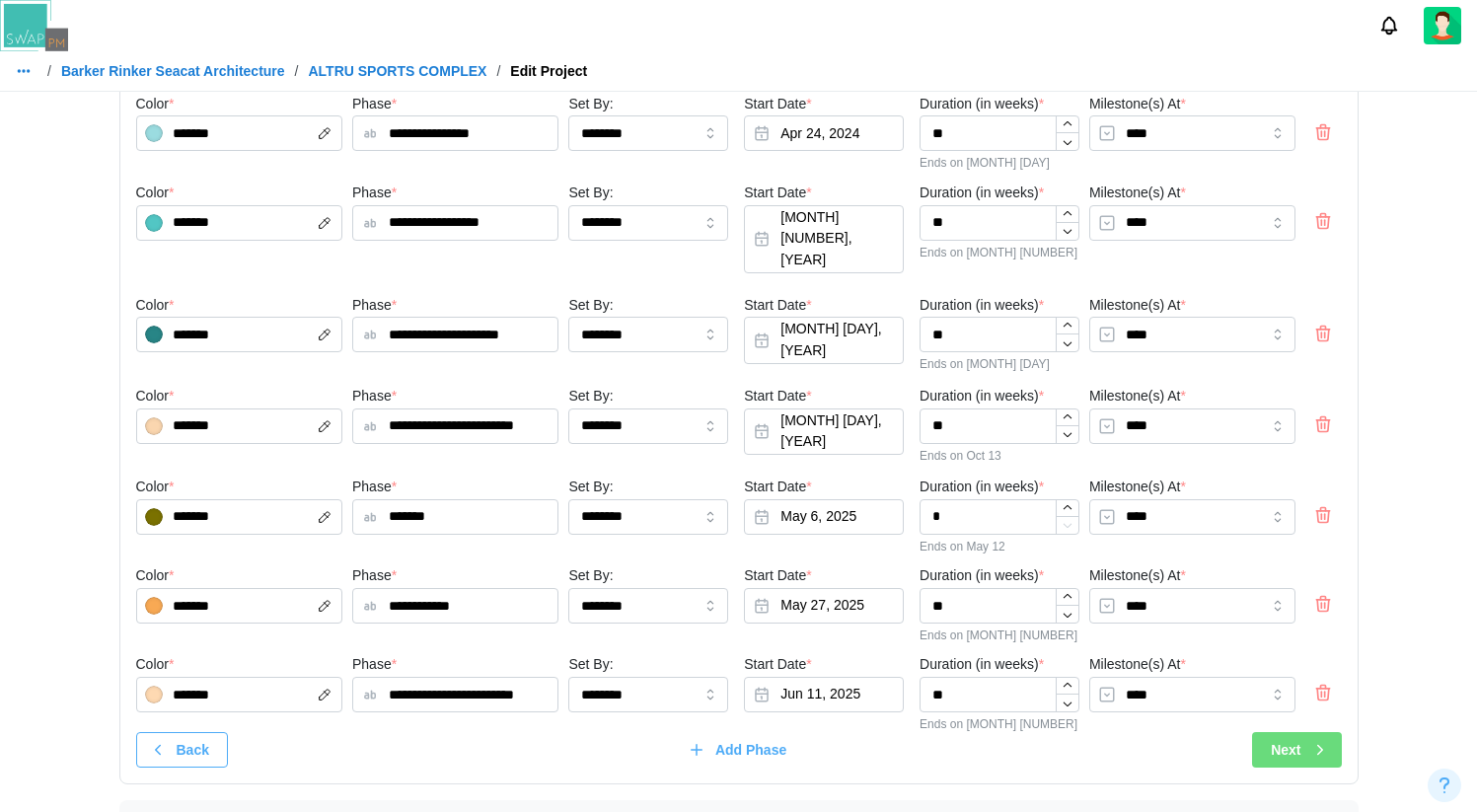 click on "Next" at bounding box center [1299, 750] 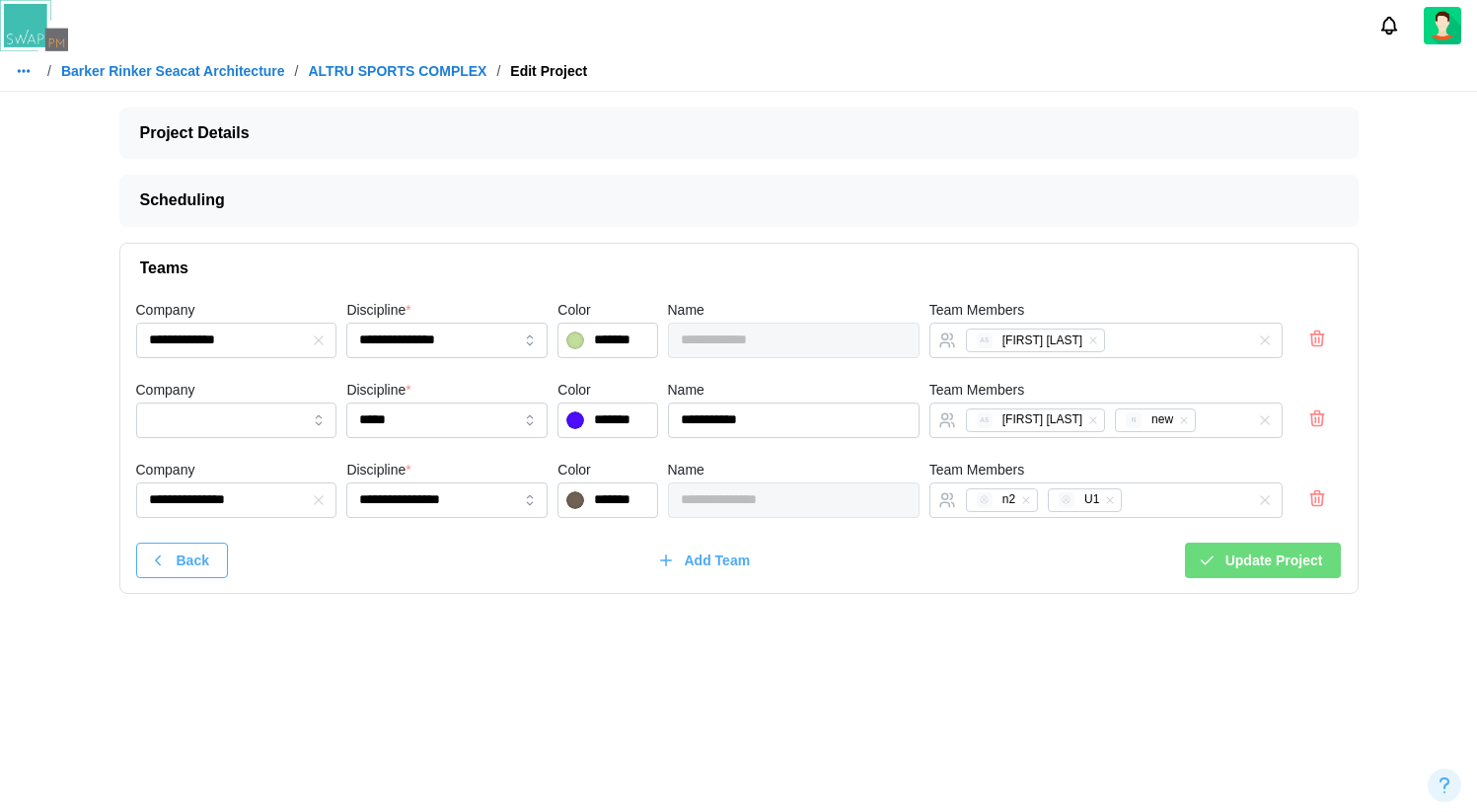 scroll, scrollTop: 0, scrollLeft: 0, axis: both 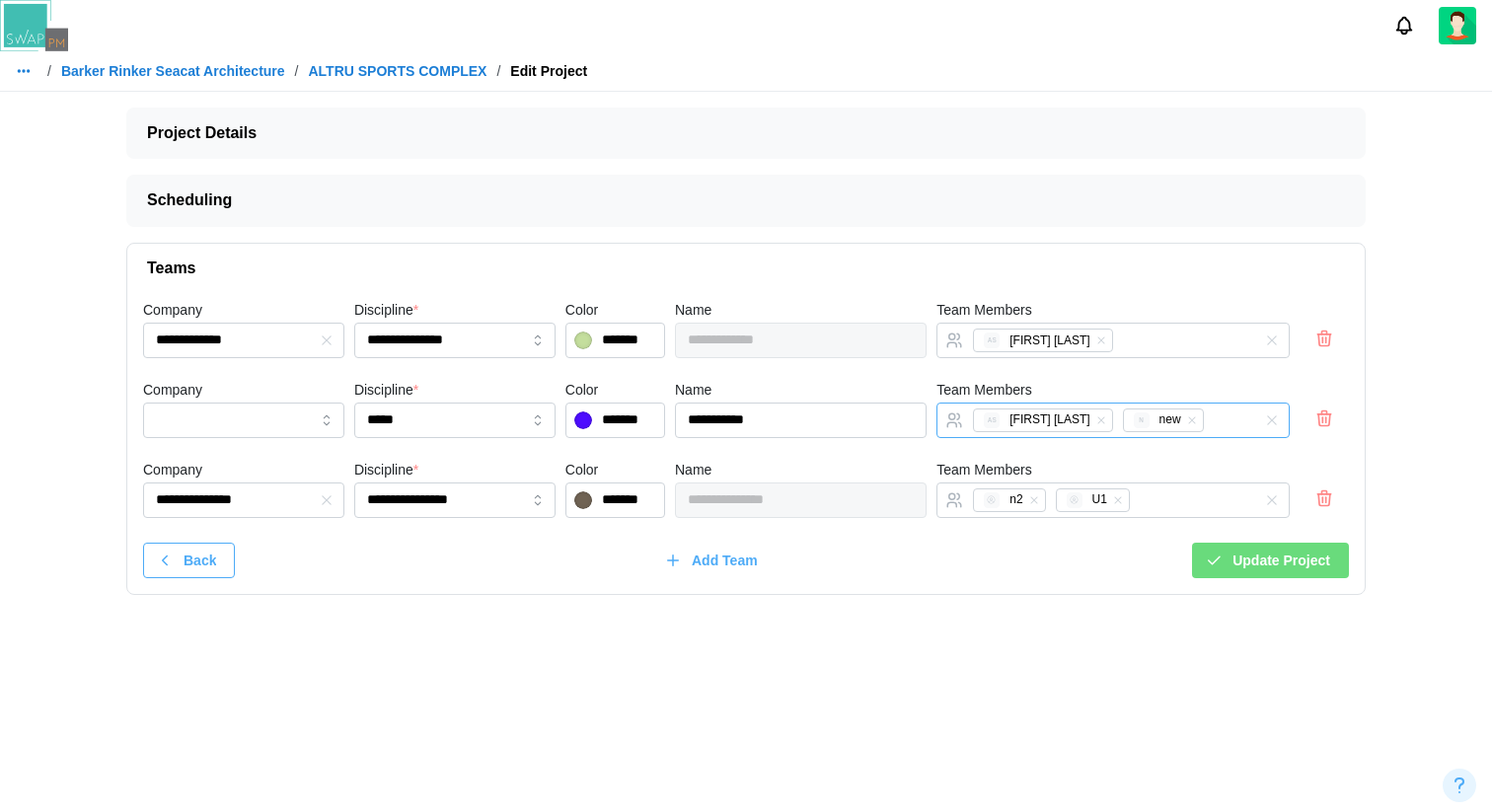 click on "AS Amanda Spear N new" at bounding box center [1113, 420] 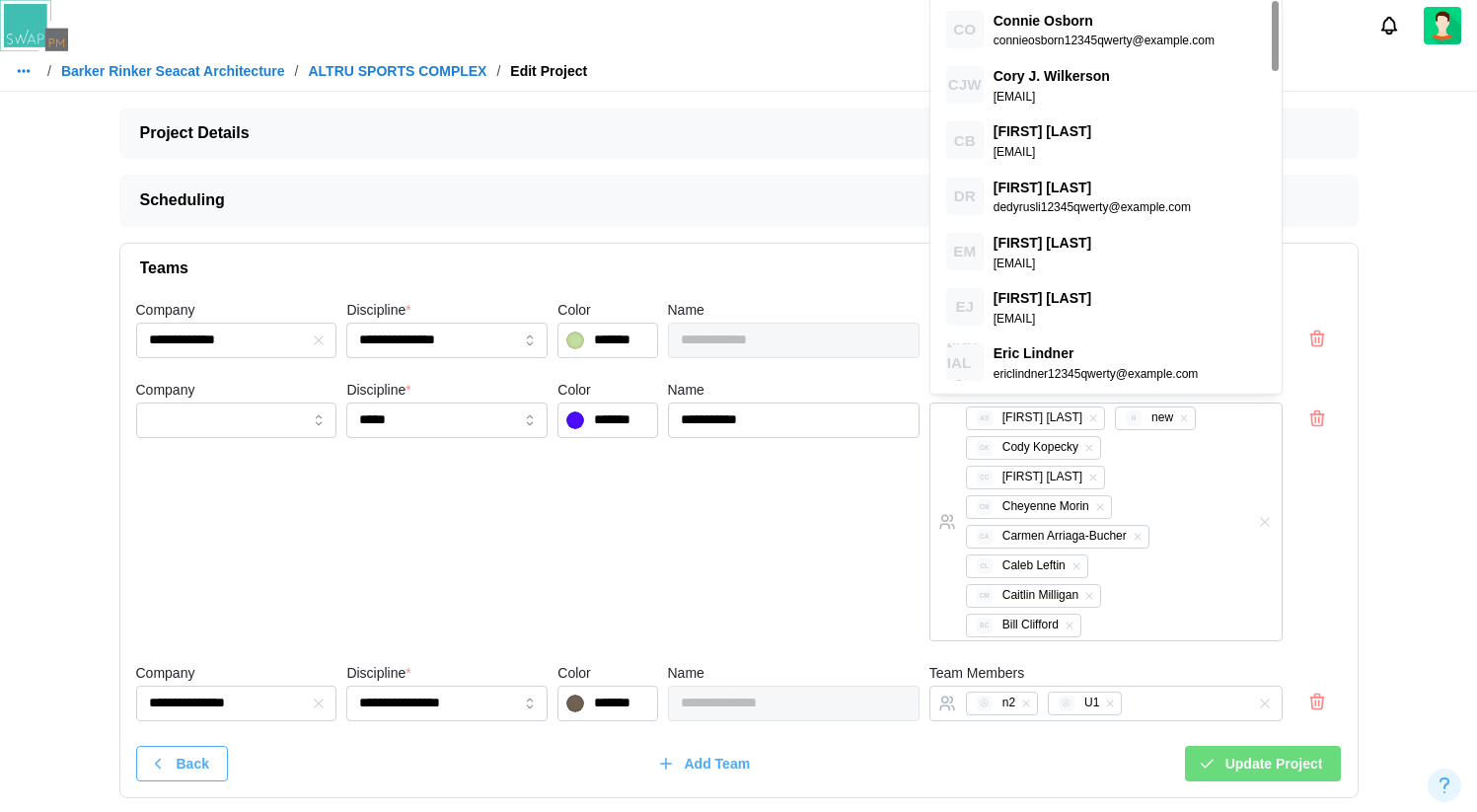 click on "**********" at bounding box center (739, 545) 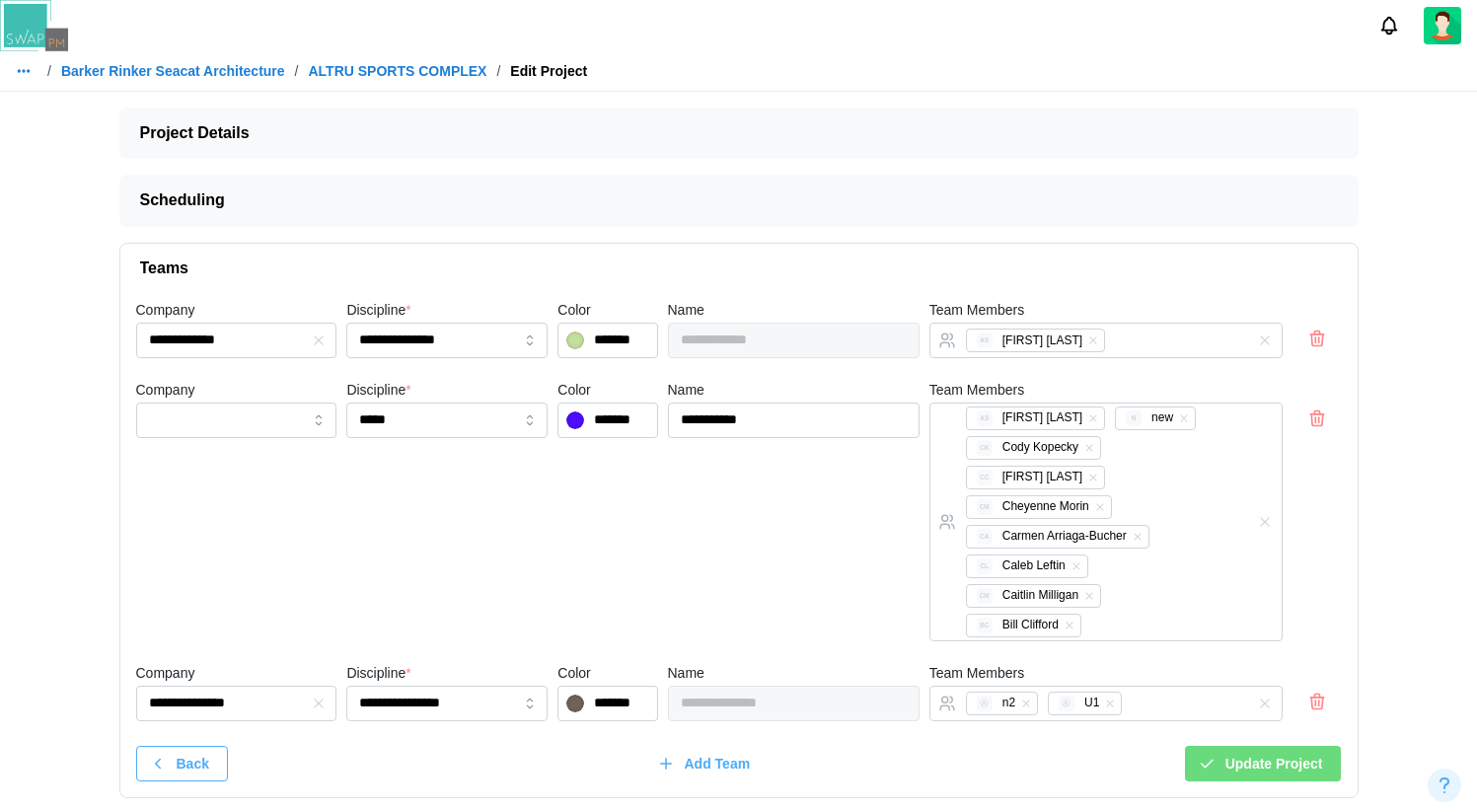 click on "**********" at bounding box center (739, 514) 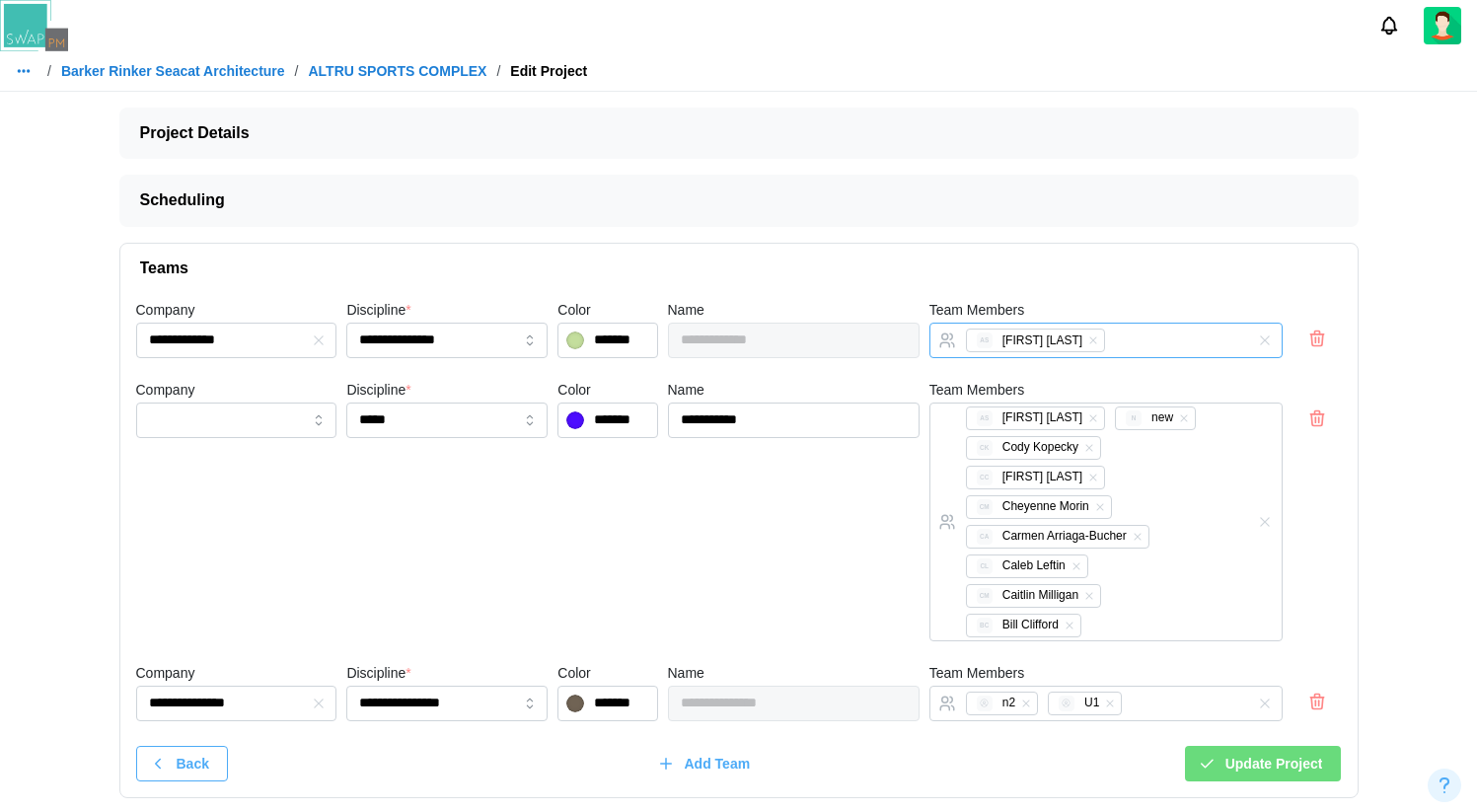 click on "AS [FIRST] [LAST]" at bounding box center (1085, 340) 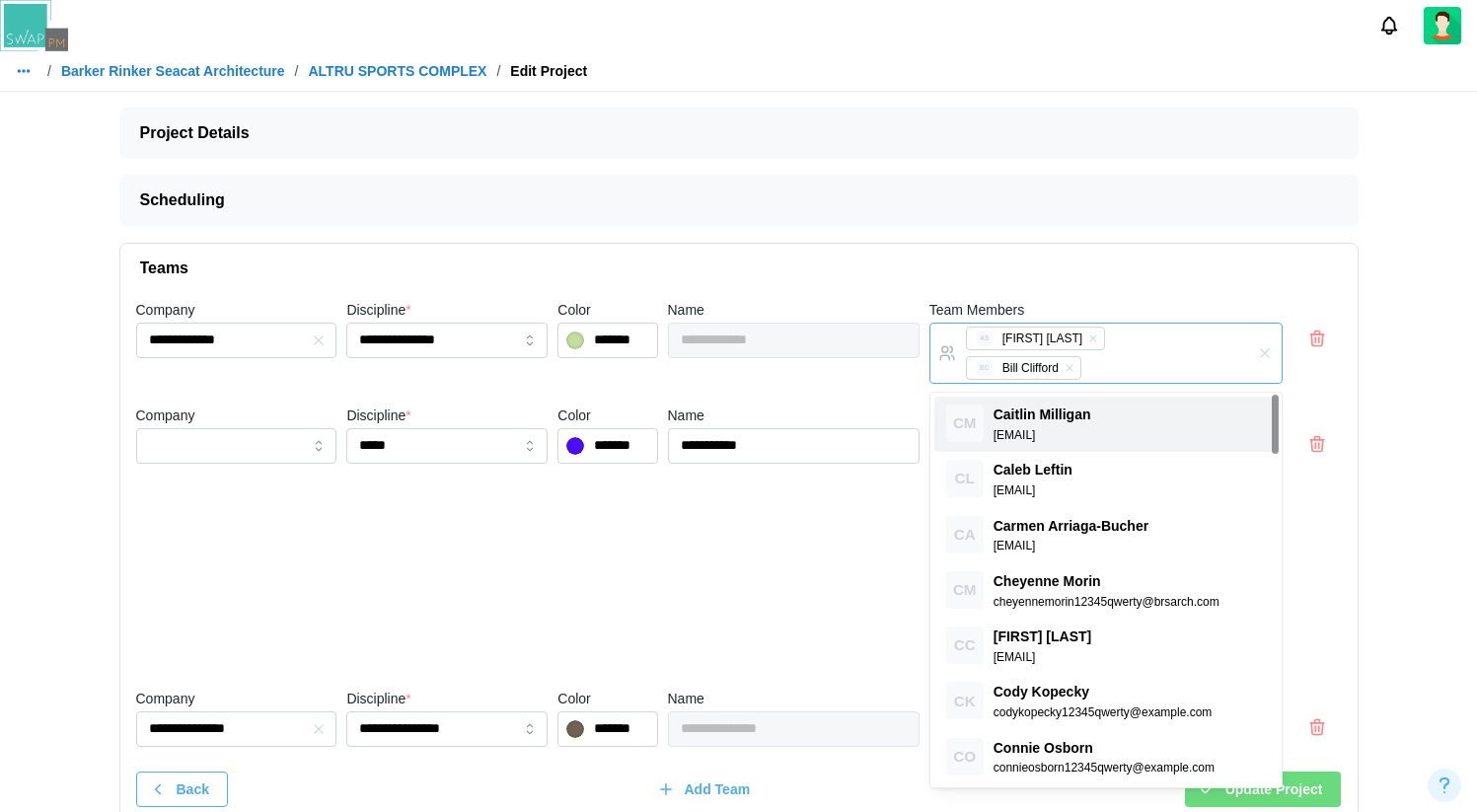 click on "AS [FIRST] [LAST] BC [FIRST] [LAST]" at bounding box center (1085, 353) 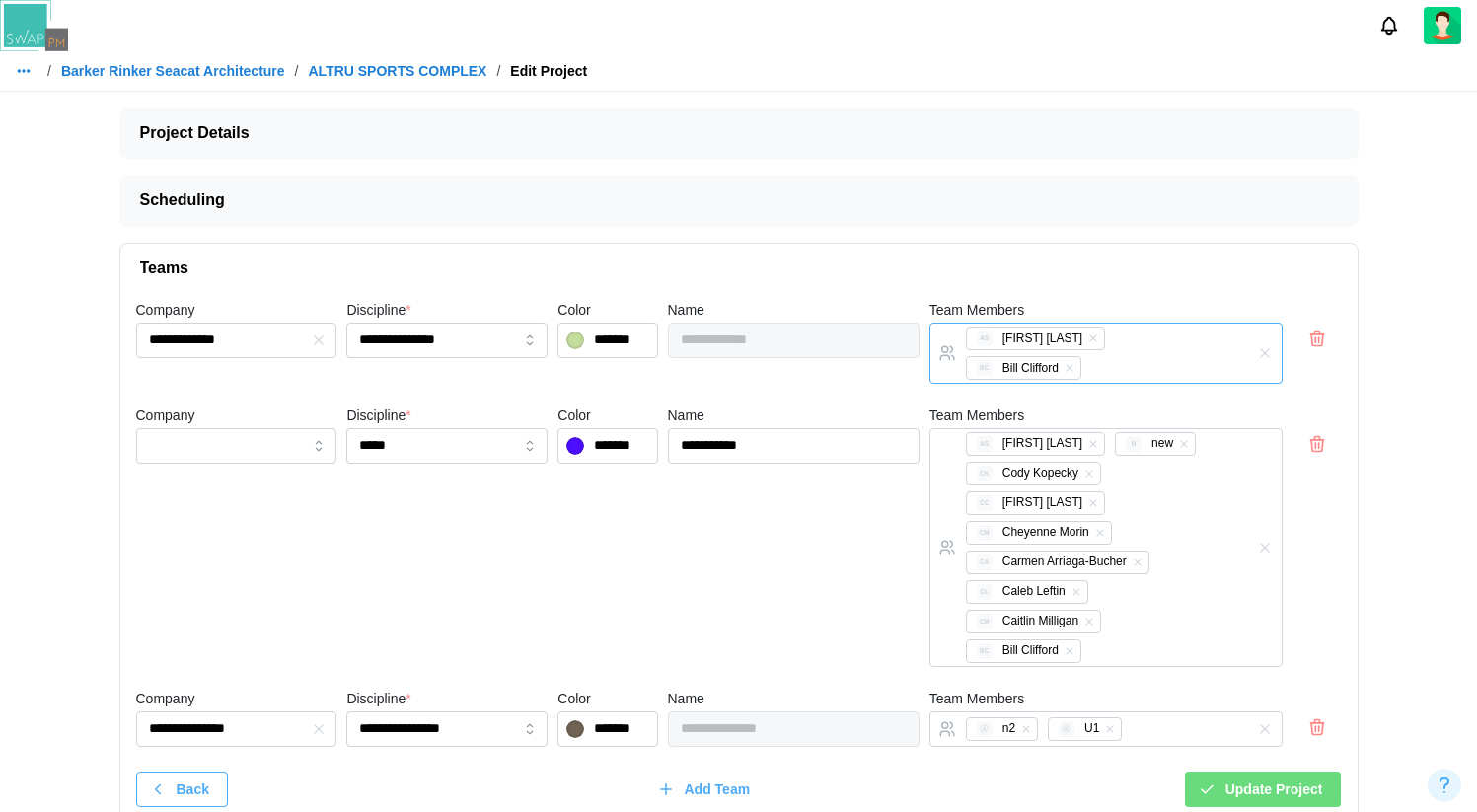 click on "AS [FIRST] [LAST] BC [FIRST] [LAST]" at bounding box center (1085, 353) 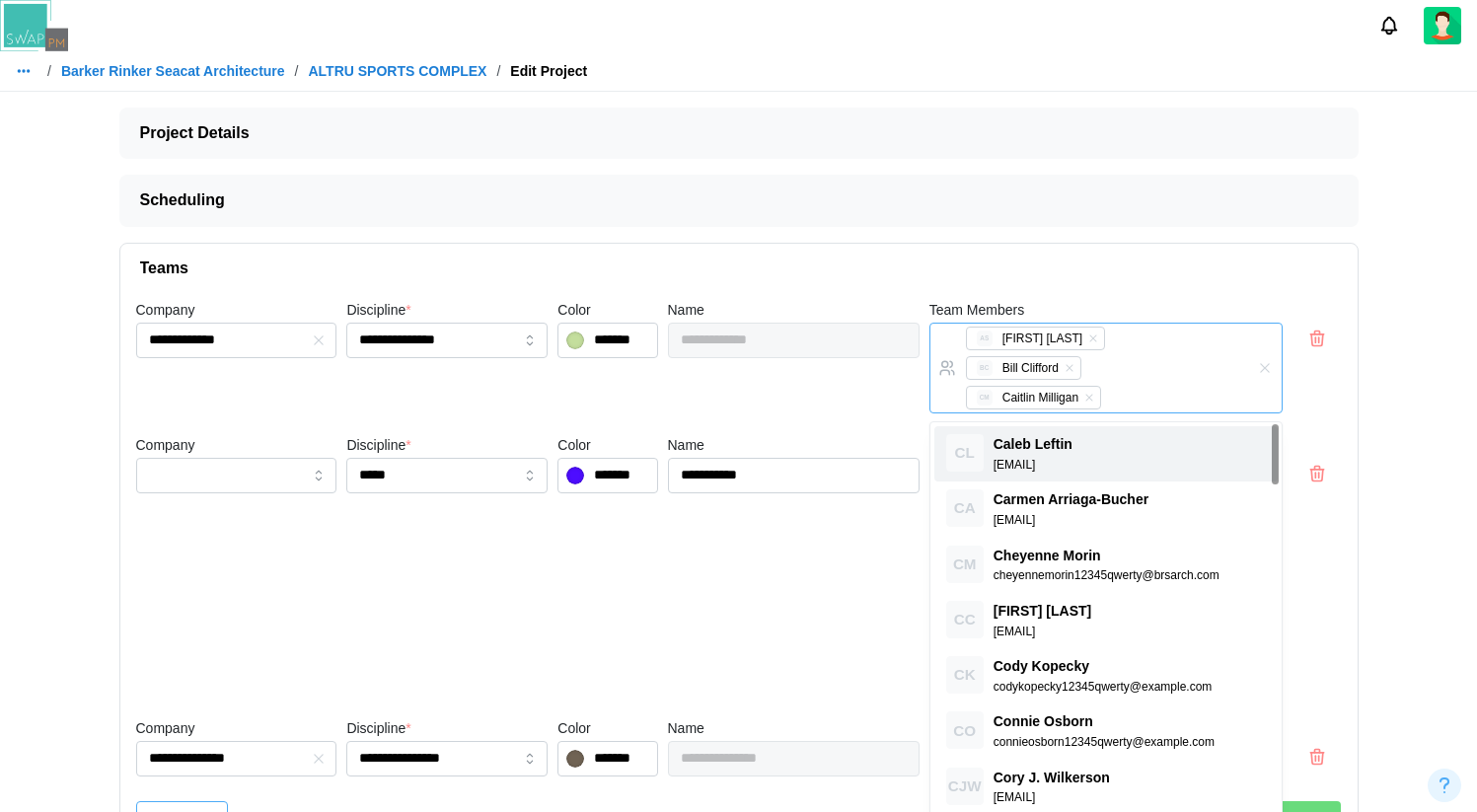 click on "AS Amanda Spear BC Bill Clifford CM Caitlin Milligan" at bounding box center (1085, 368) 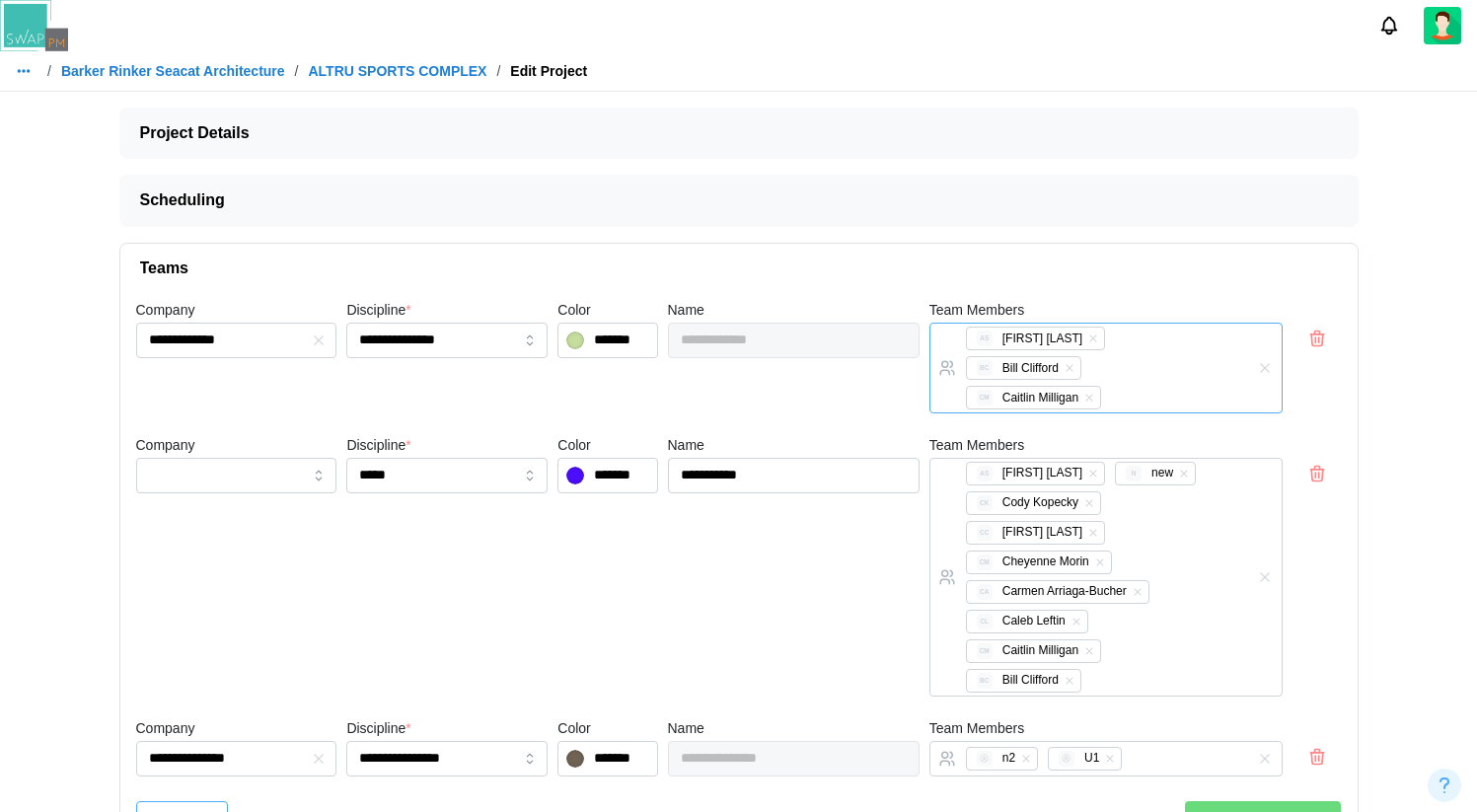 click on "AS Amanda Spear BC Bill Clifford CM Caitlin Milligan" at bounding box center (1085, 368) 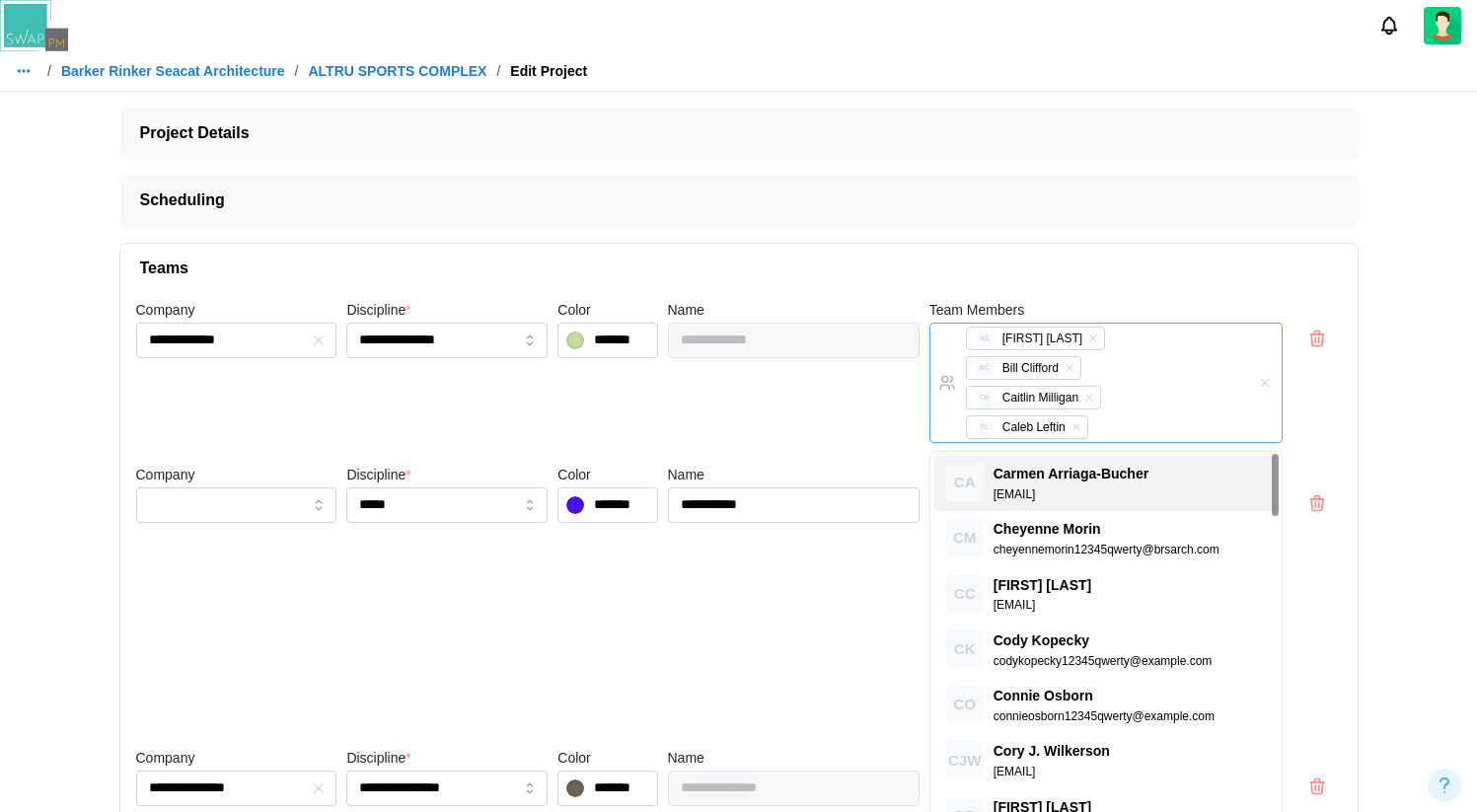 click on "AS Amanda Spear BC Bill Clifford CM Caitlin Milligan CL Caleb Leftin" at bounding box center [1085, 383] 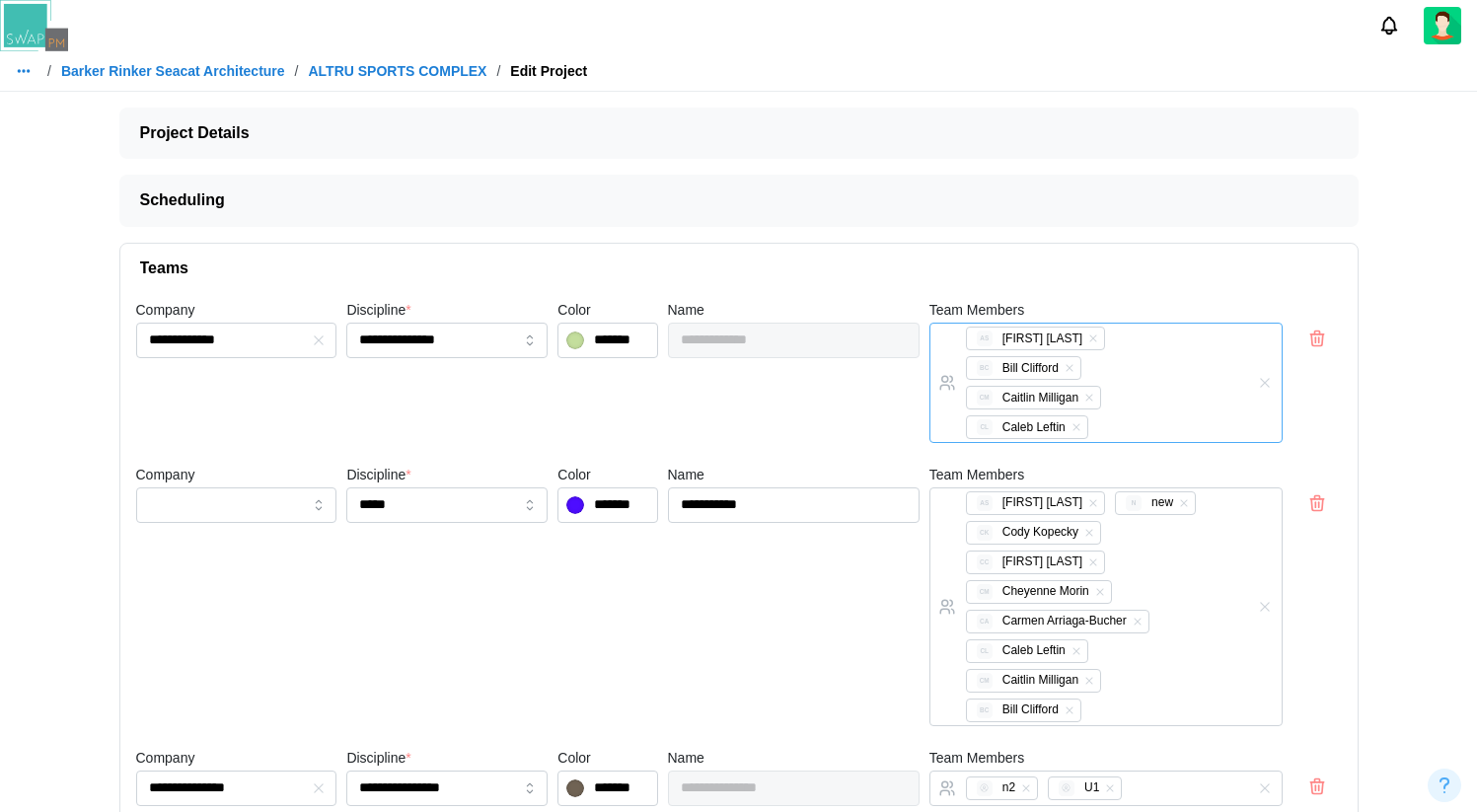 click on "AS Amanda Spear BC Bill Clifford CM Caitlin Milligan CL Caleb Leftin" at bounding box center (1085, 383) 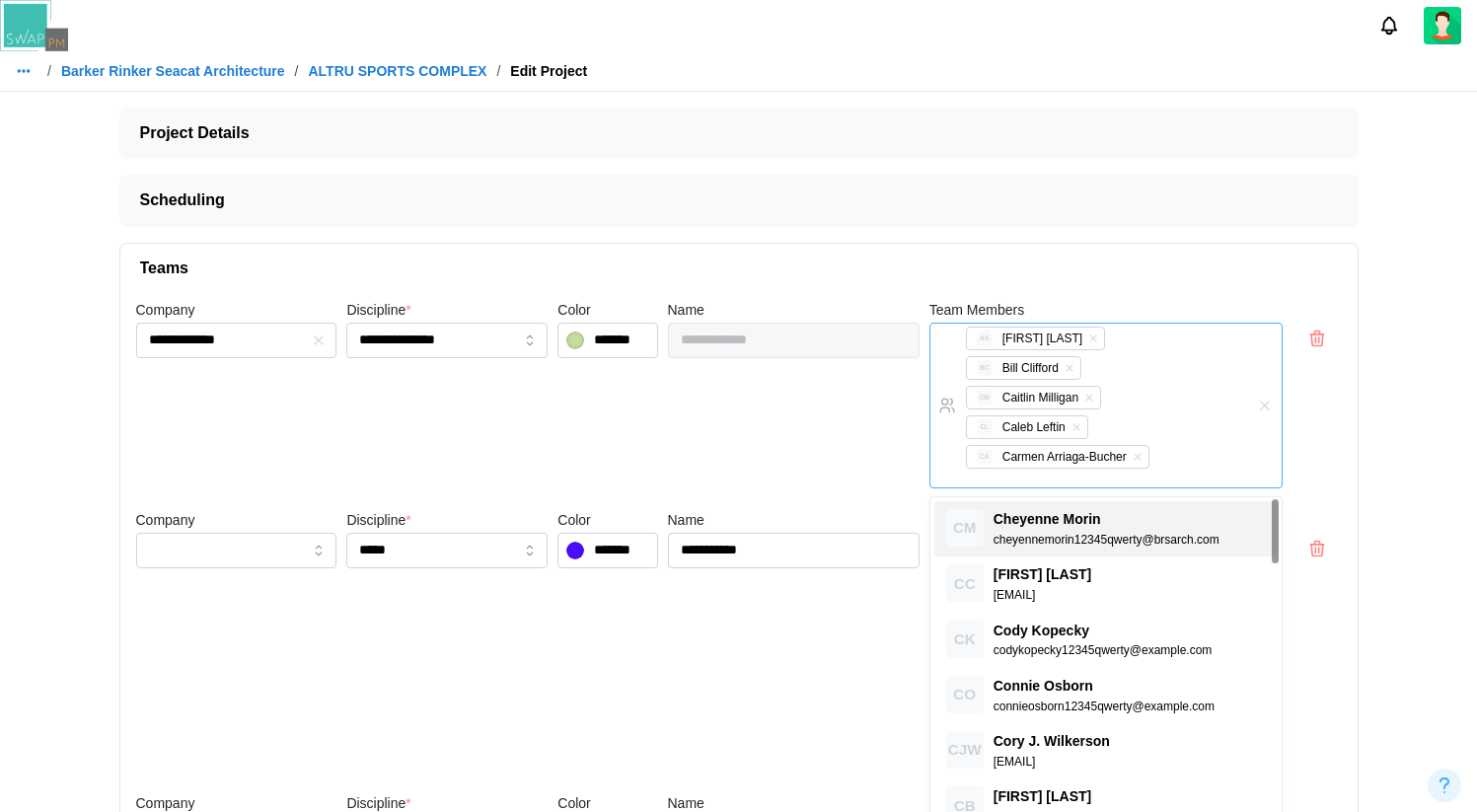 scroll, scrollTop: 131, scrollLeft: 0, axis: vertical 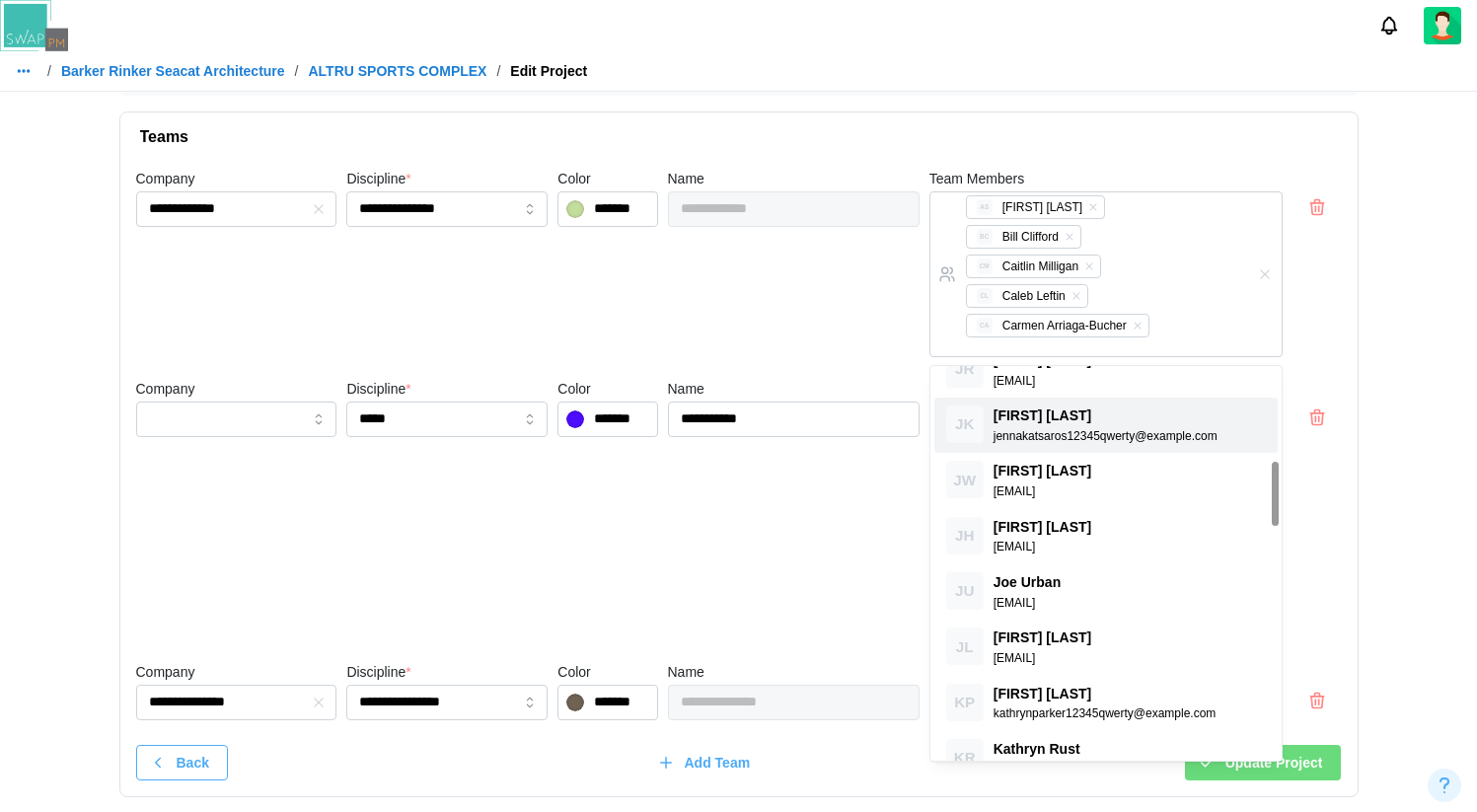 click on "**********" at bounding box center [739, 448] 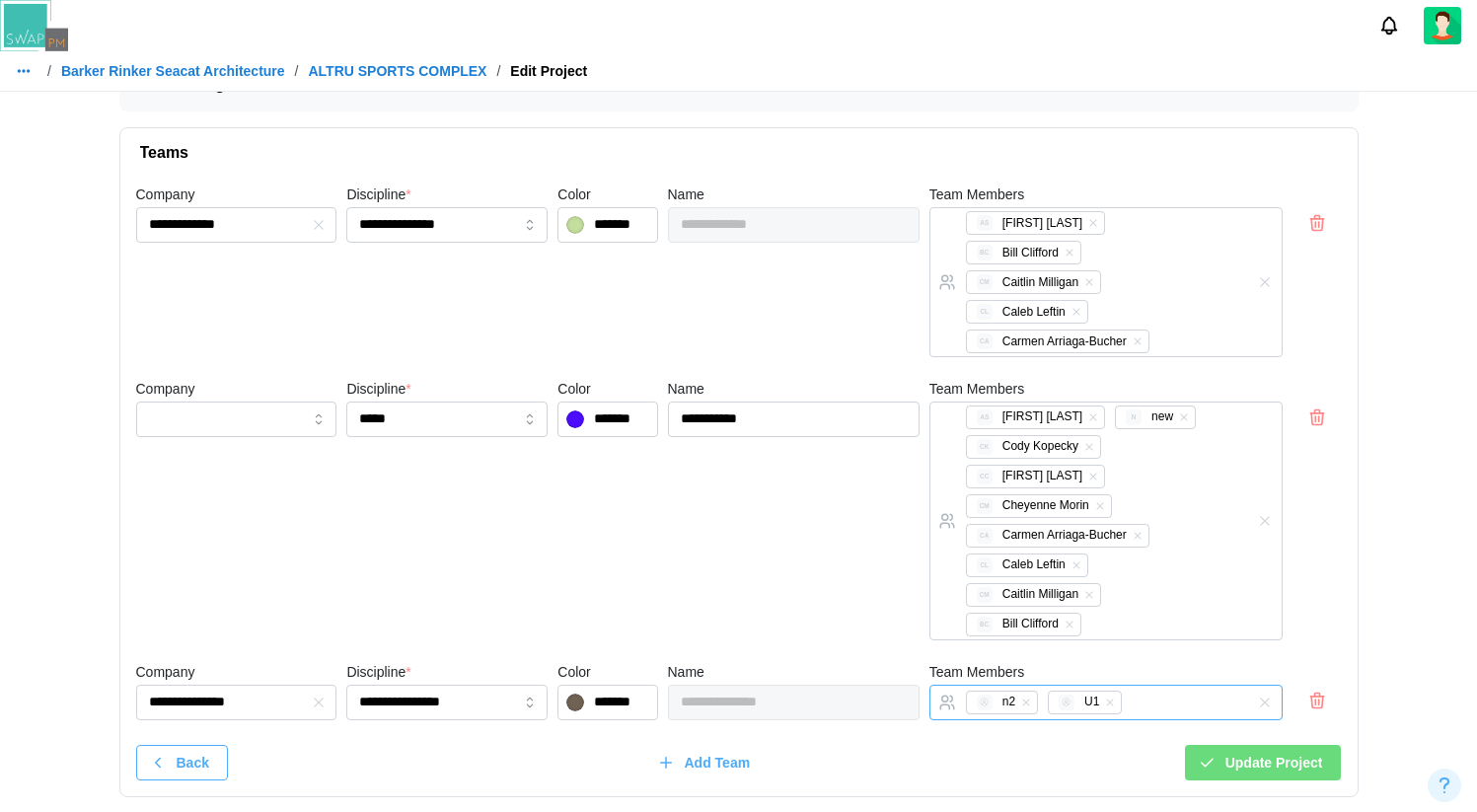 click on "n2 U1" at bounding box center [1085, 702] 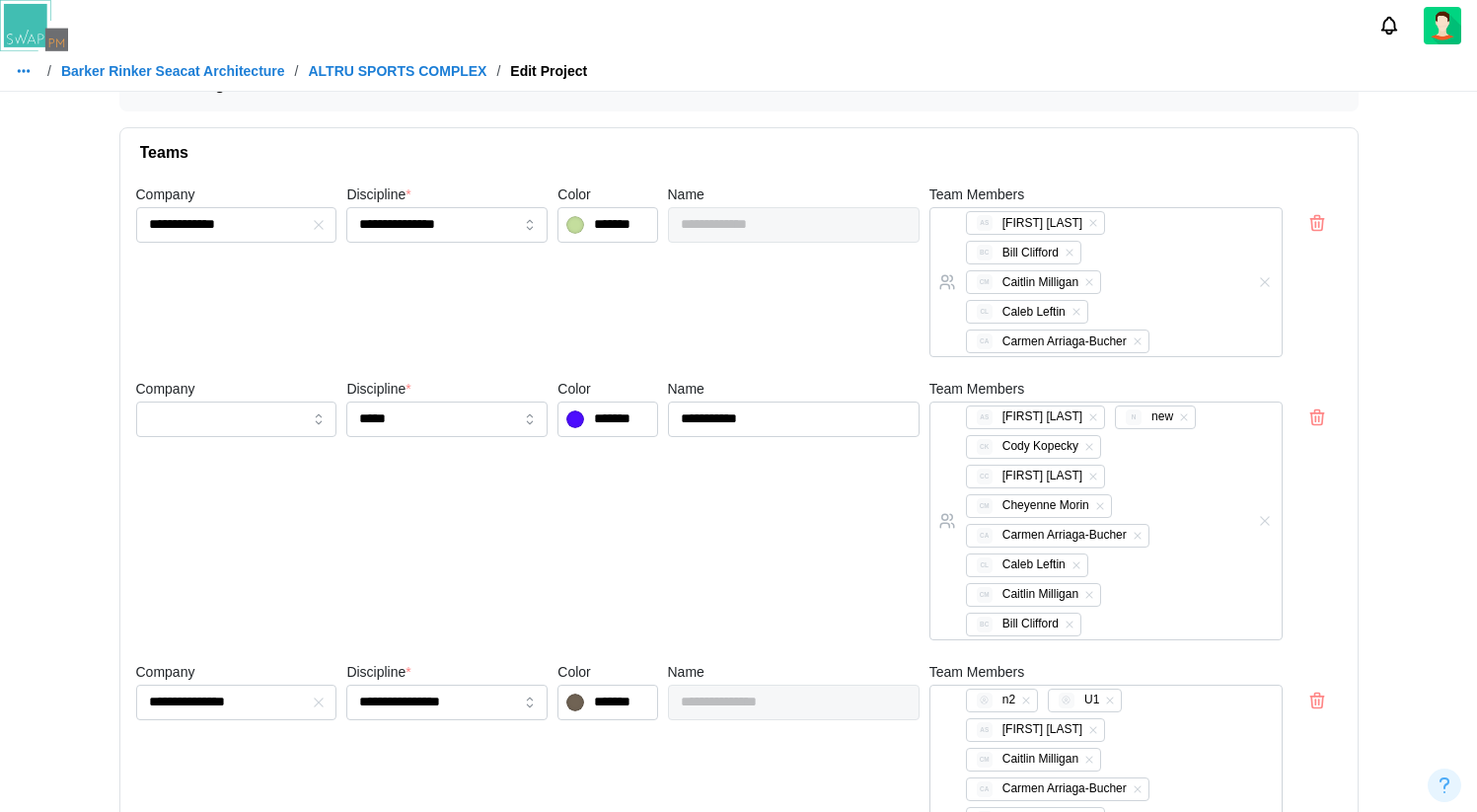 click on "**********" at bounding box center (739, 602) 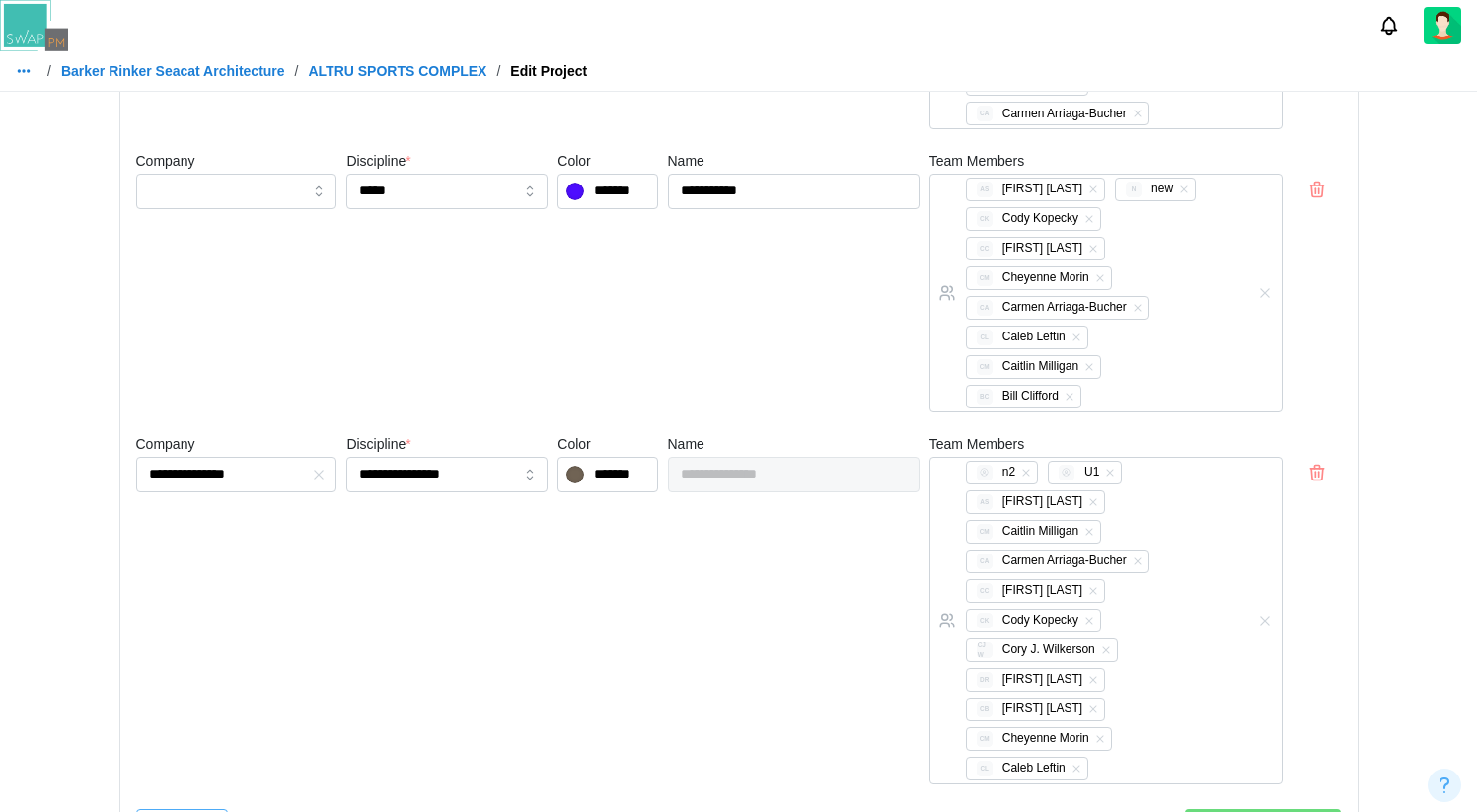 scroll, scrollTop: 407, scrollLeft: 0, axis: vertical 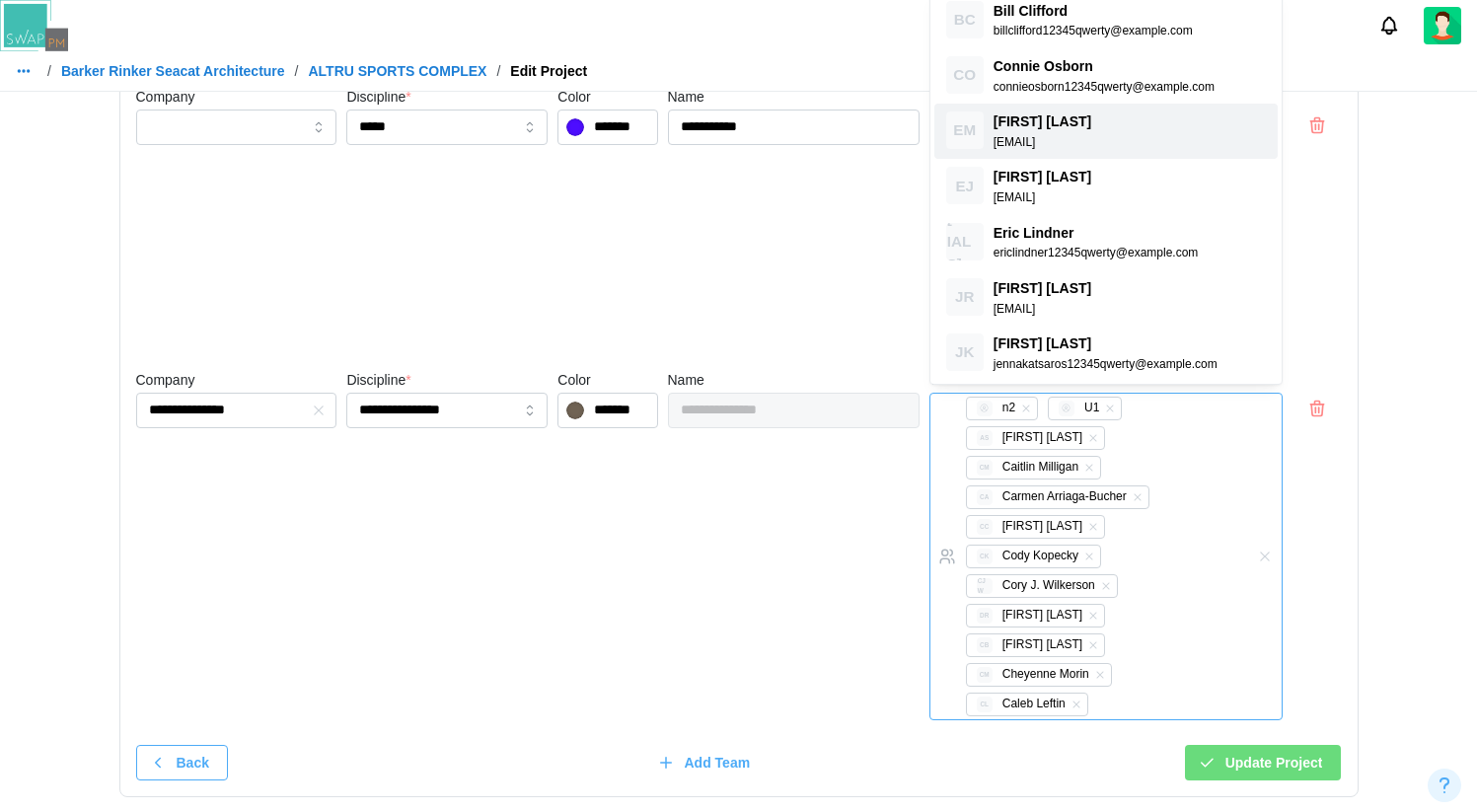 click on "n2 U1 AS Amanda Spear CM Caitlin Milligan CA Carmen Arriaga-Bucher CC Chris Cosenza CK Cody Kopecky CJW Cory J. Wilkerson DR Dedy Rusli CB Craig Bouck CM Cheyenne Morin CL Caleb Leftin" at bounding box center (1085, 556) 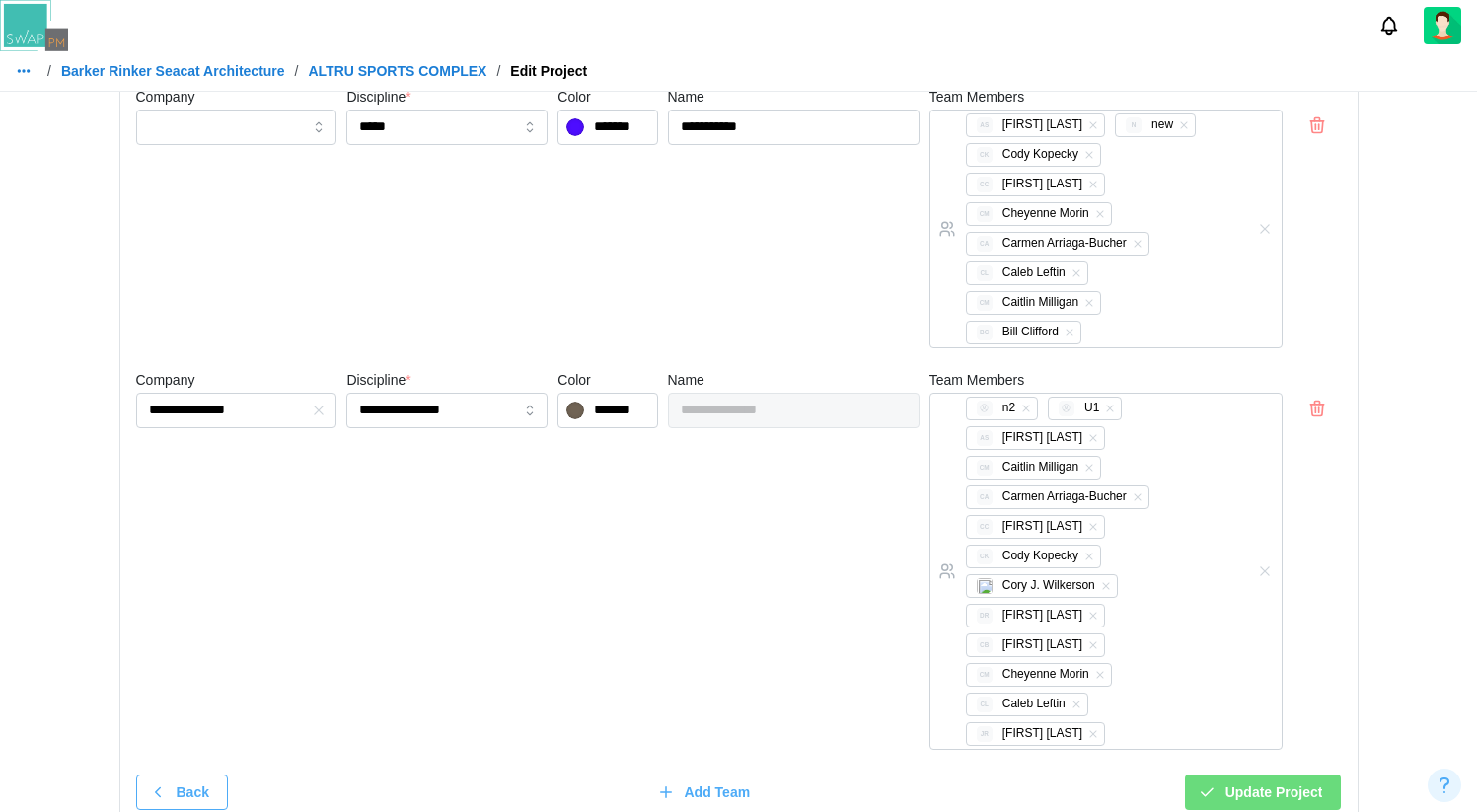 click on "Add Team" at bounding box center [717, 792] 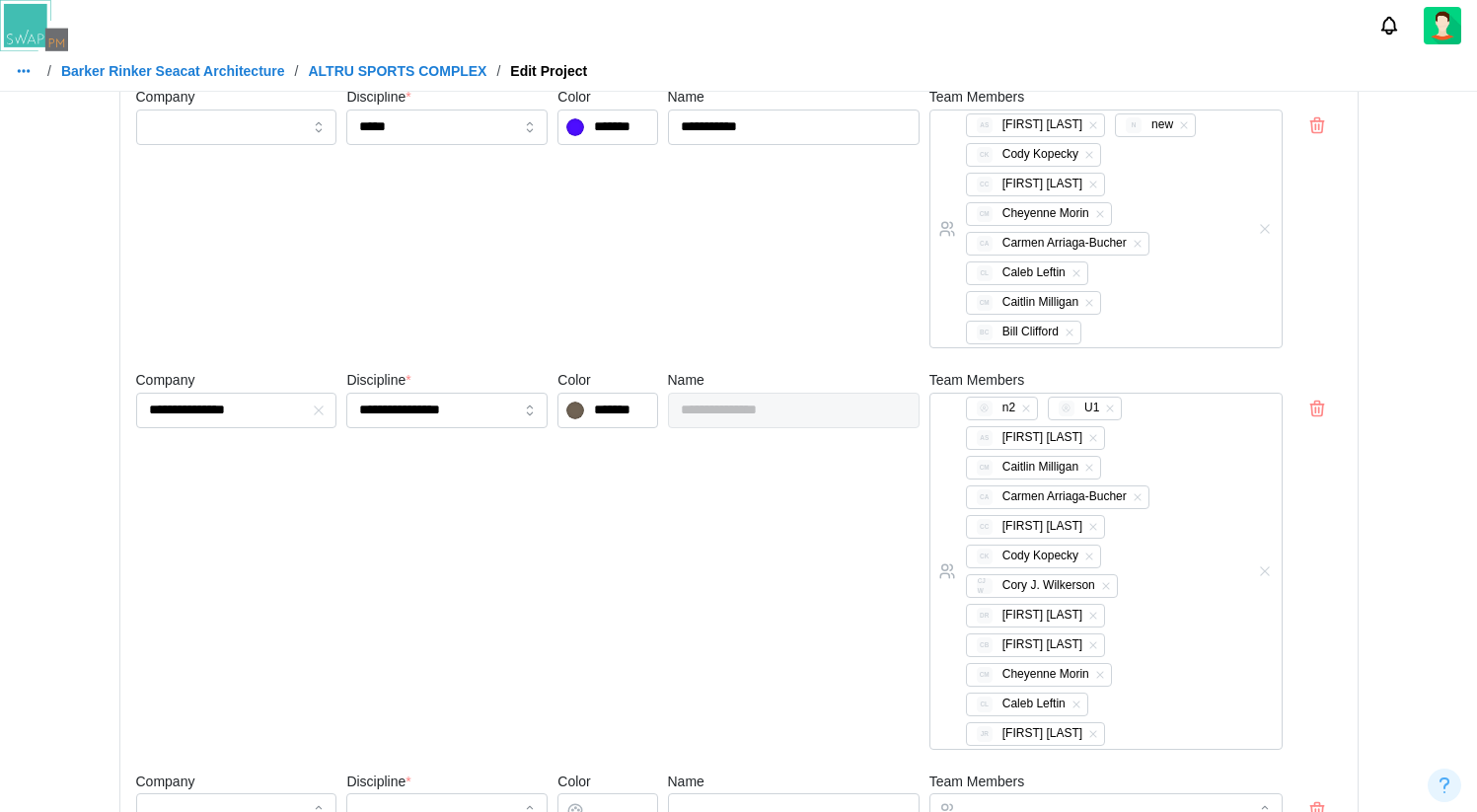 scroll, scrollTop: 517, scrollLeft: 0, axis: vertical 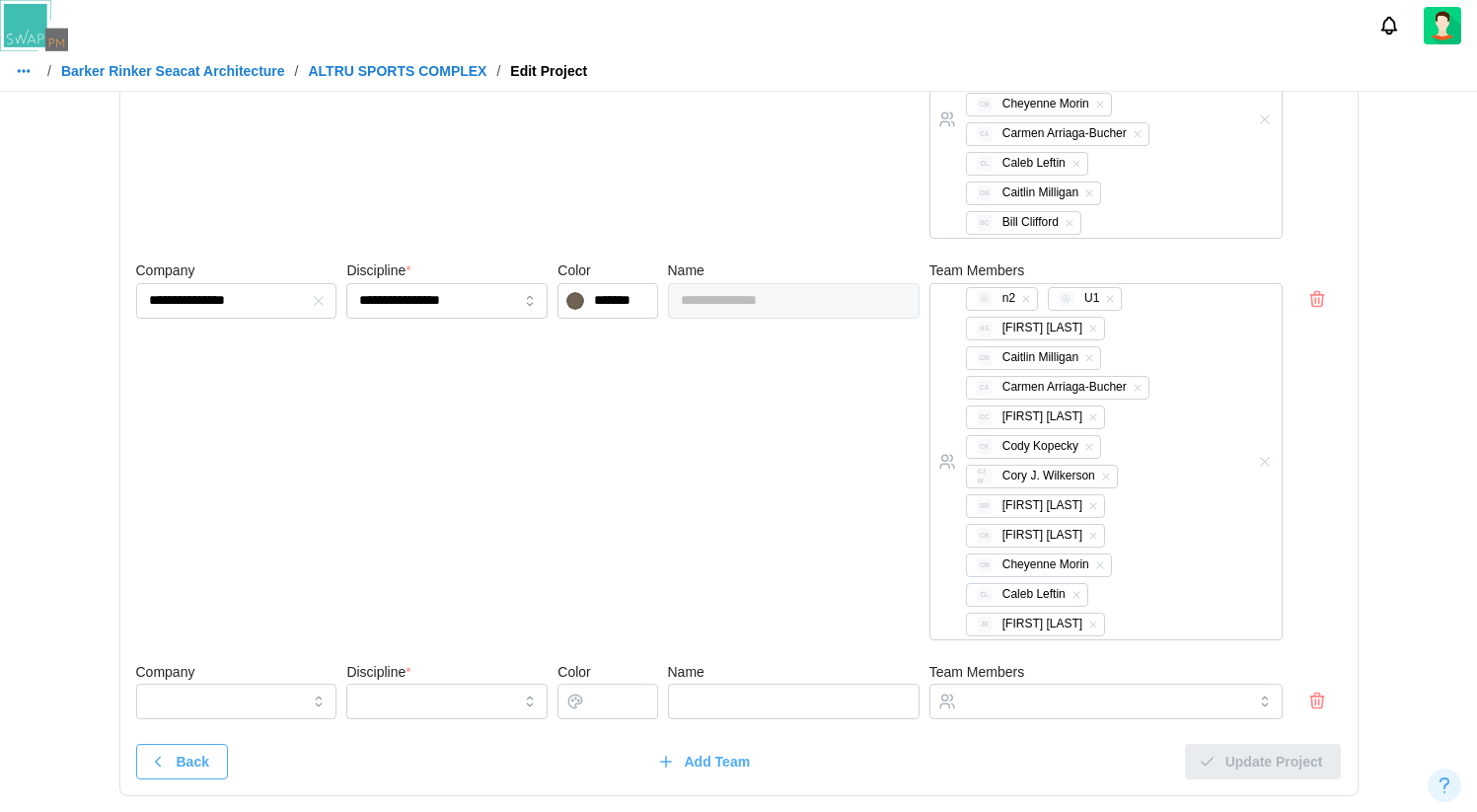 click on "Add Team" at bounding box center (717, 762) 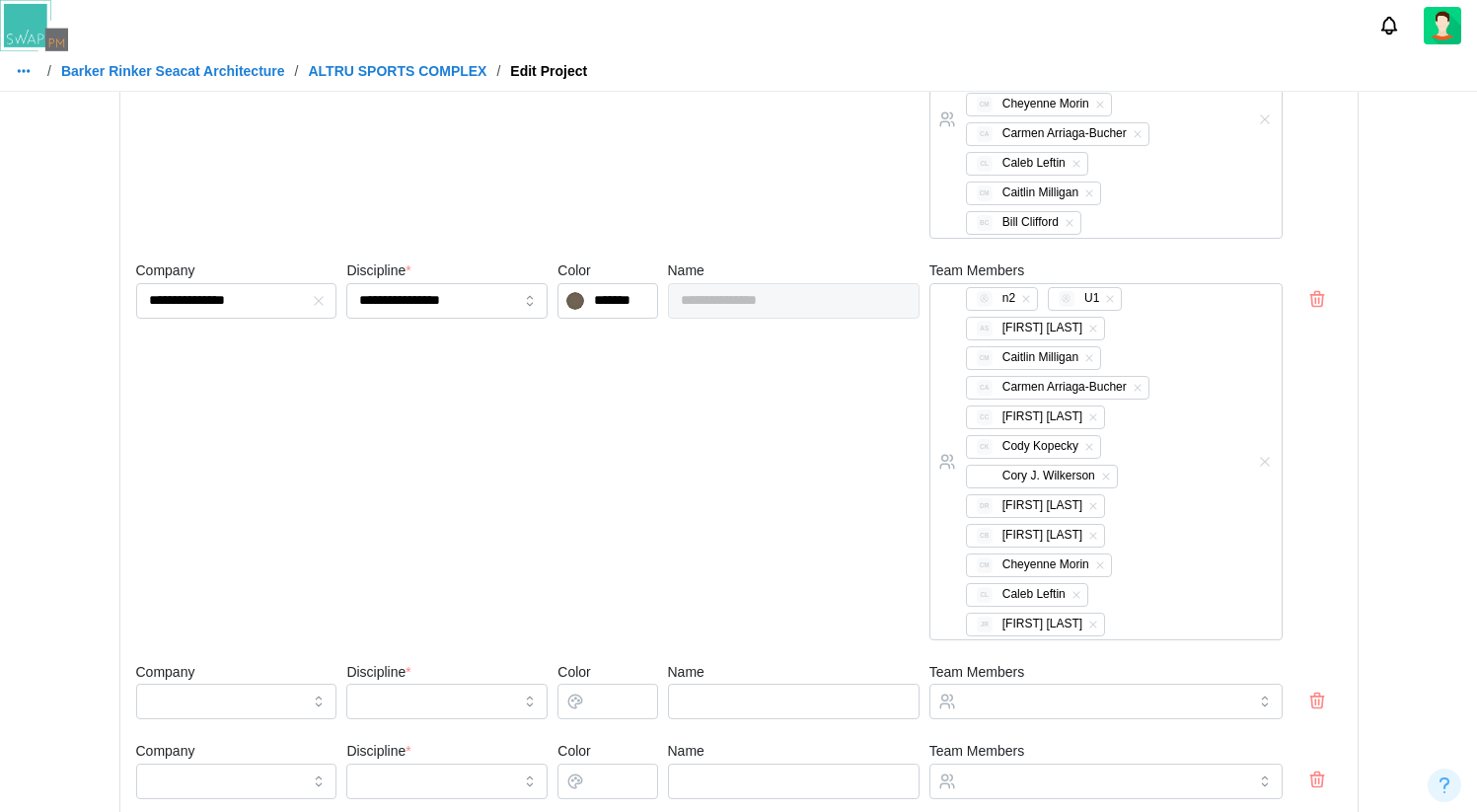 click on "Name" at bounding box center [793, 781] 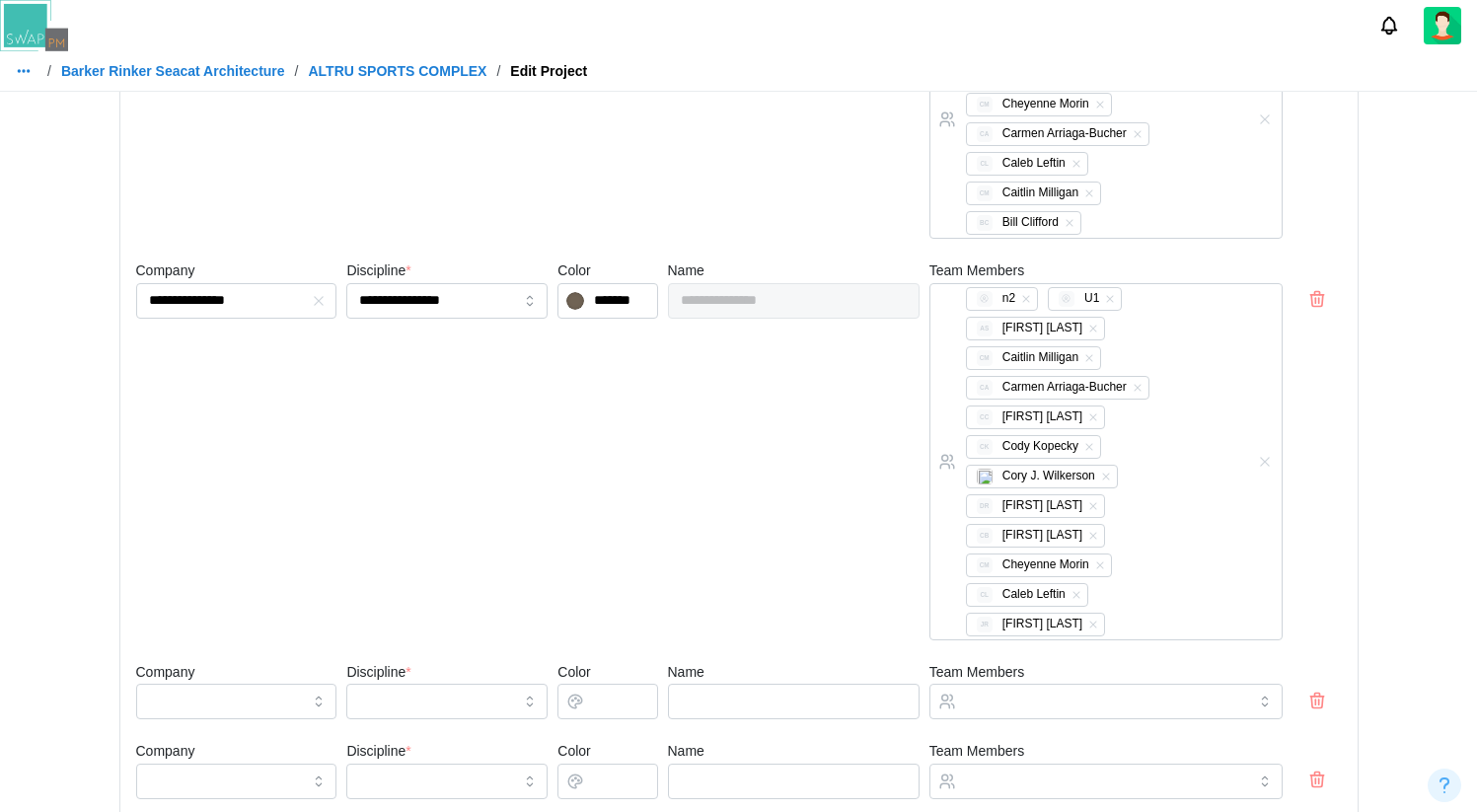 click on "Name" at bounding box center [793, 781] 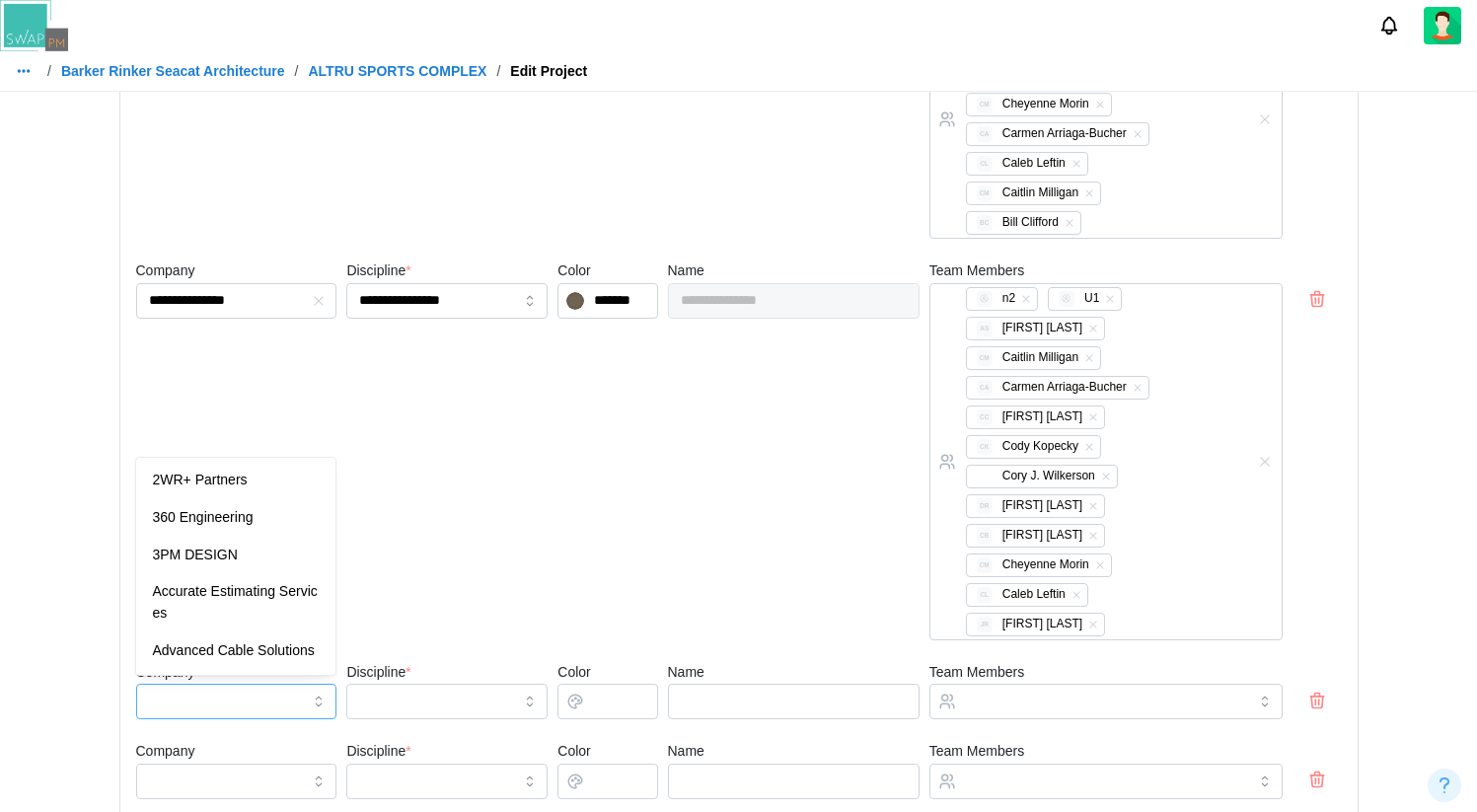 click on "Company" at bounding box center (237, 701) 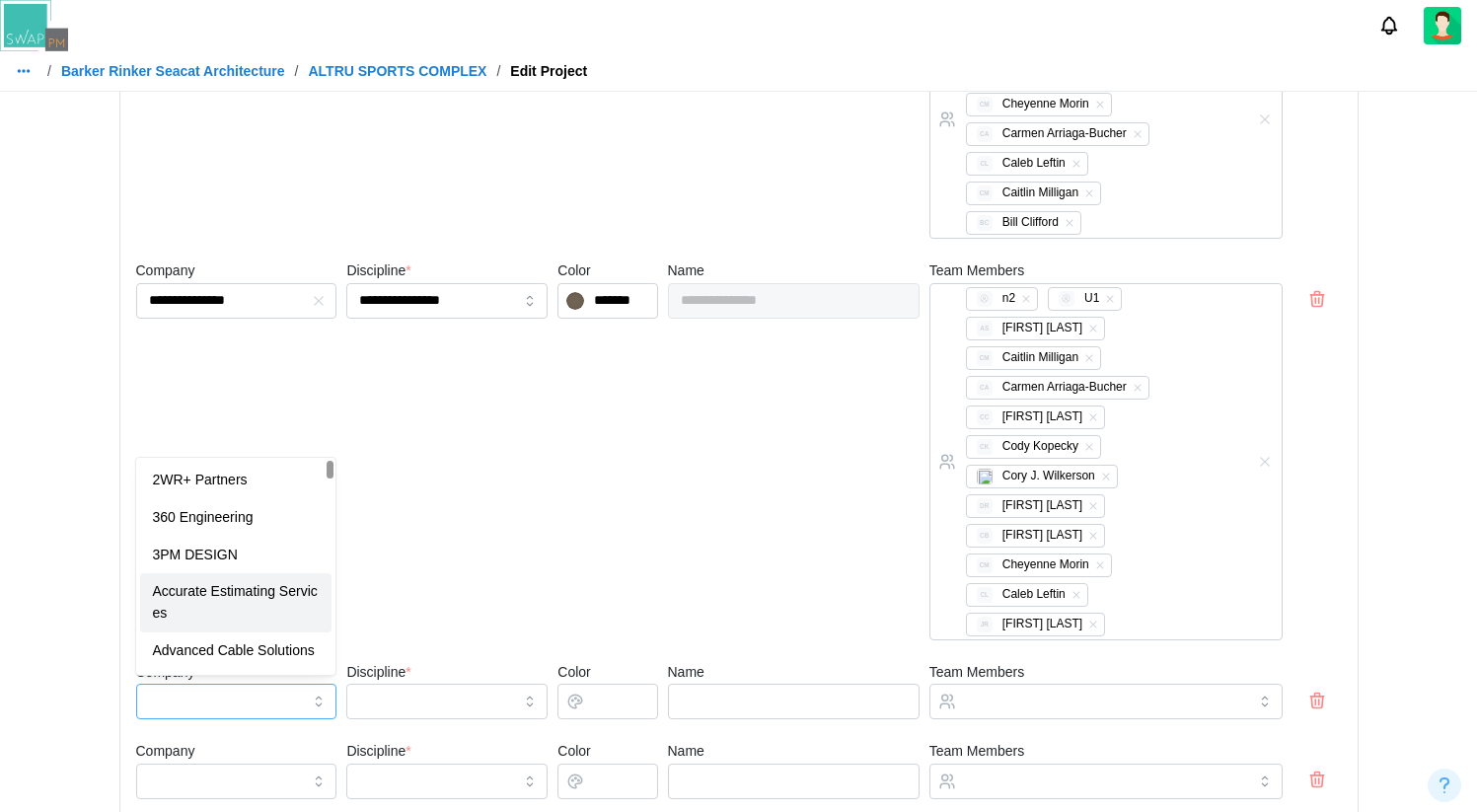 type on "**********" 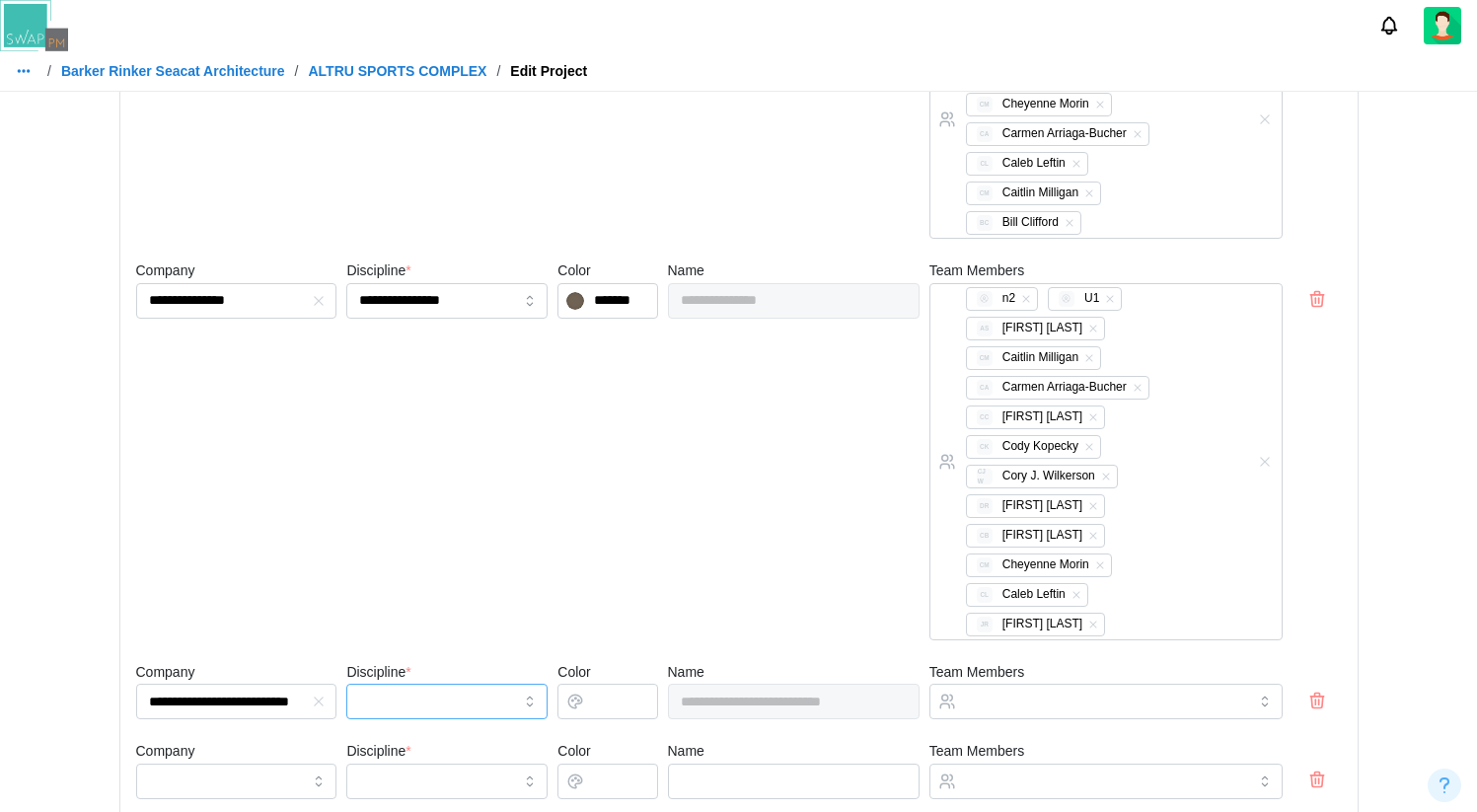 click on "Discipline  *" at bounding box center [447, 701] 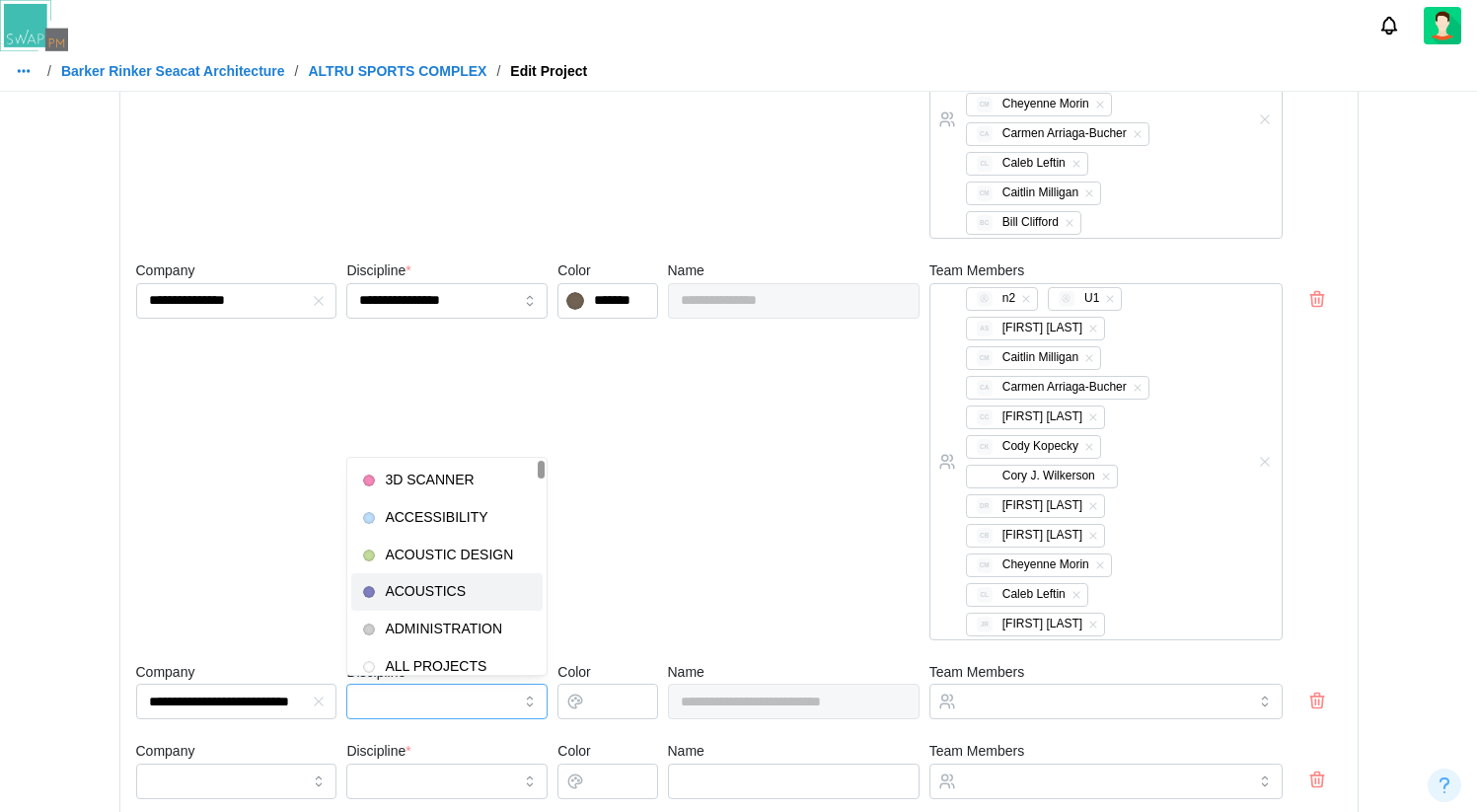 type on "*********" 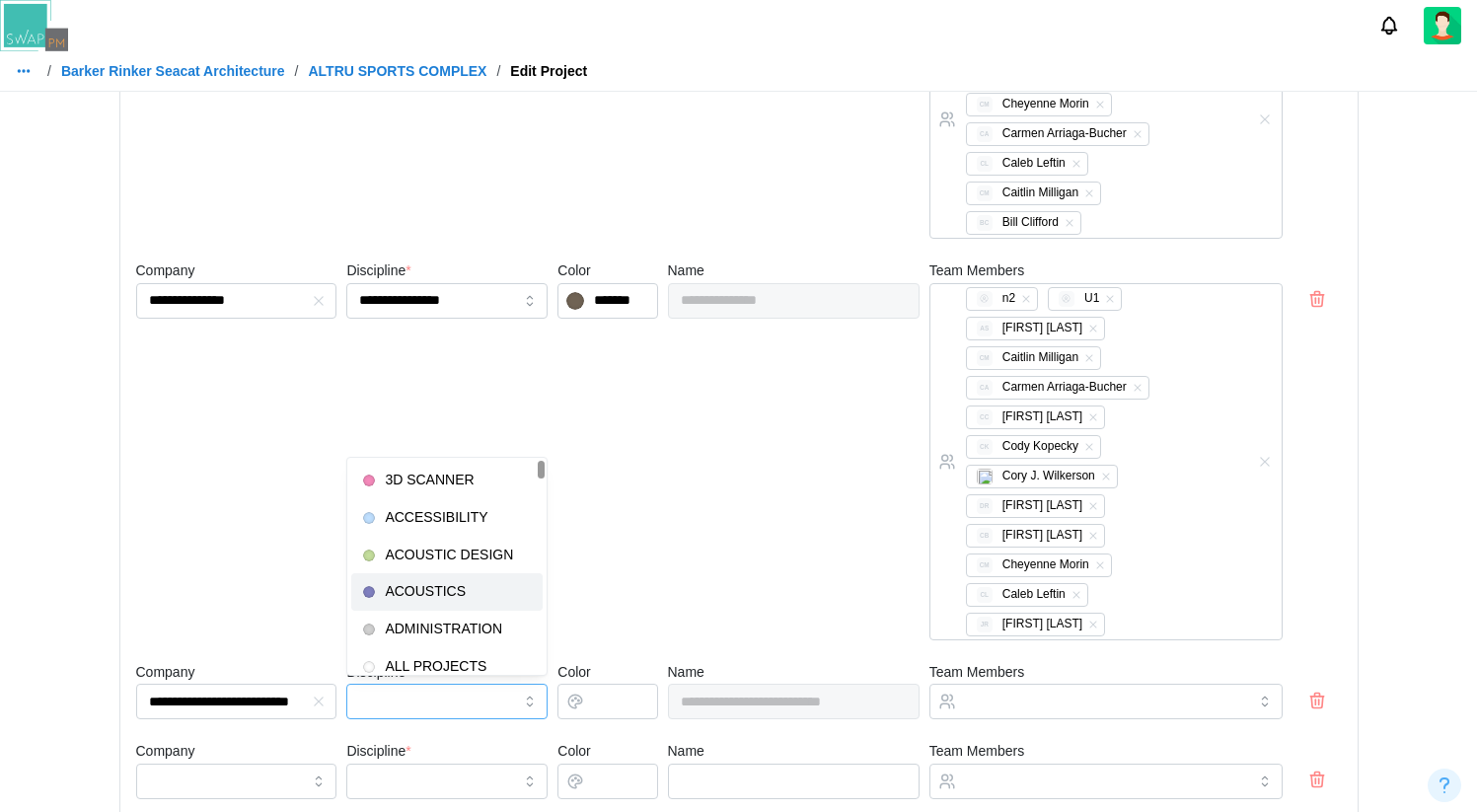 type on "*******" 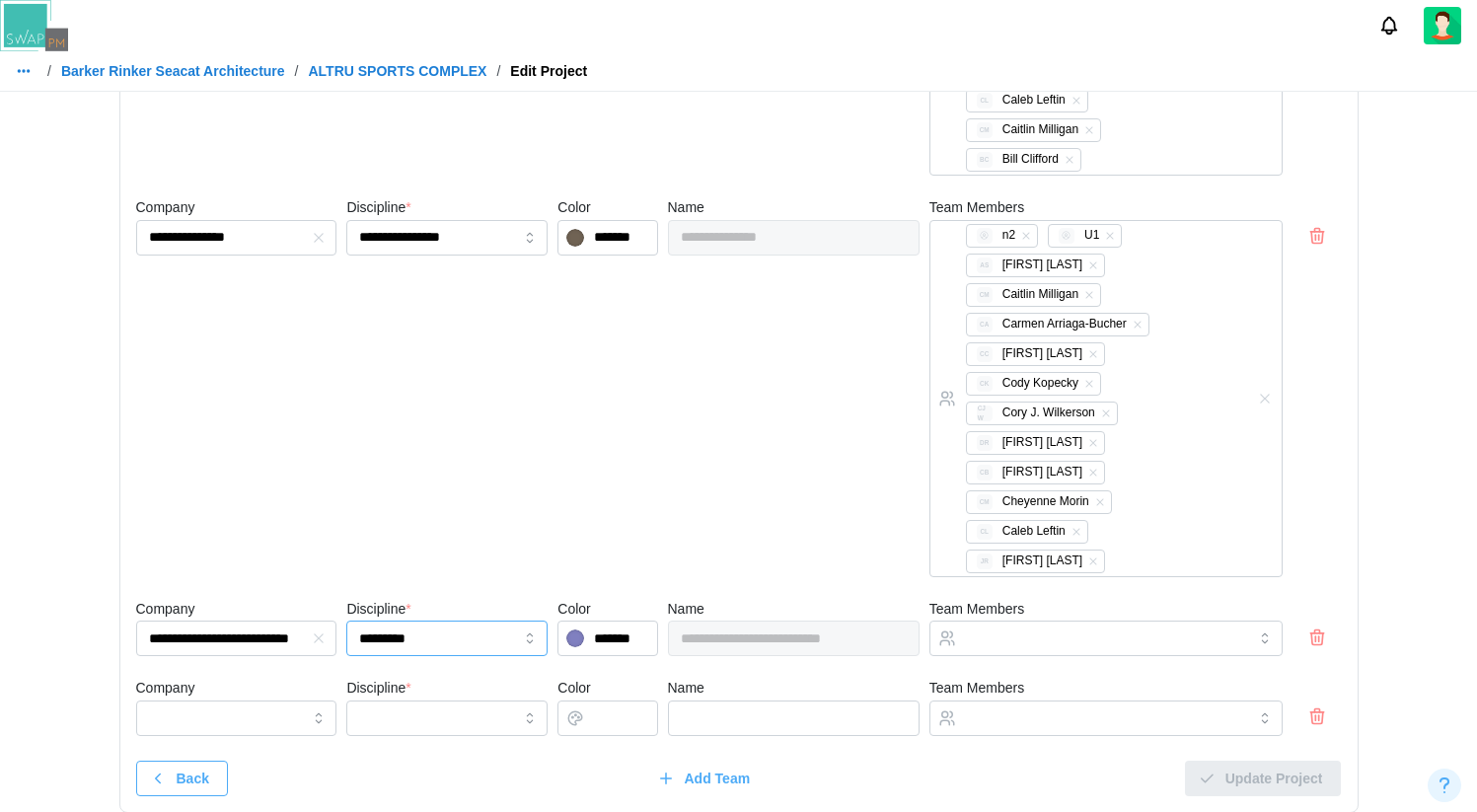scroll, scrollTop: 597, scrollLeft: 0, axis: vertical 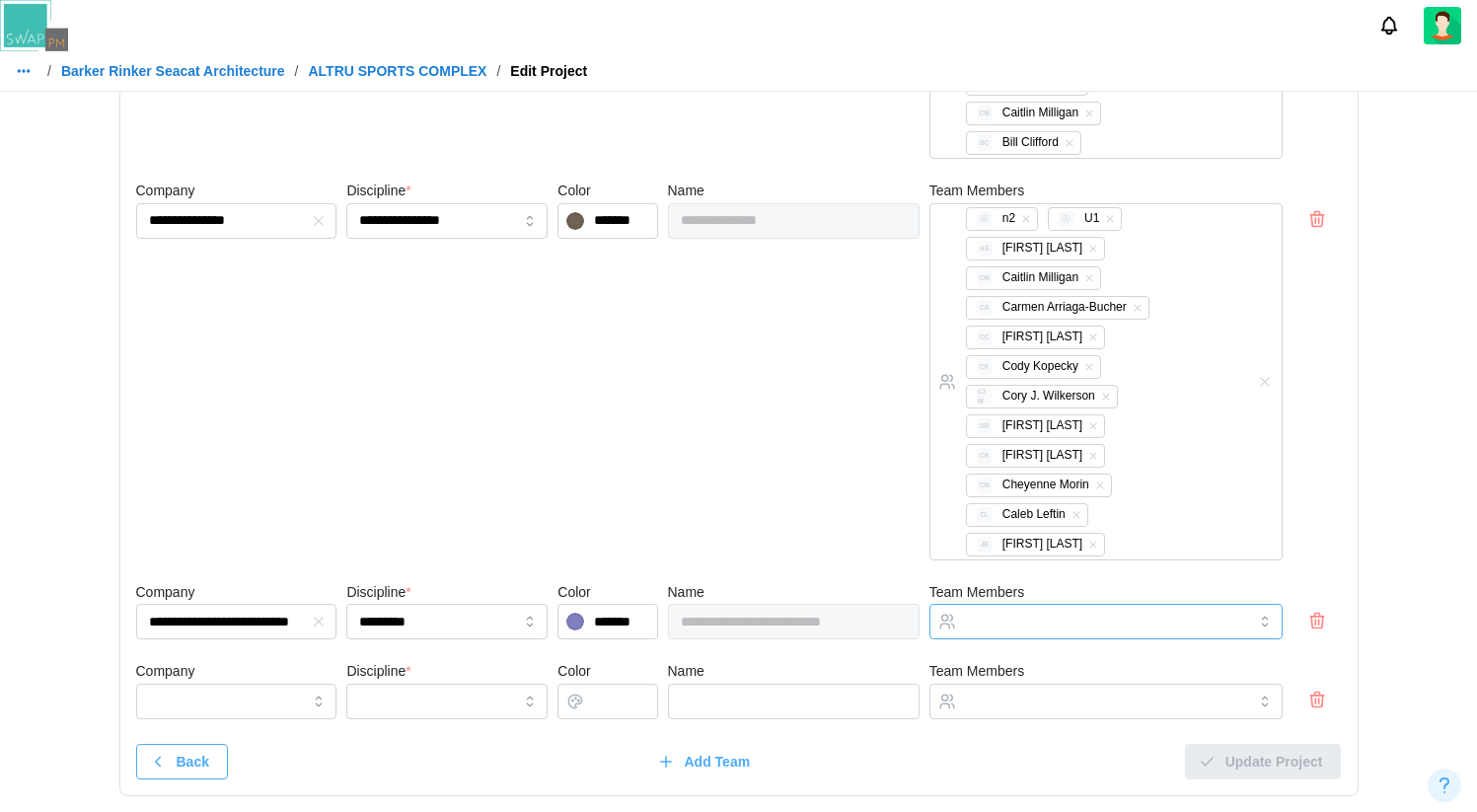 click at bounding box center (1085, 622) 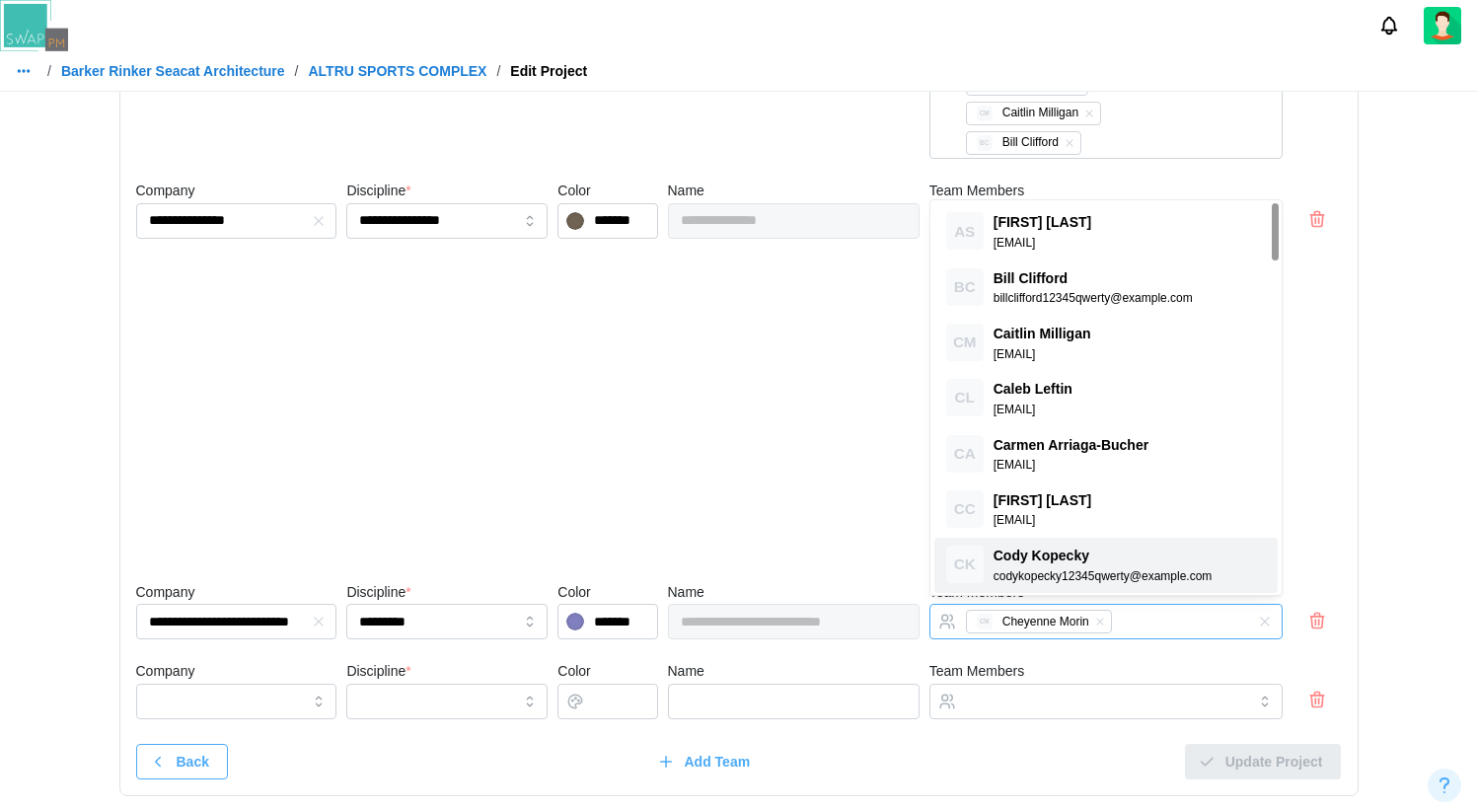 click on "CM [FIRST] [LAST]" at bounding box center [1085, 622] 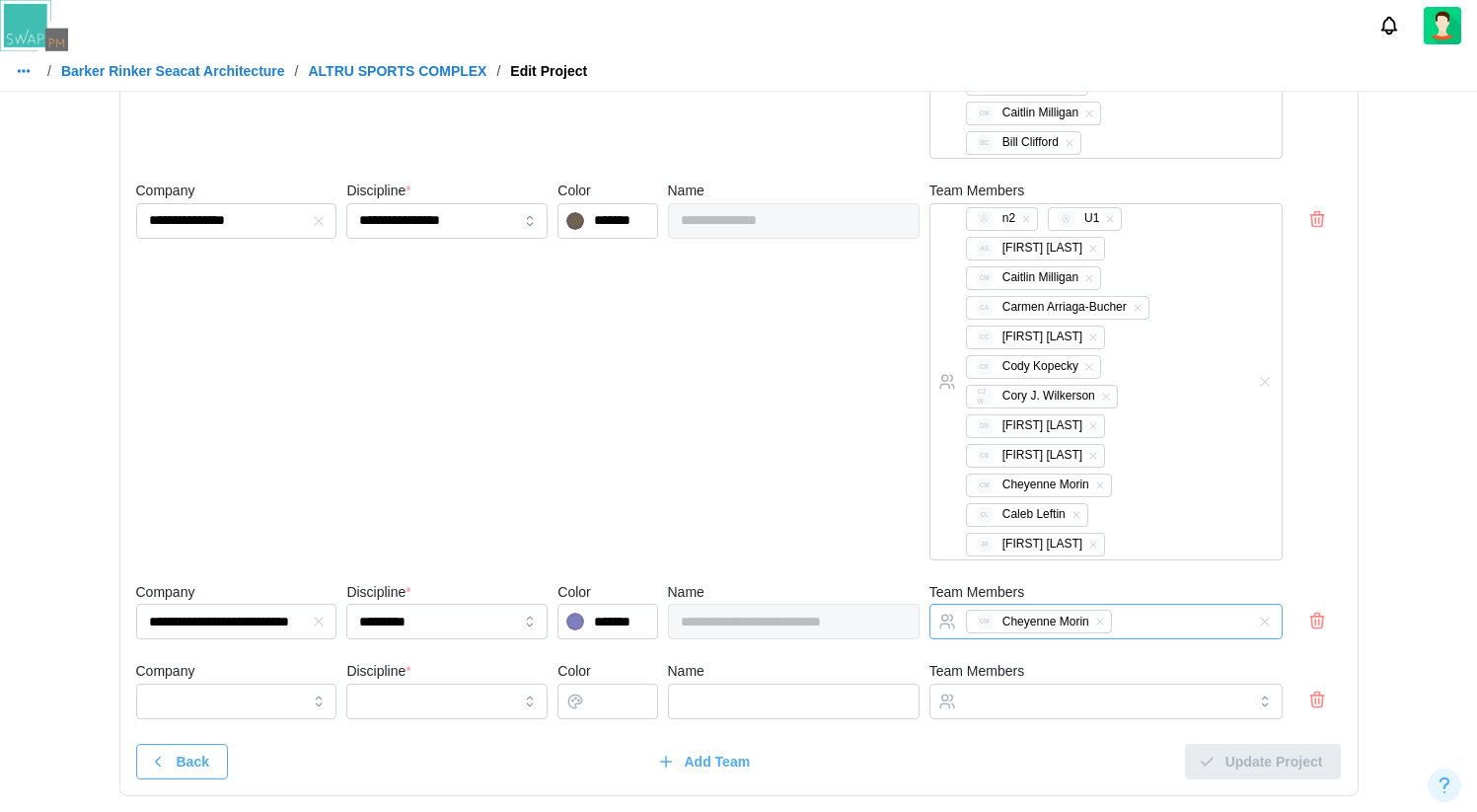 click on "CM [FIRST] [LAST]" at bounding box center (1085, 622) 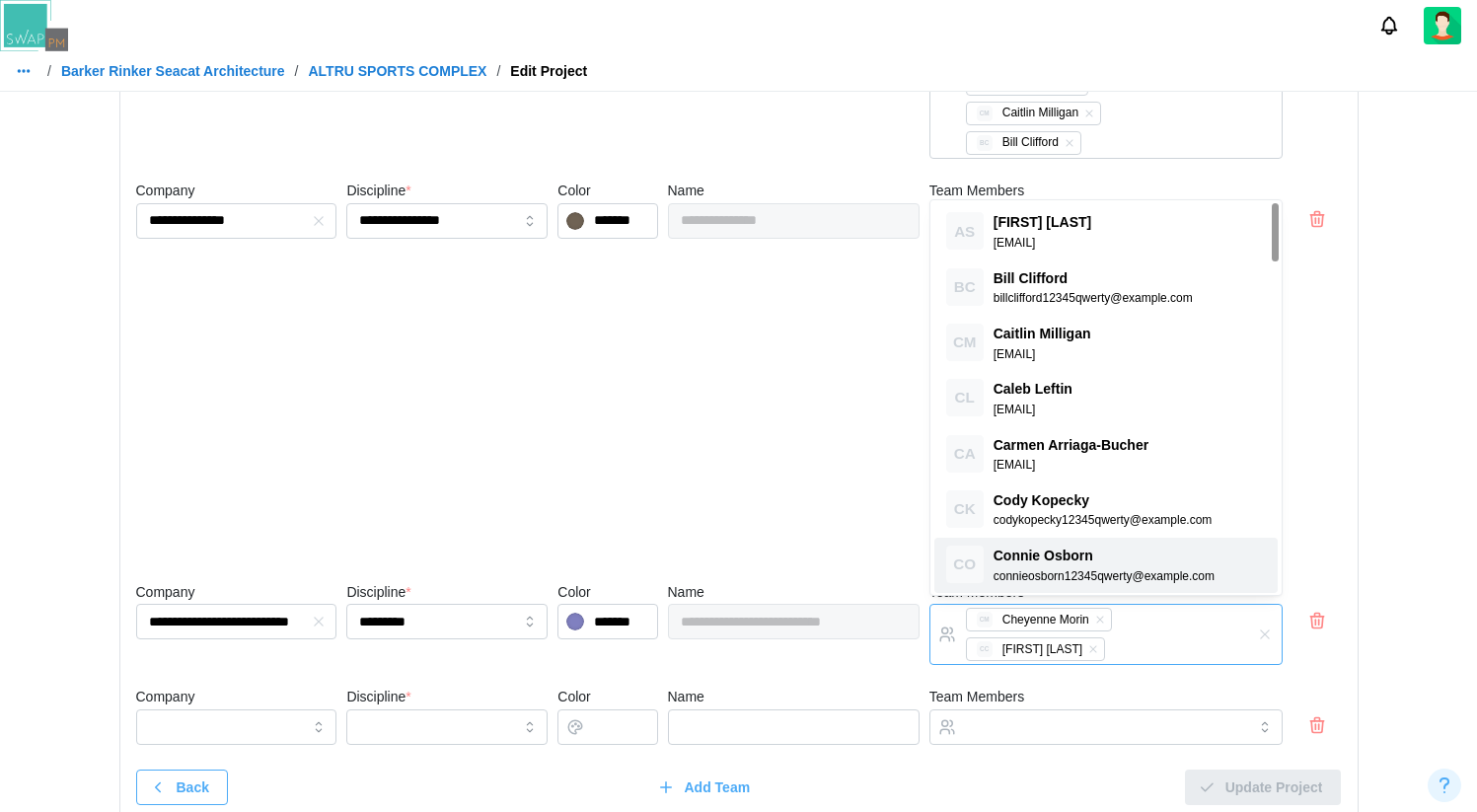 click on "CM Cheyenne Morin CC Chris Cosenza" at bounding box center [1085, 634] 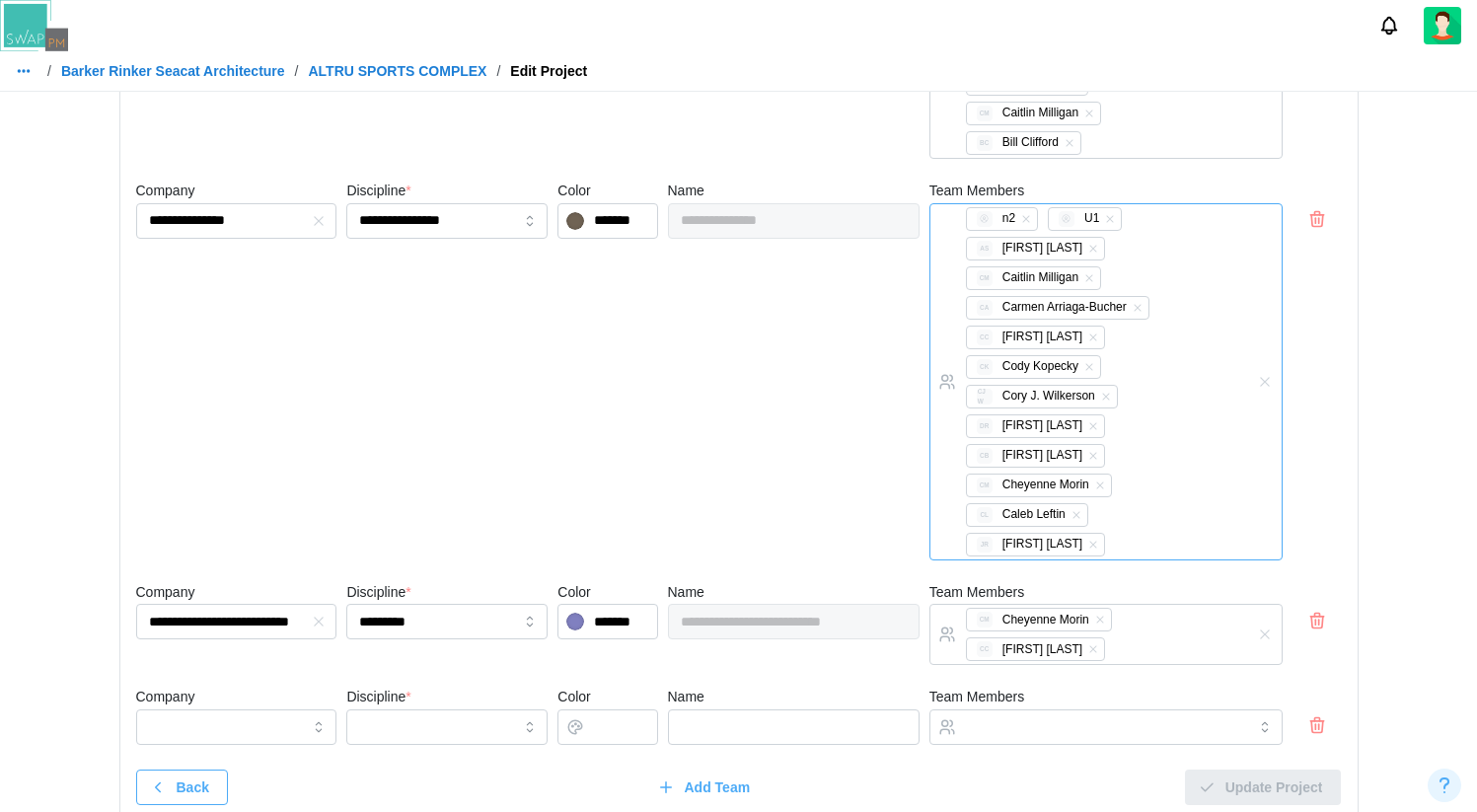 click on "n2 U1 AS [FIRST] [LAST] CM [FIRST] [LAST] CA [FIRST] [LAST] CC [FIRST] [LAST] CK [FIRST] [LAST] [FIRST] [LAST] DR [FIRST] [LAST] CB [FIRST] [LAST] CM [FIRST] [LAST] CL [FIRST] [LAST] JR [FIRST] [LAST]" at bounding box center (1085, 382) 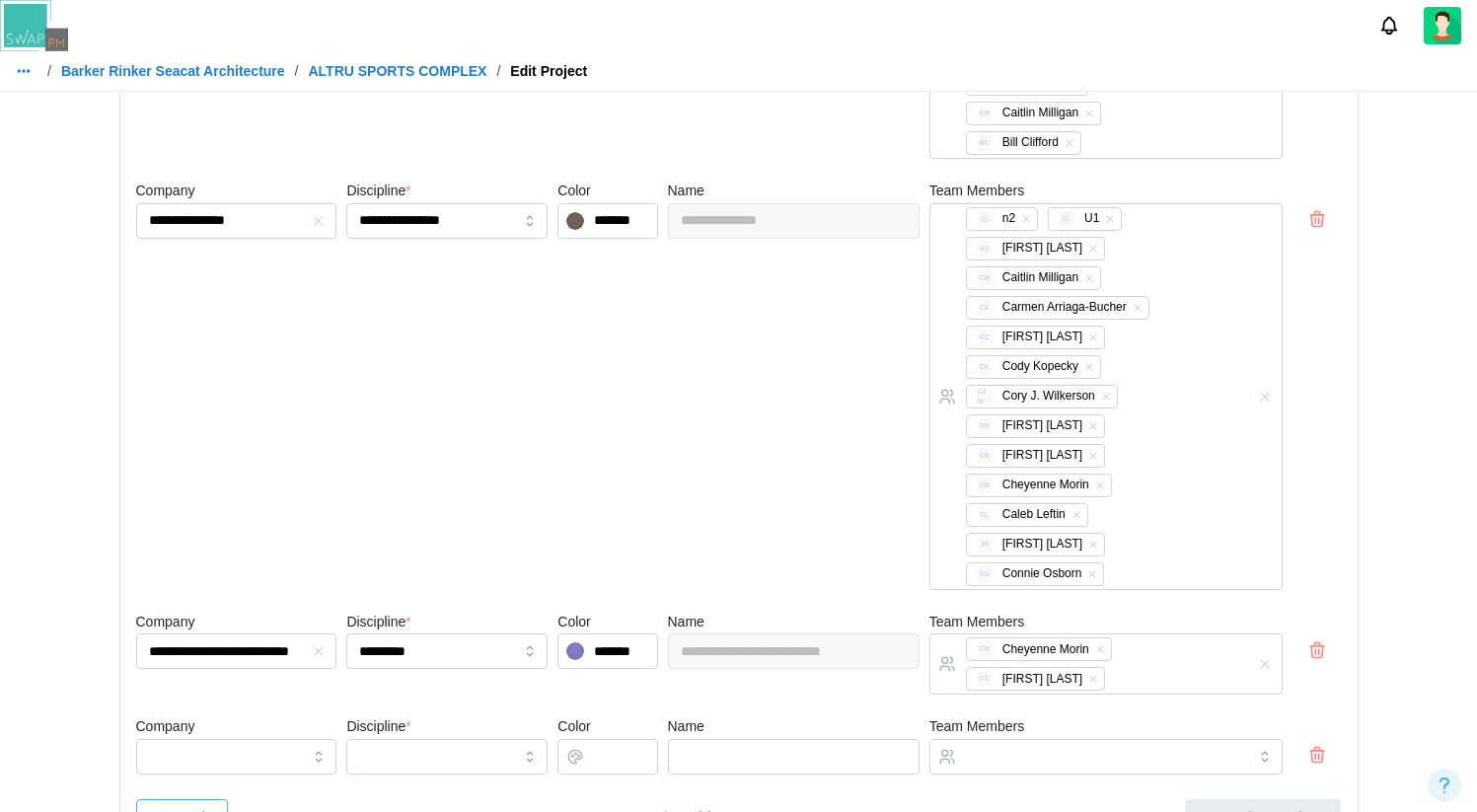 click at bounding box center [1265, 397] 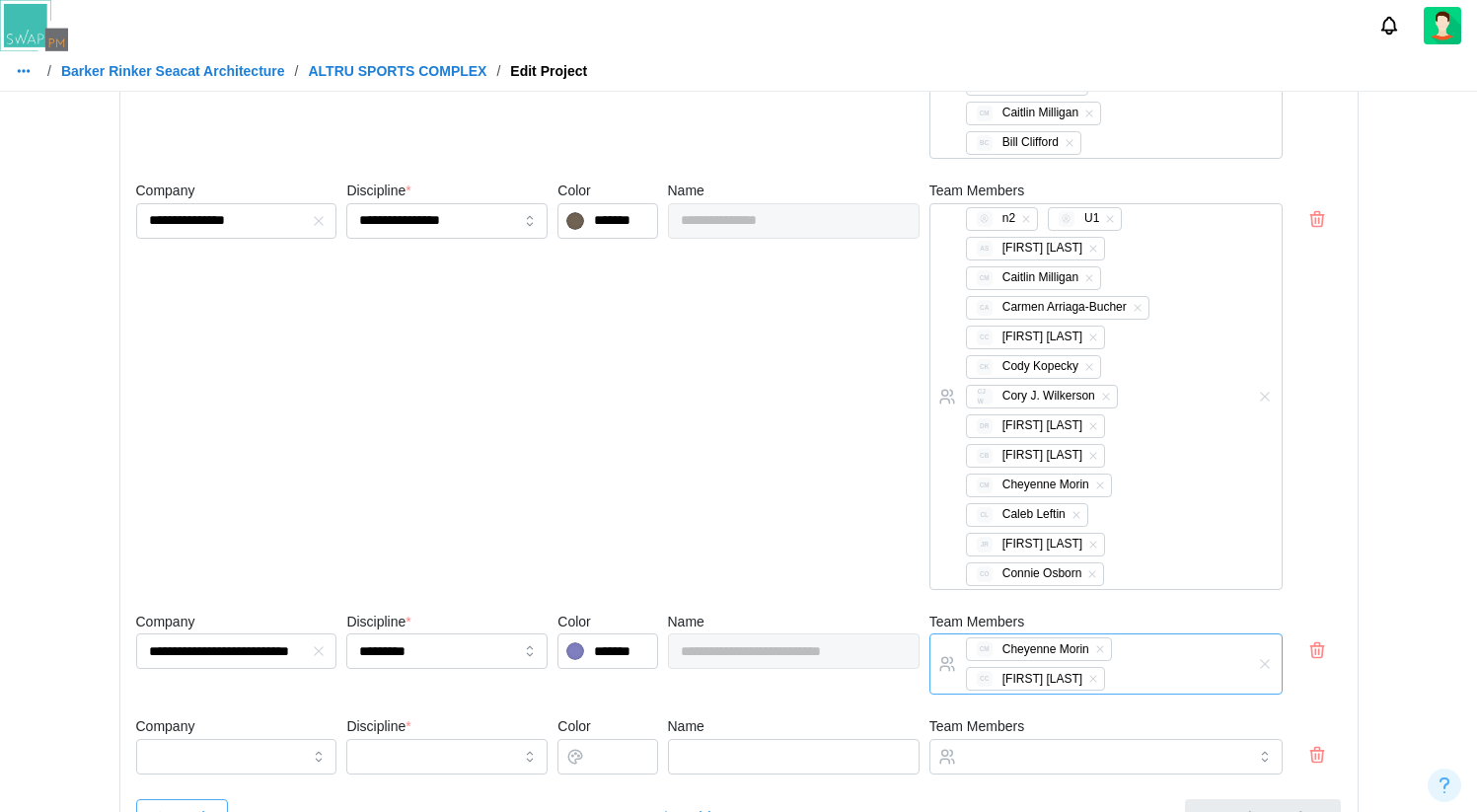 click on "CM Cheyenne Morin CC Chris Cosenza" at bounding box center [1085, 664] 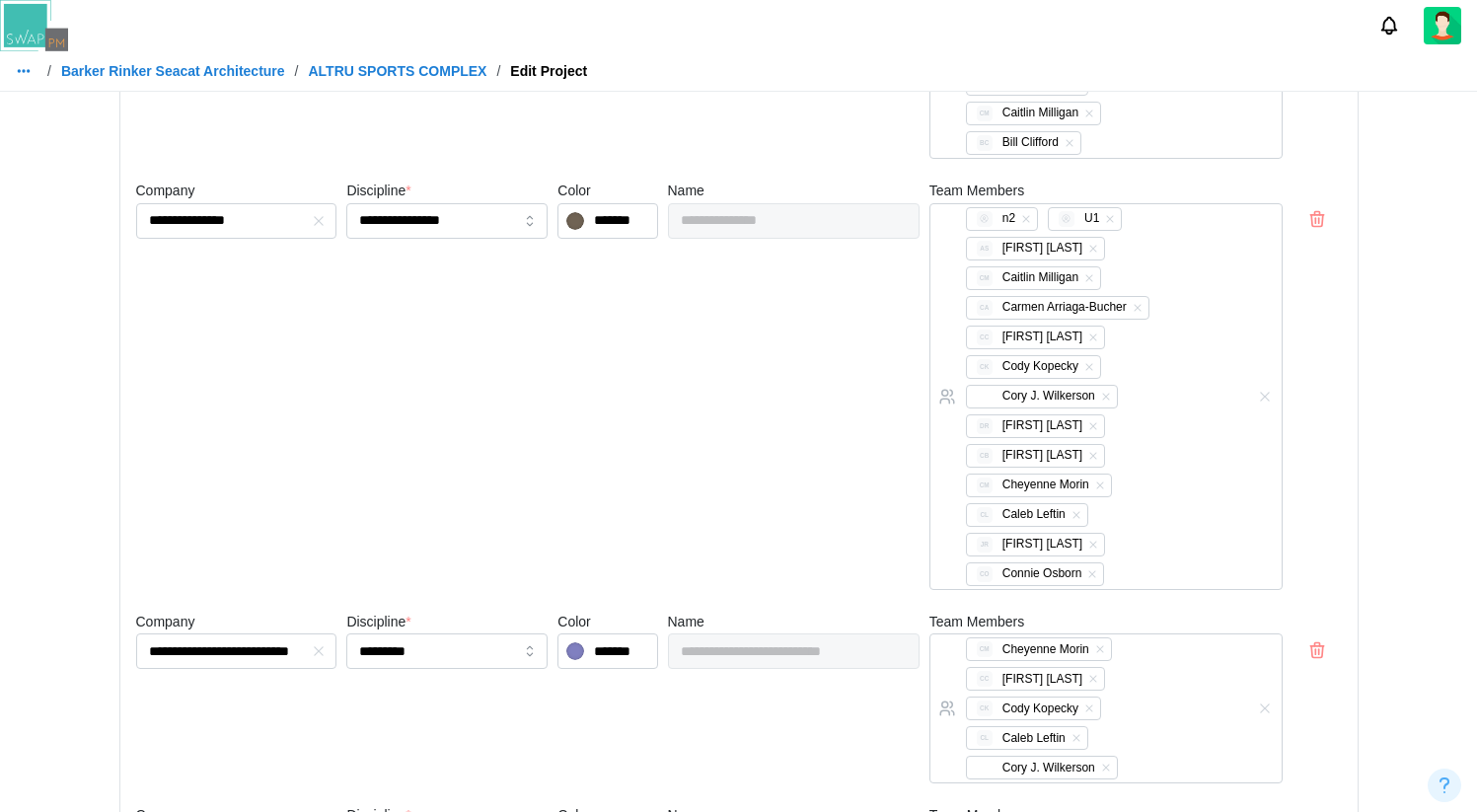 click on "**********" at bounding box center (739, 287) 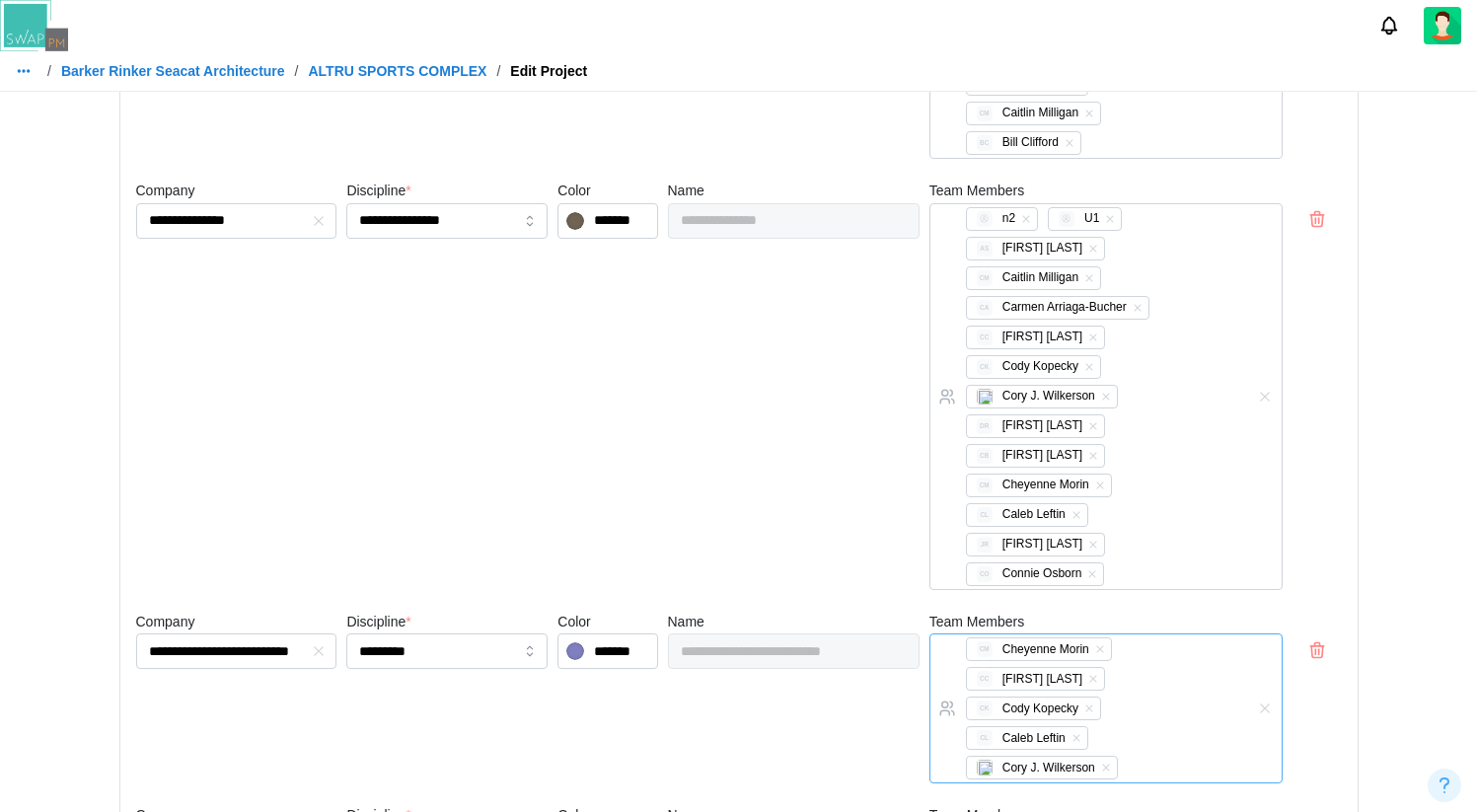 click on "CM Cheyenne Morin CC Chris Cosenza CK Cody Kopecky CL Caleb Leftin Cory J. Wilkerson" at bounding box center [1085, 708] 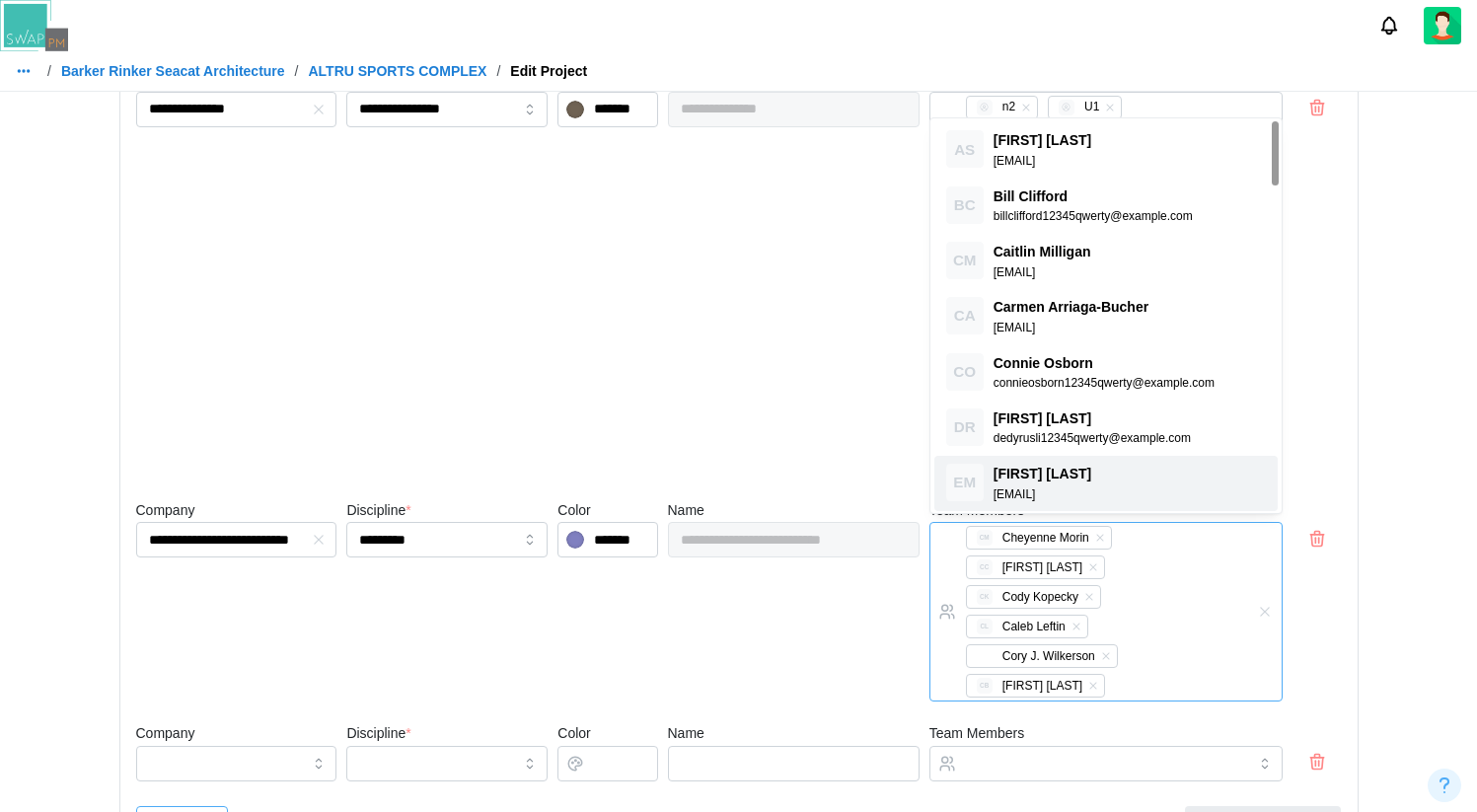scroll, scrollTop: 731, scrollLeft: 0, axis: vertical 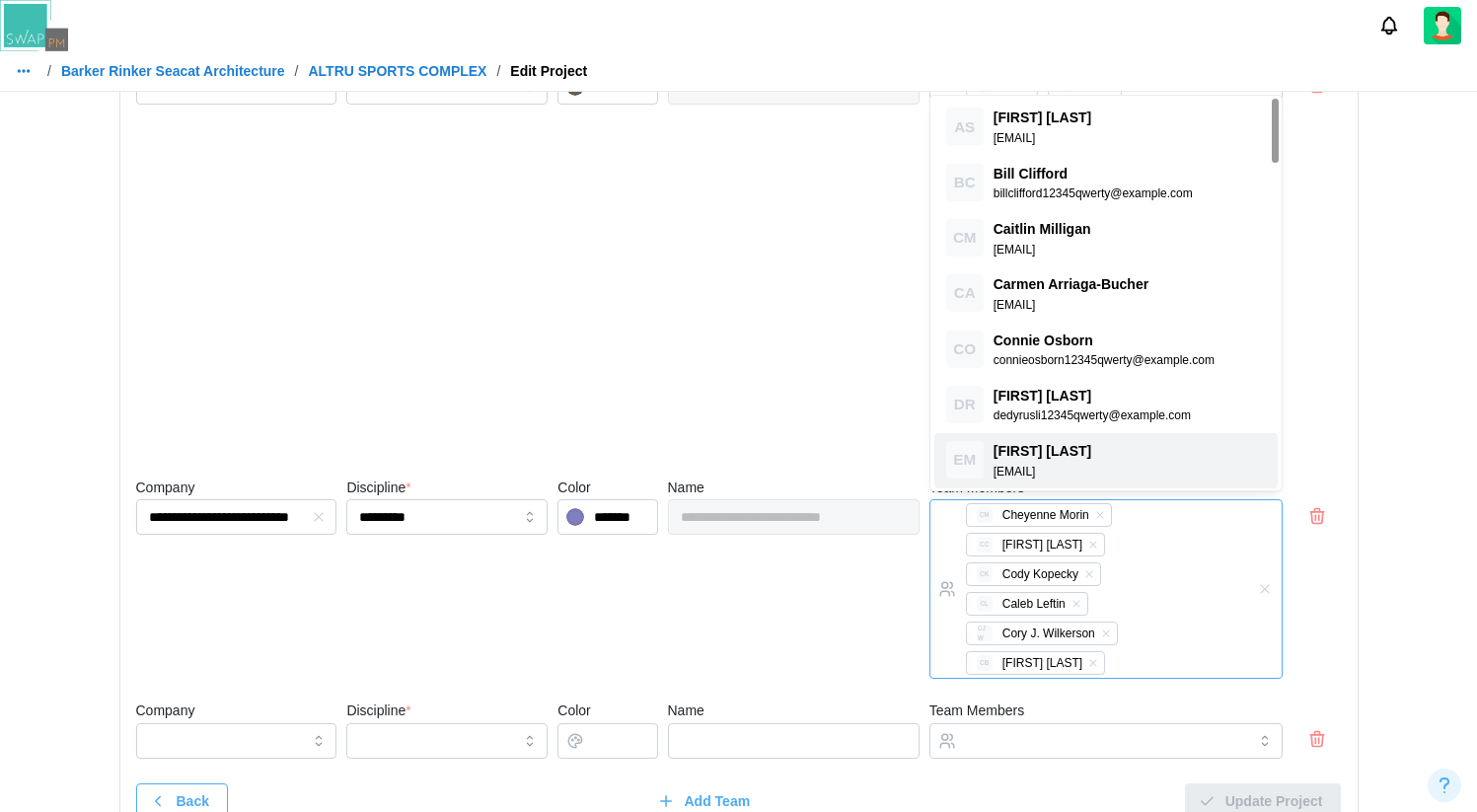 click on "CM Cheyenne Morin CC Chris Cosenza CK Cody Kopecky CL Caleb Leftin CJW Cory J. Wilkerson CB Craig Bouck" at bounding box center (1085, 589) 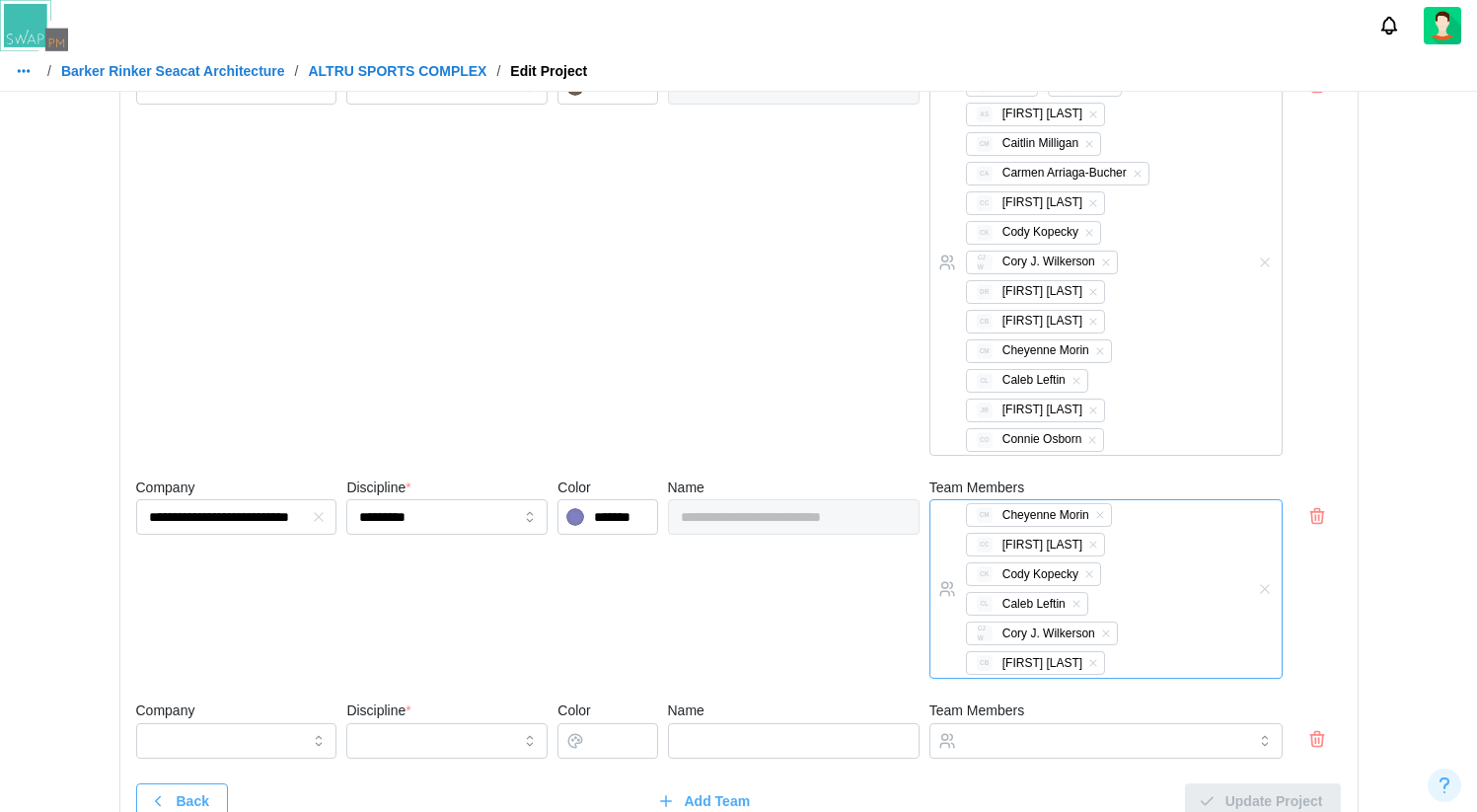 click on "CM Cheyenne Morin CC Chris Cosenza CK Cody Kopecky CL Caleb Leftin CJW Cory J. Wilkerson CB Craig Bouck" at bounding box center (1085, 589) 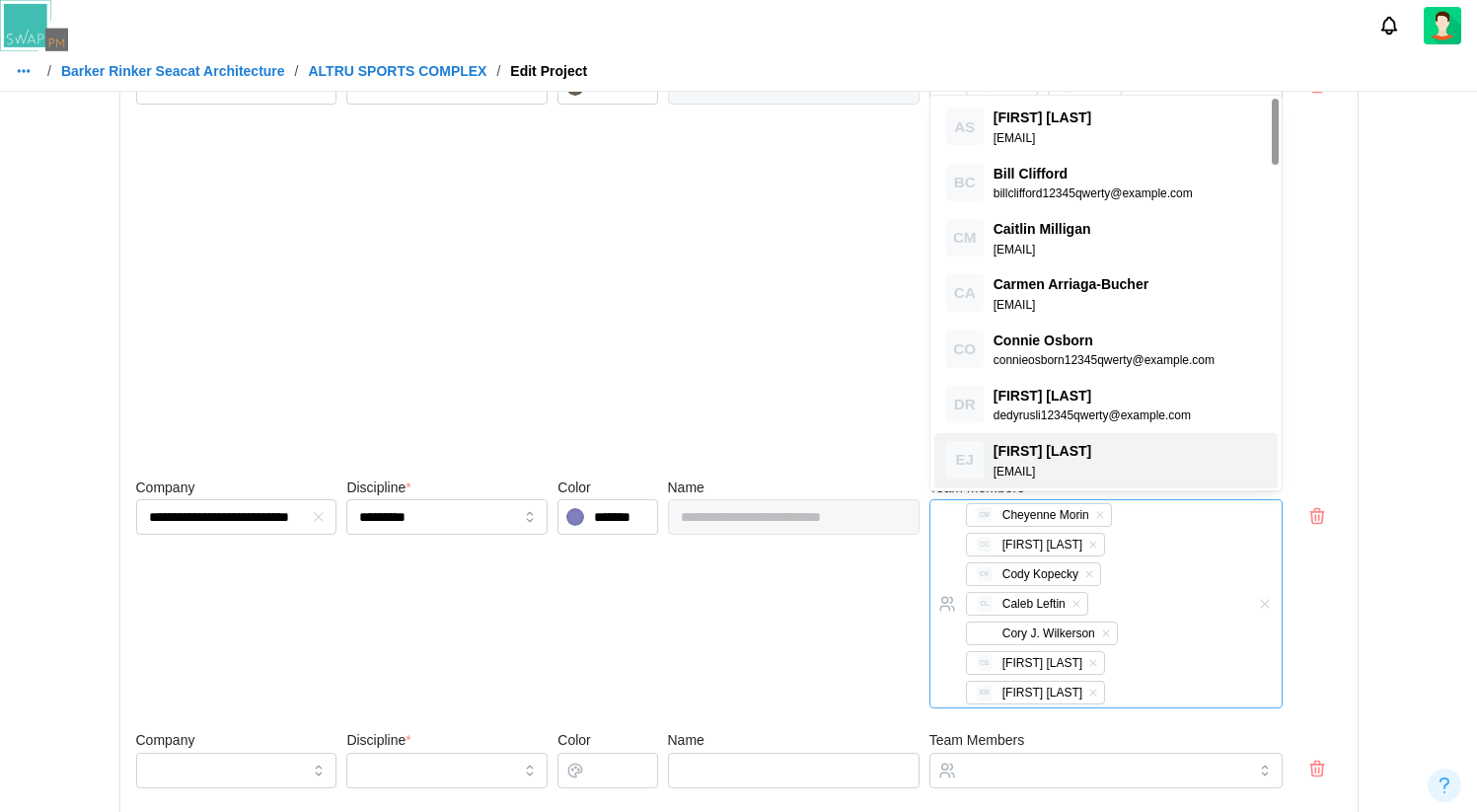 scroll, scrollTop: 800, scrollLeft: 0, axis: vertical 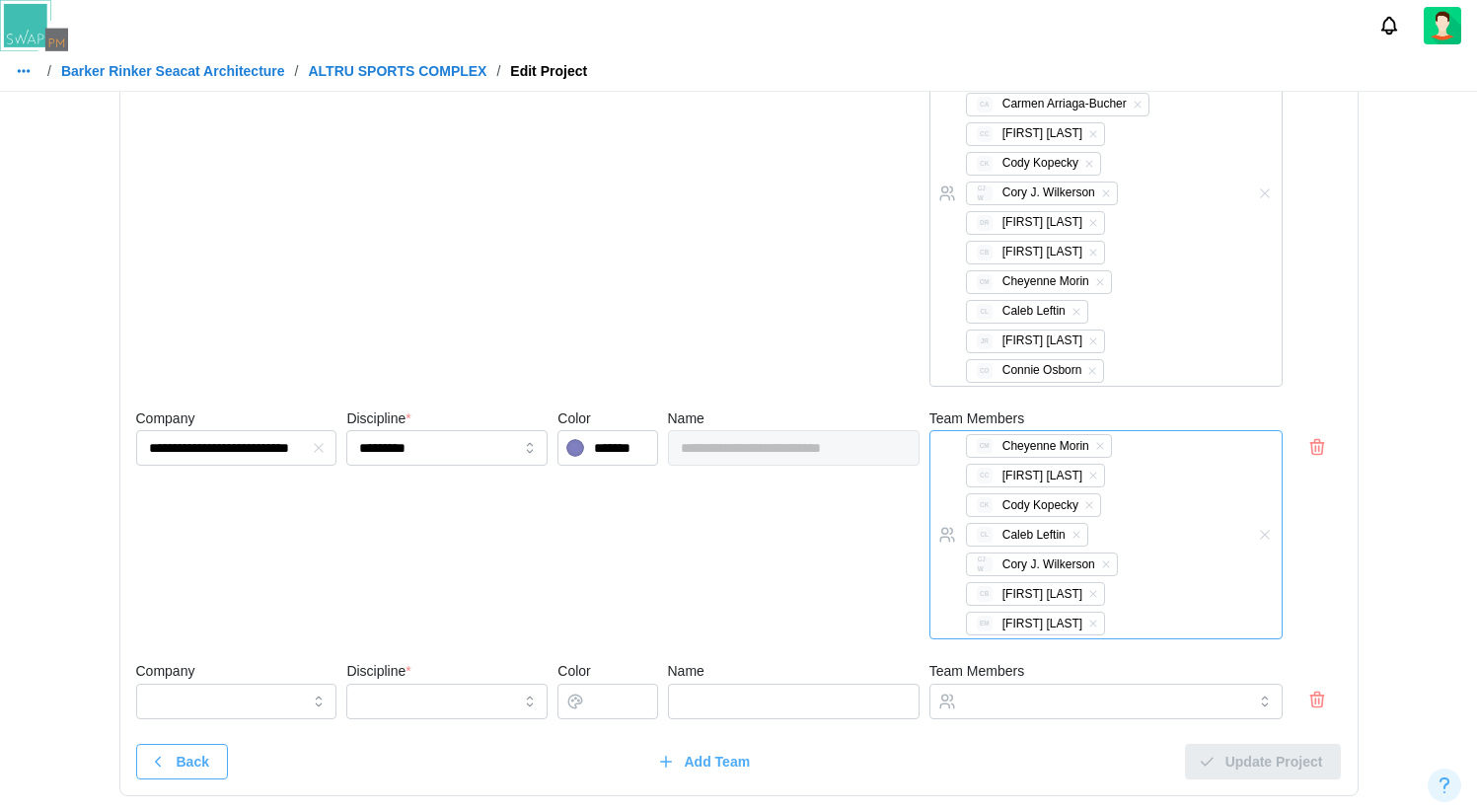 click on "CM [FIRST] [LAST] CC [FIRST] [LAST] CK [FIRST] [LAST] CL [FIRST] [LAST] CJW [FIRST] [LAST] CB [FIRST] [LAST] EM [FIRST] [LAST]" at bounding box center (1085, 535) 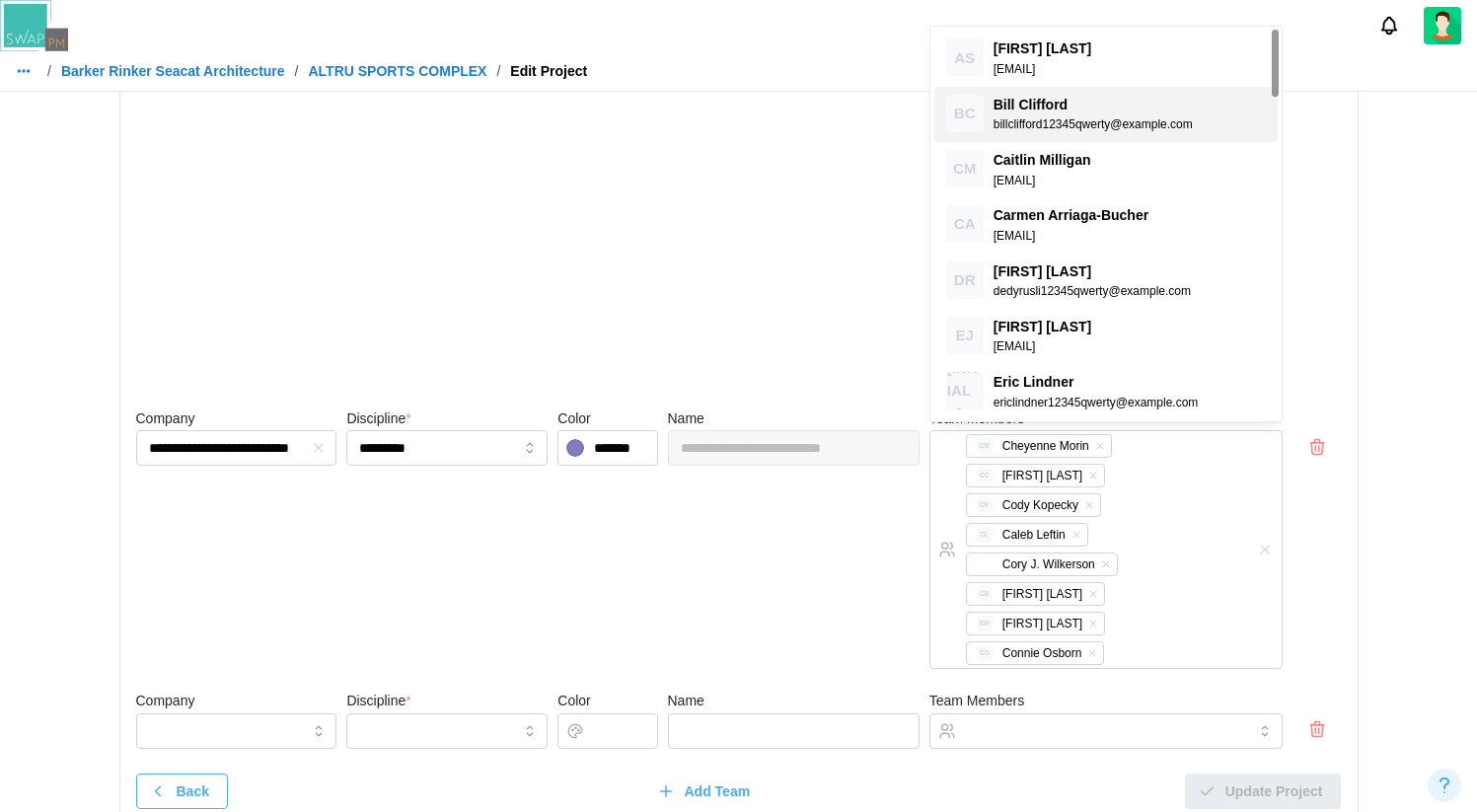 click on "**********" at bounding box center (739, 128) 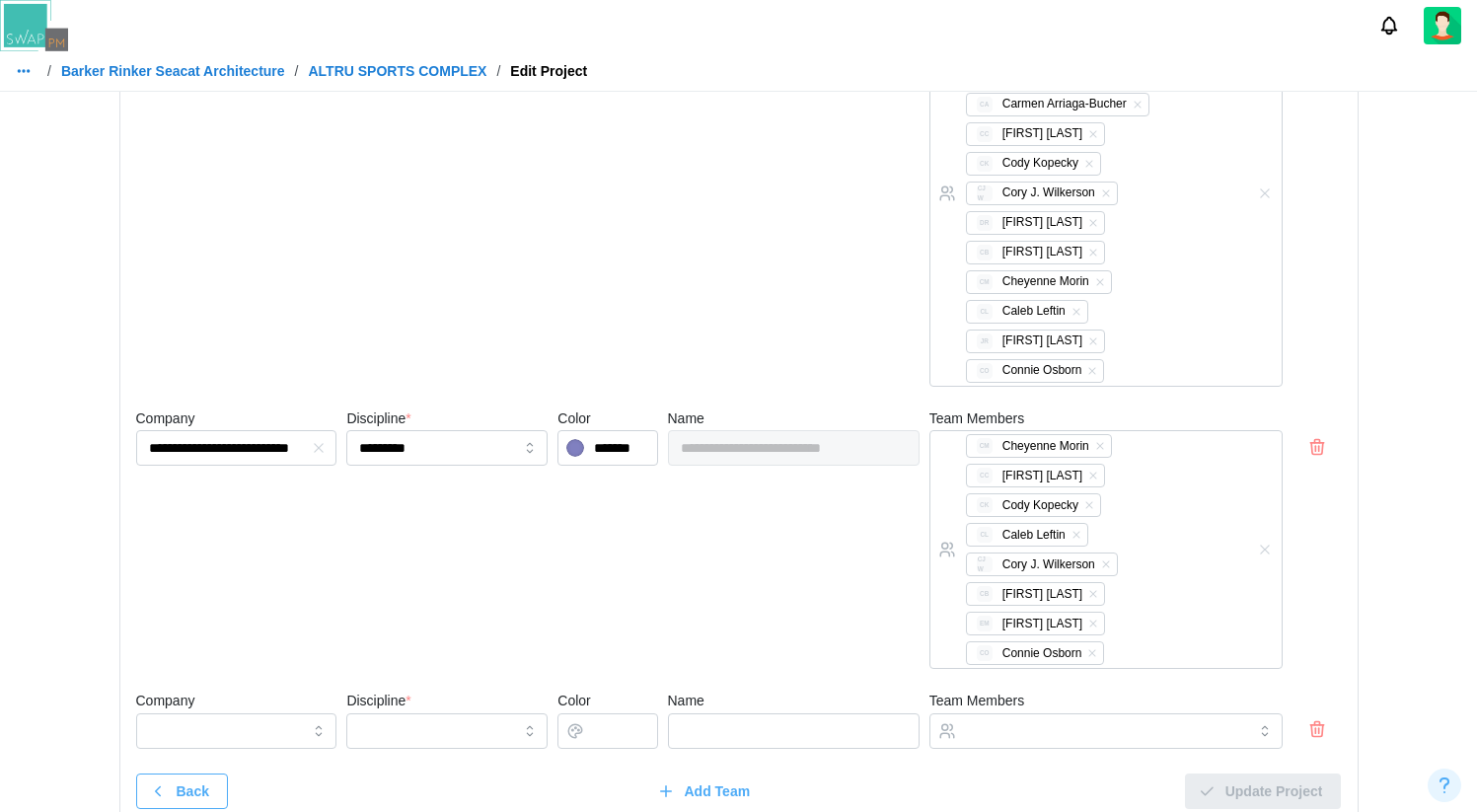 scroll, scrollTop: 830, scrollLeft: 0, axis: vertical 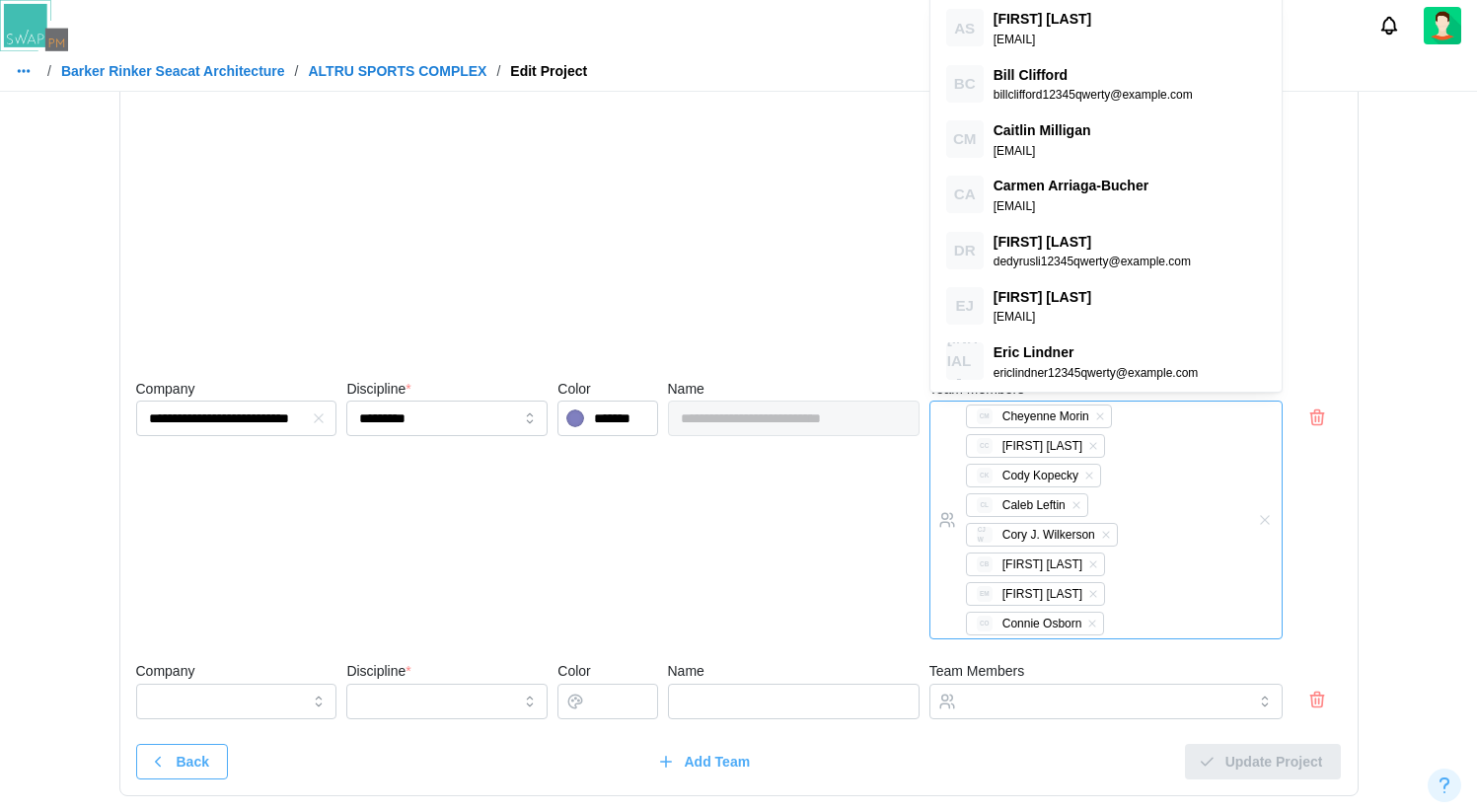 click at bounding box center (1092, 624) 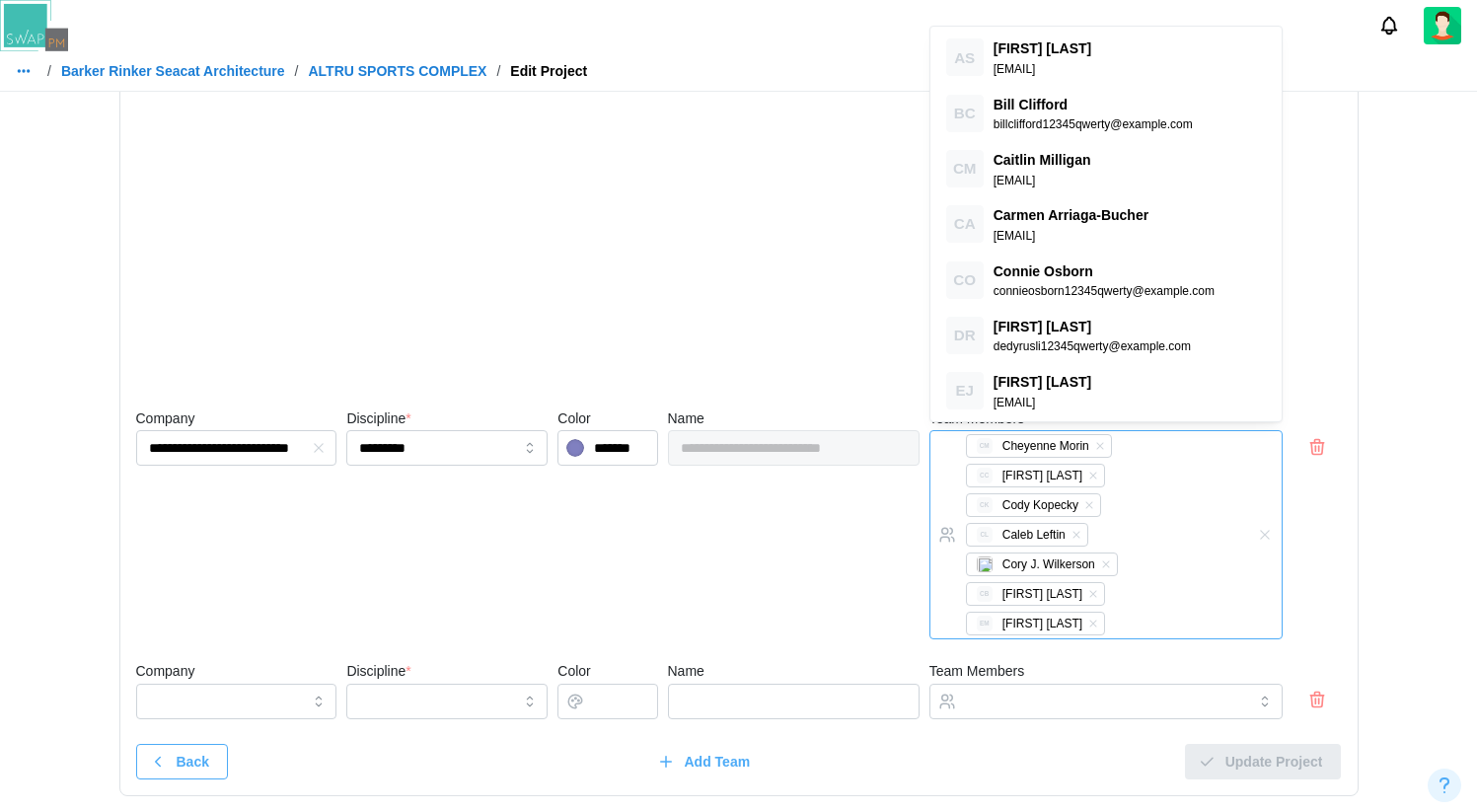 click at bounding box center [1093, 624] 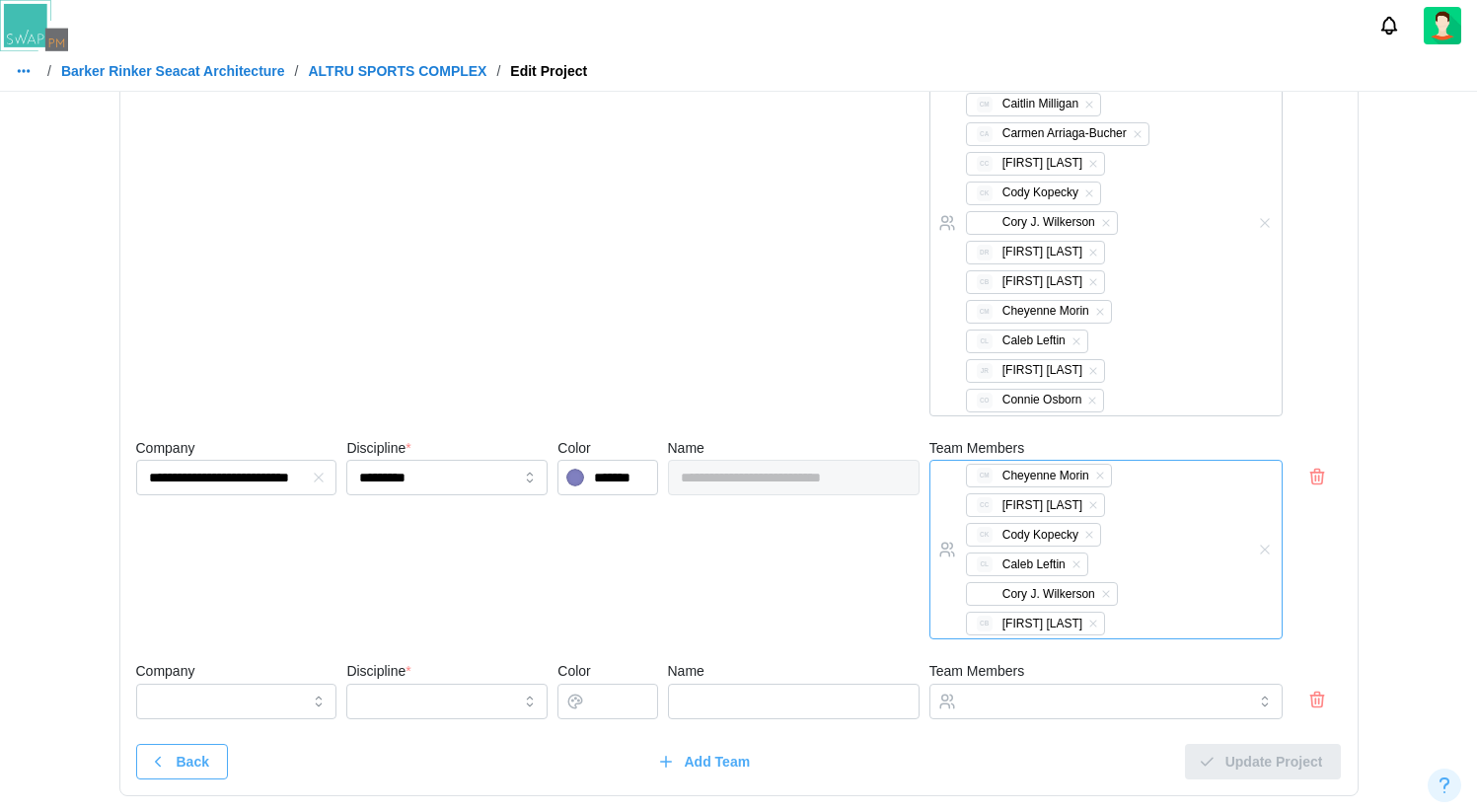 scroll, scrollTop: 771, scrollLeft: 0, axis: vertical 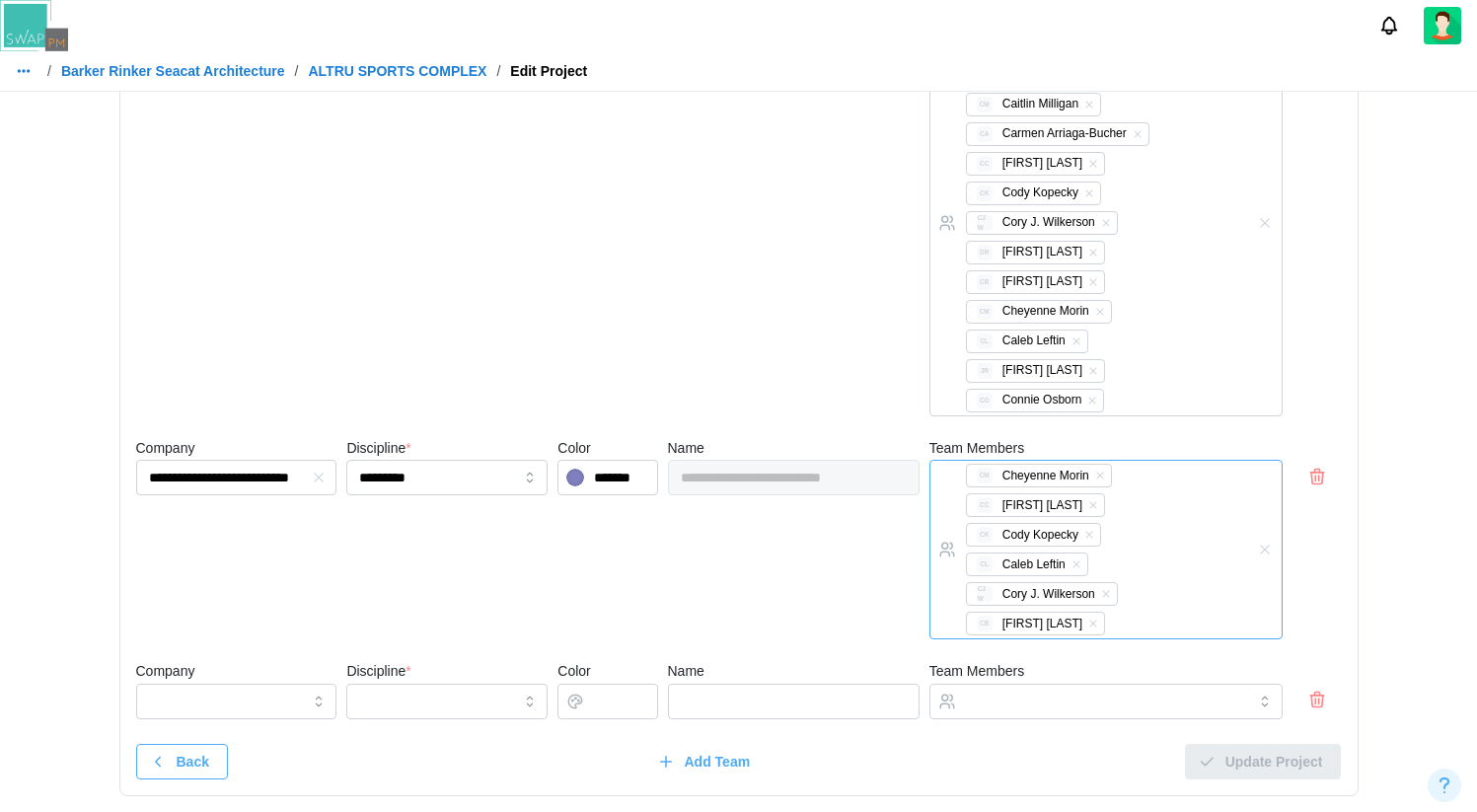 click on "CM Cheyenne Morin CC Chris Cosenza CK Cody Kopecky CL Caleb Leftin CJW Cory J. Wilkerson CB Craig Bouck" at bounding box center [1085, 550] 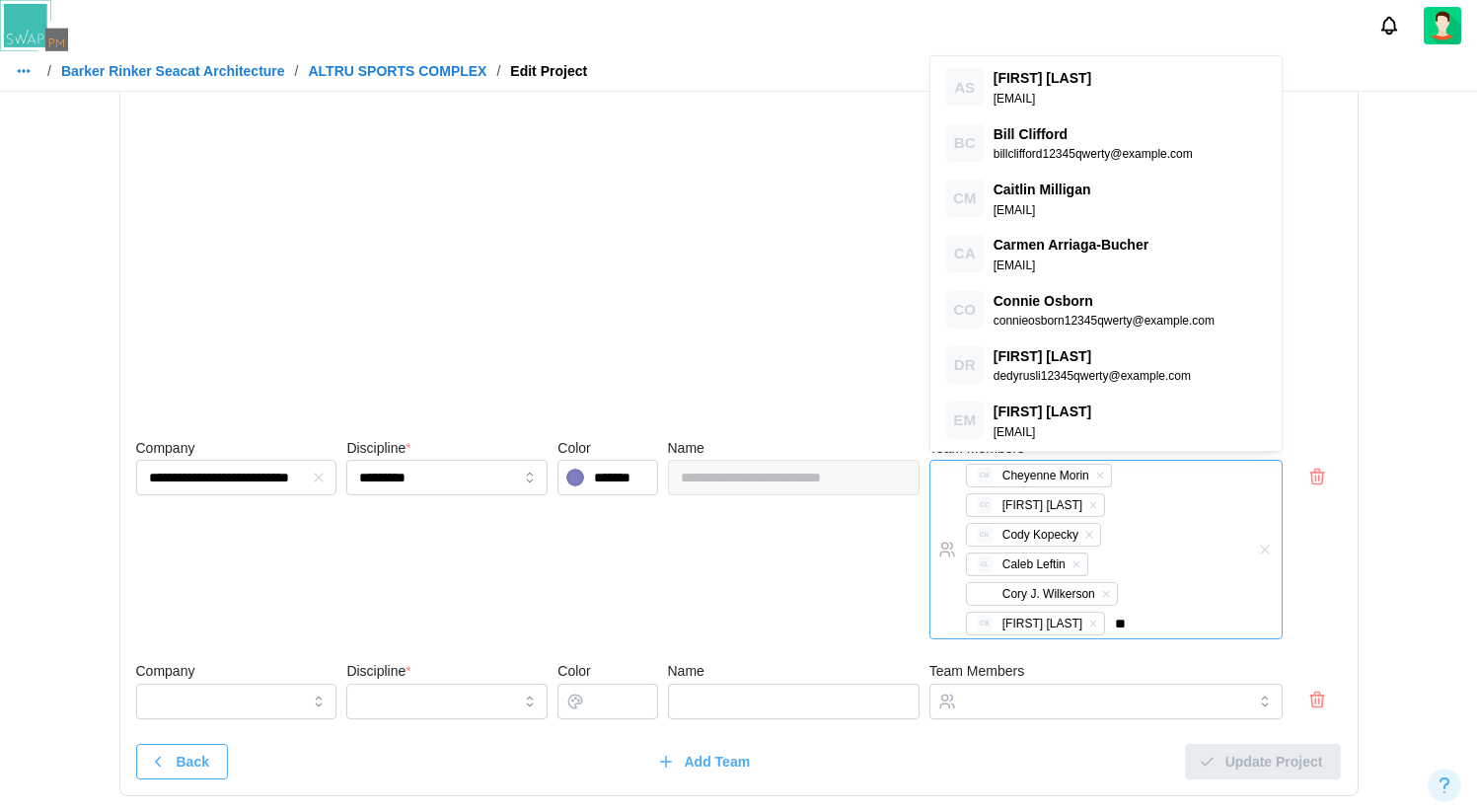scroll, scrollTop: 627, scrollLeft: 0, axis: vertical 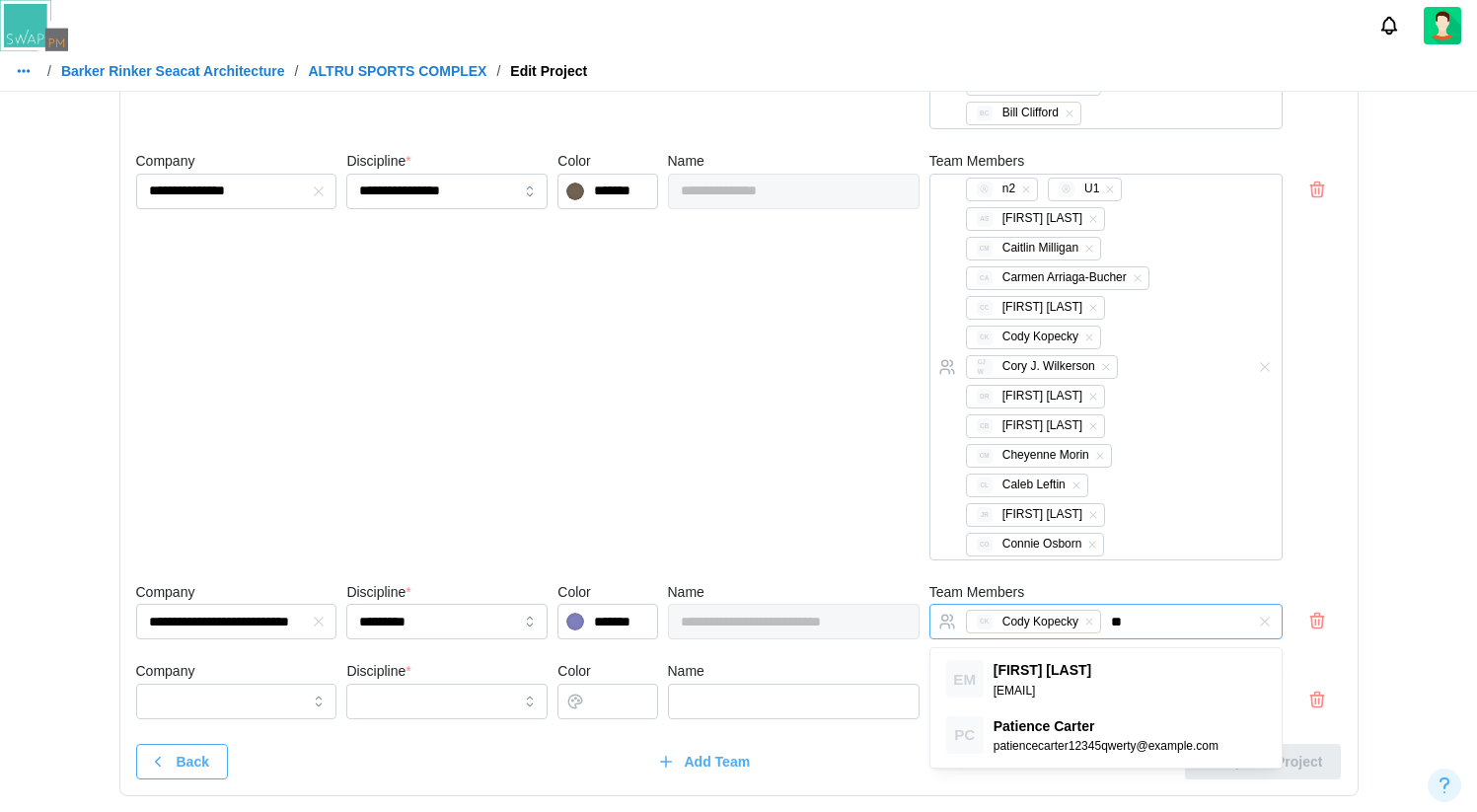 type on "***" 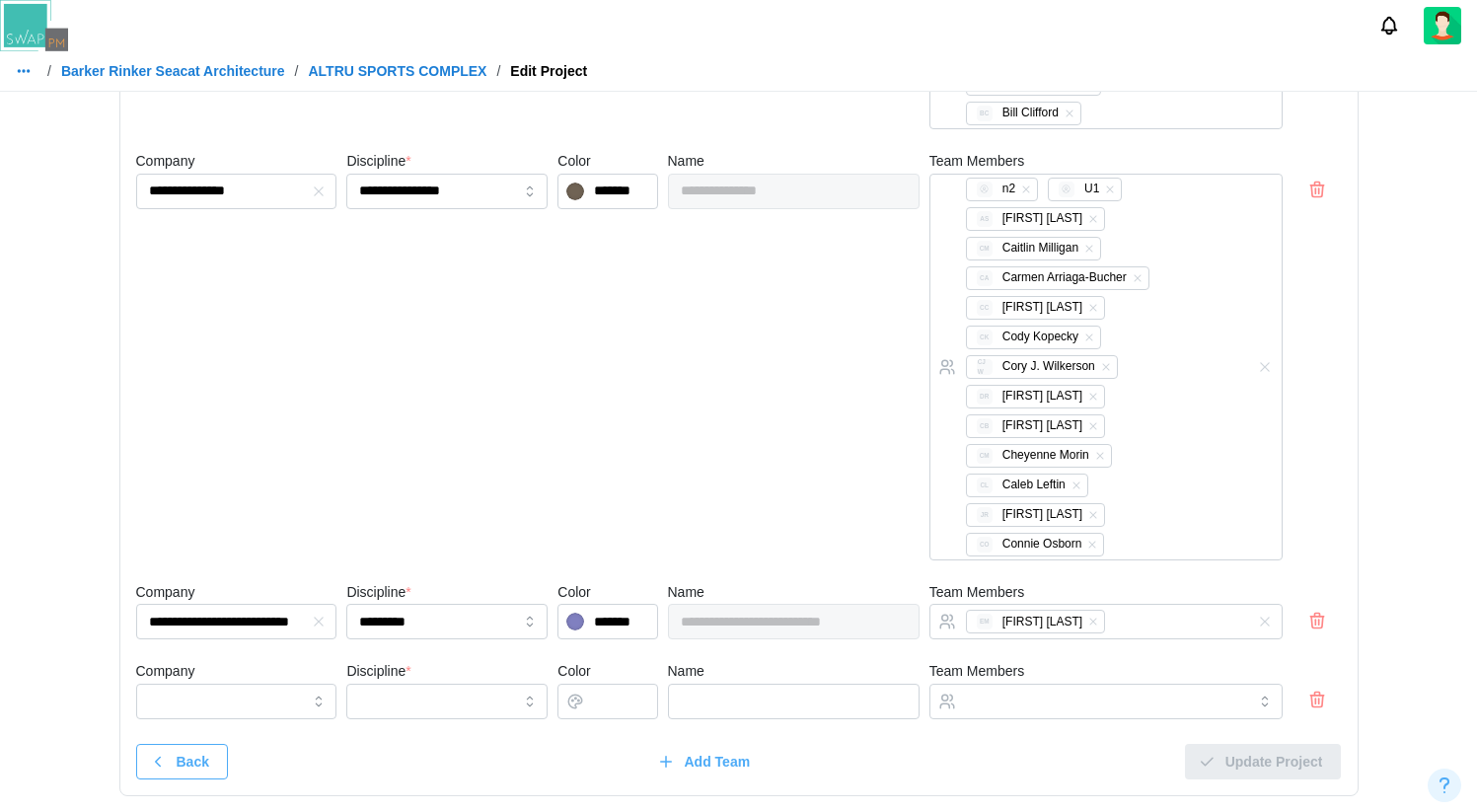 click on "**********" at bounding box center [739, 200] 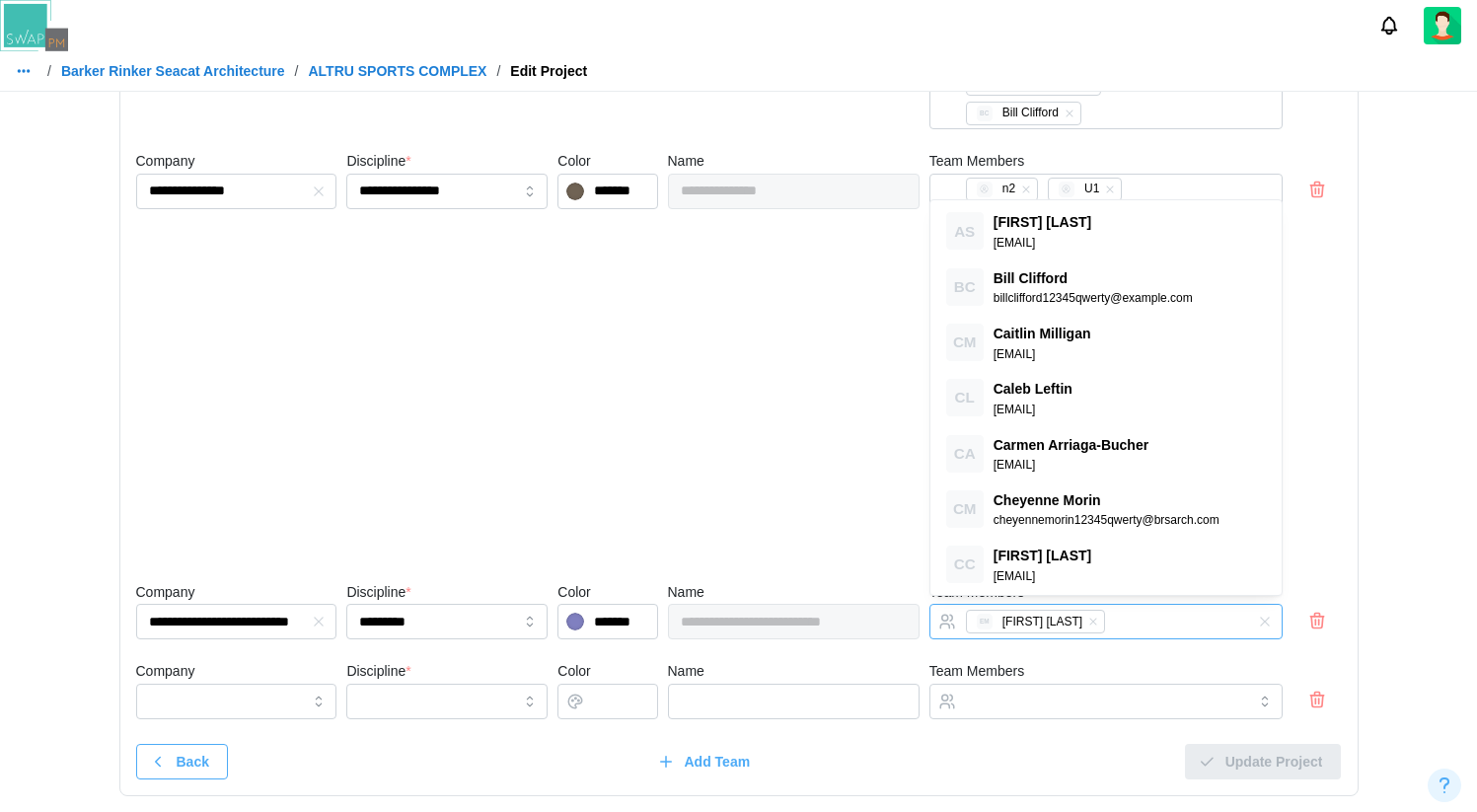 click on "EM Echo Ma" at bounding box center (1085, 622) 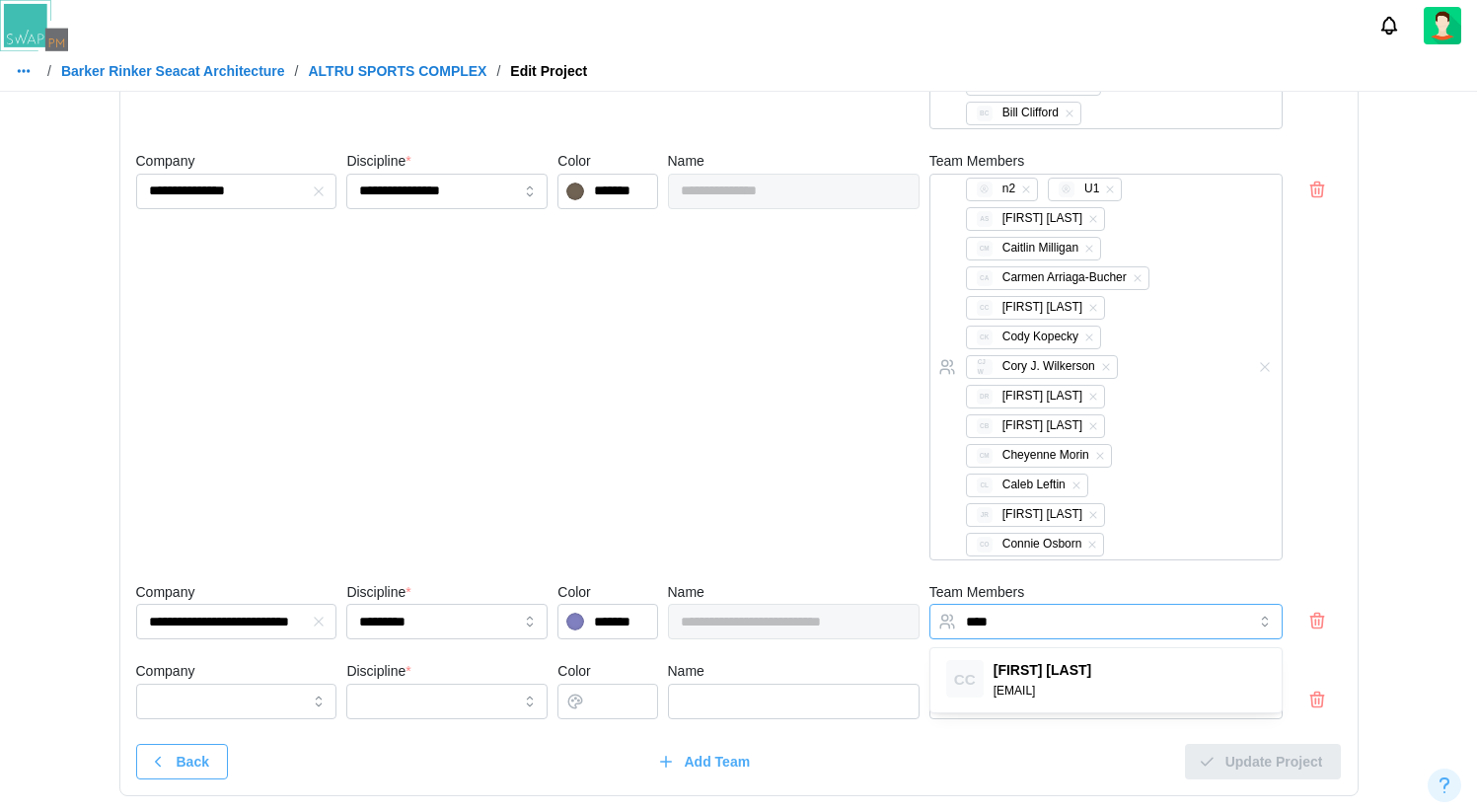 type on "*****" 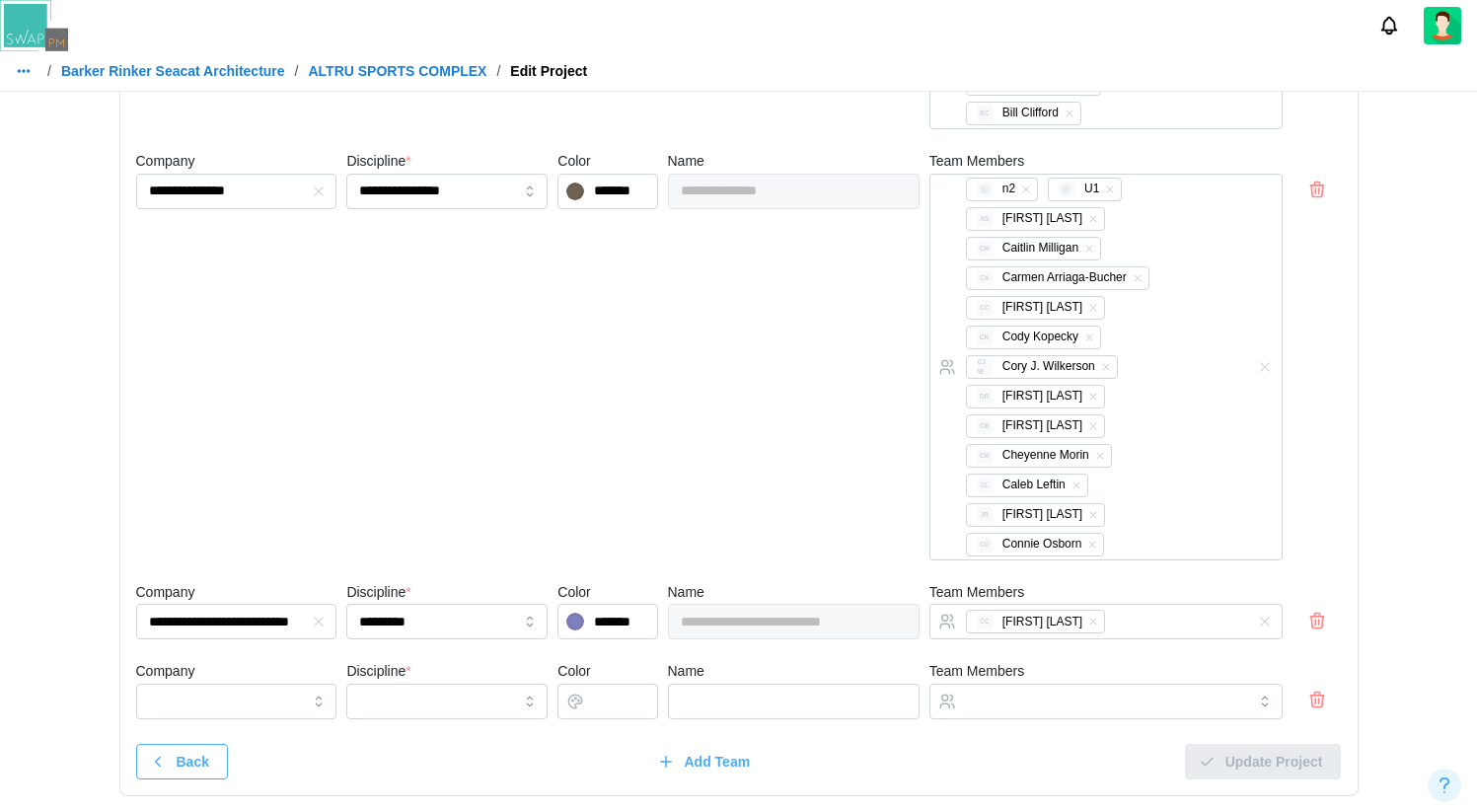 click on "**********" at bounding box center (739, 200) 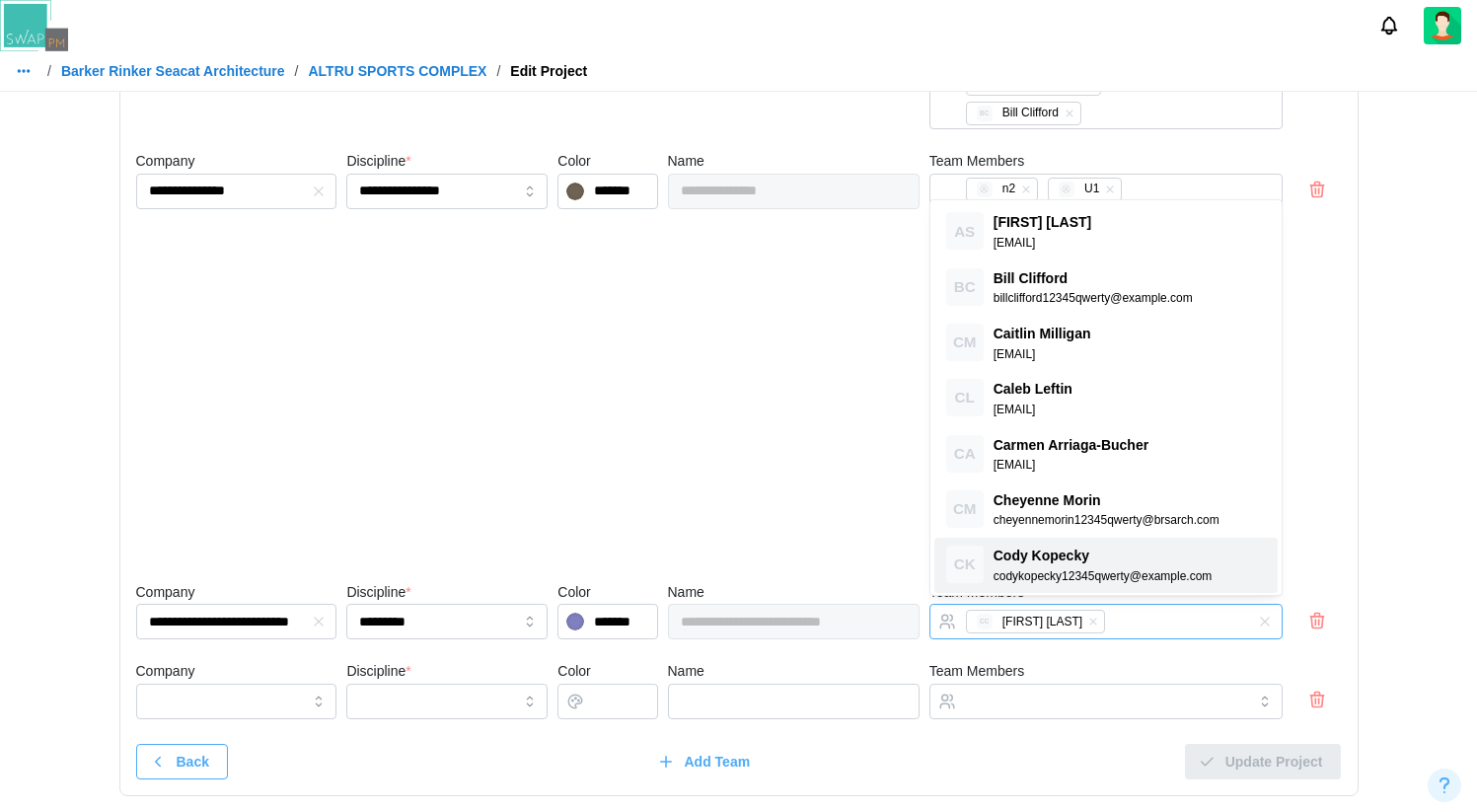 click on "CC [FIRST] [LAST]" at bounding box center (1085, 622) 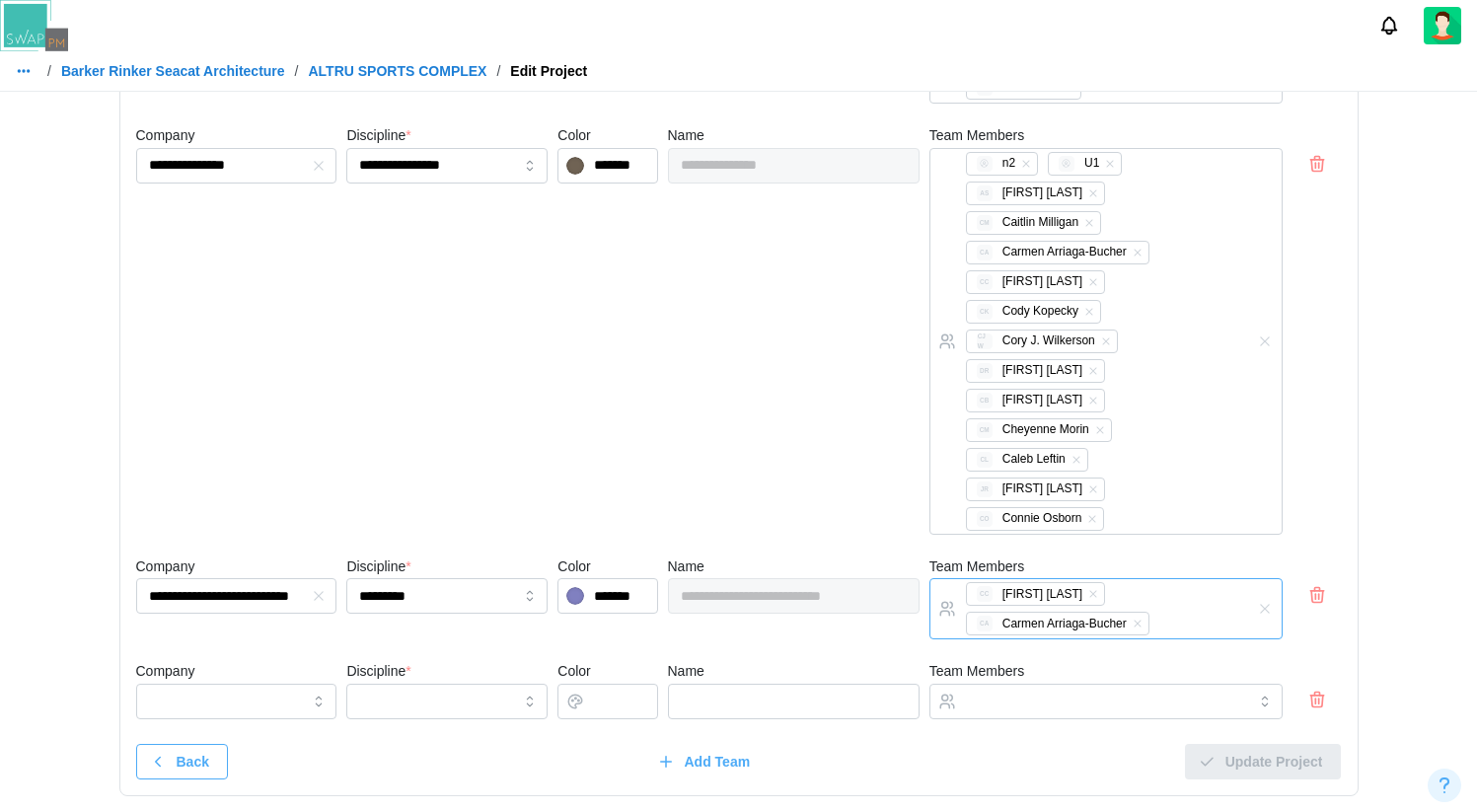 click on "CC [FIRST] [LAST] CA [FIRST] [LAST]" at bounding box center (1085, 609) 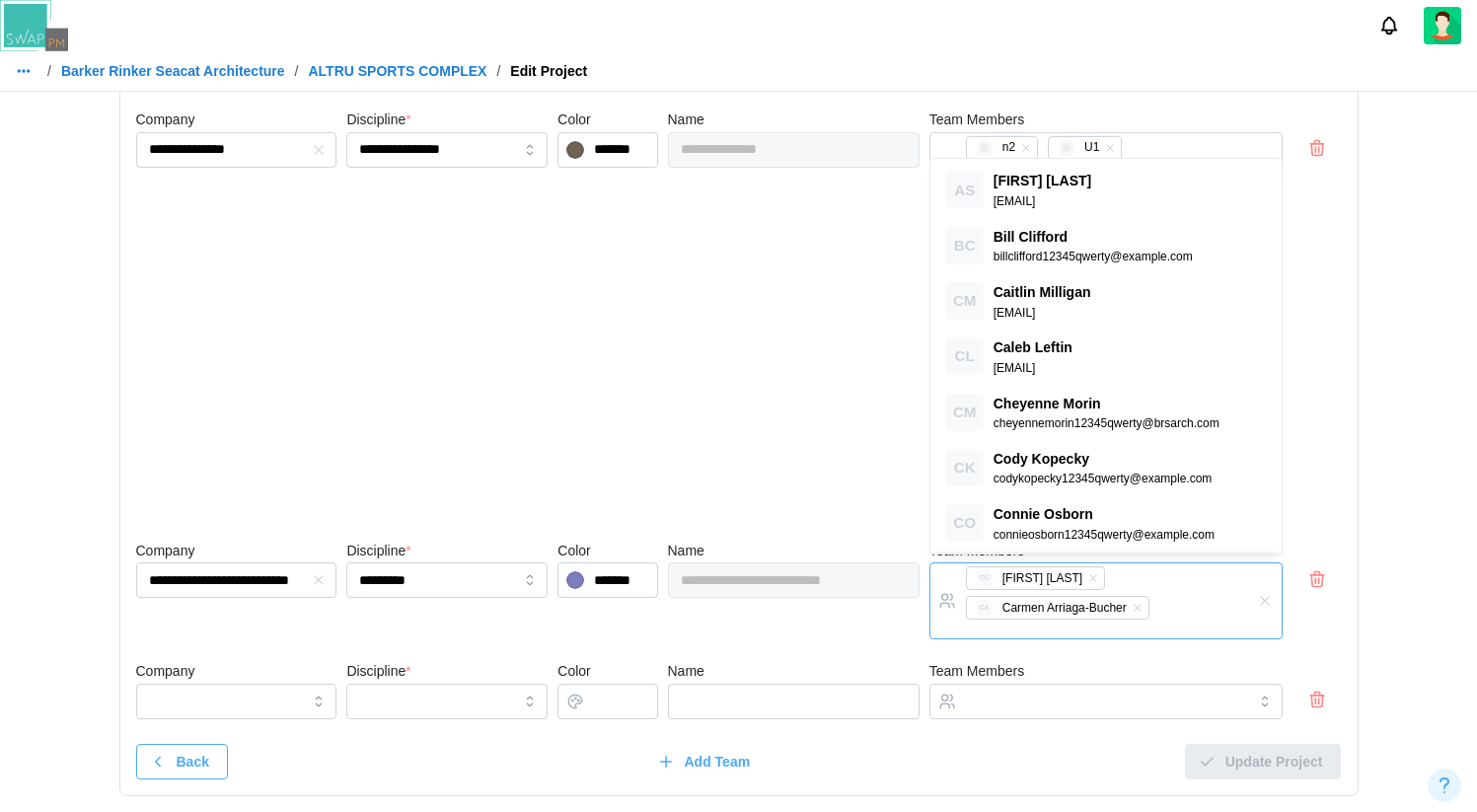 click on "CC [FIRST] [LAST] CA [FIRST] [LAST]" at bounding box center [1085, 601] 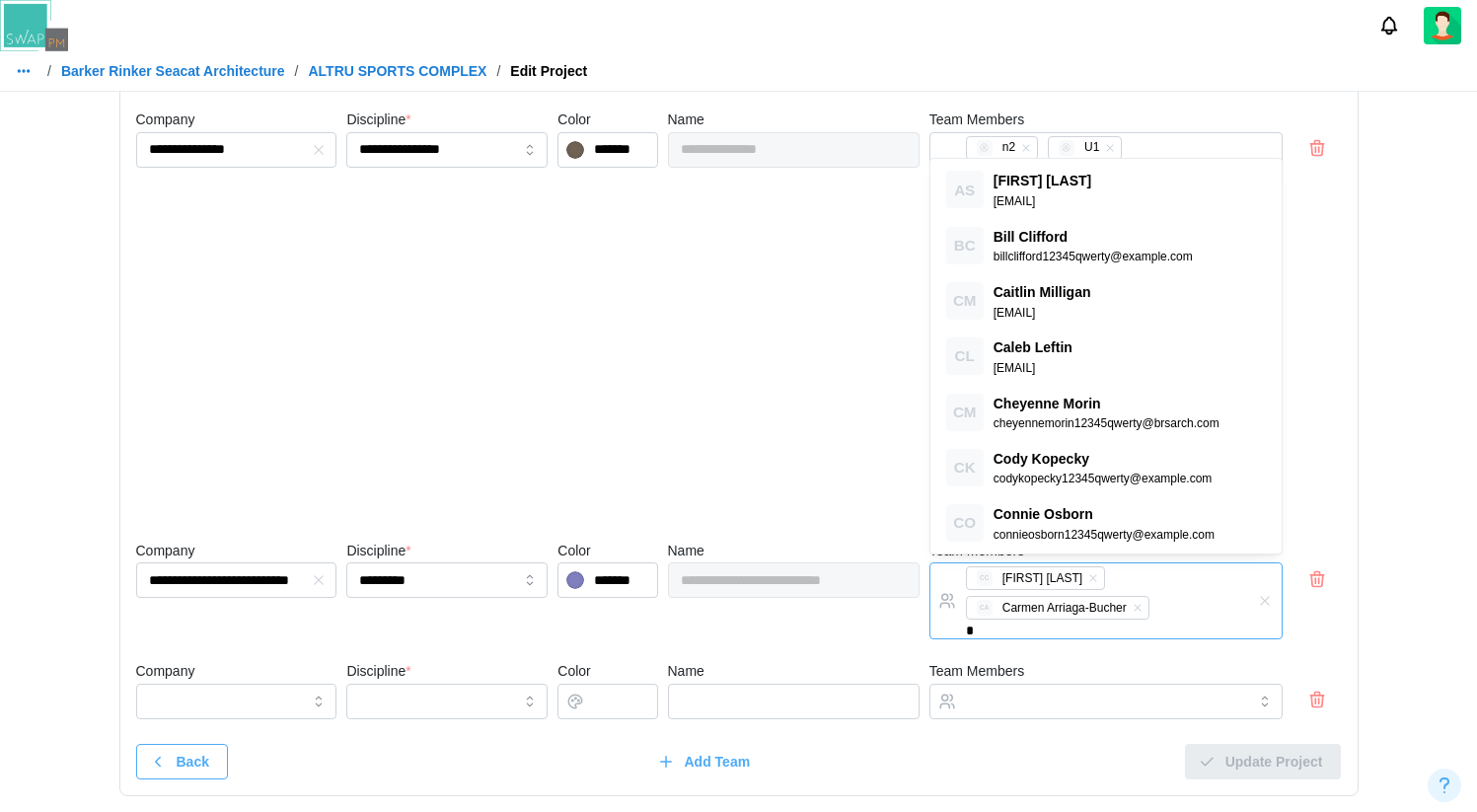 type on "**" 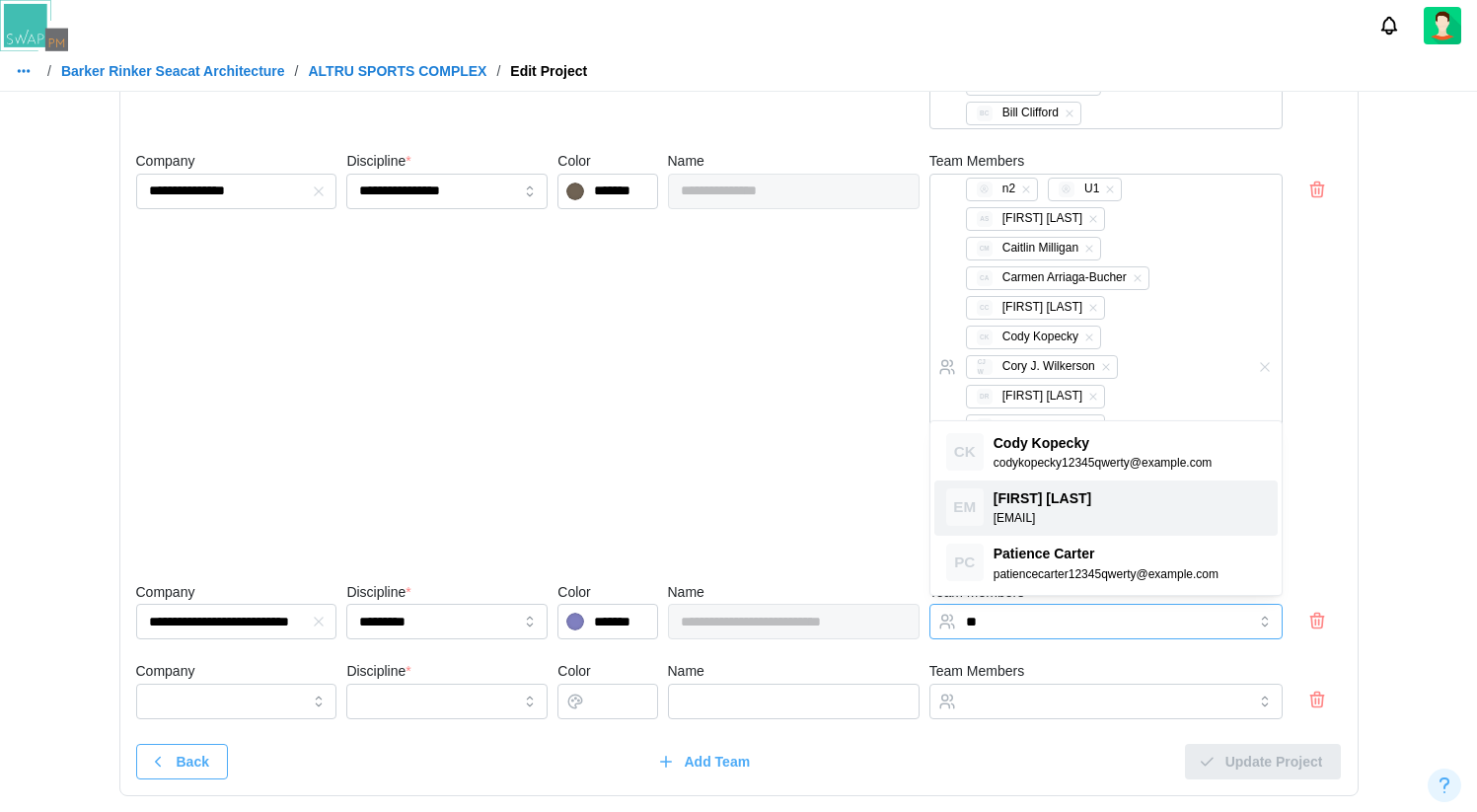 type 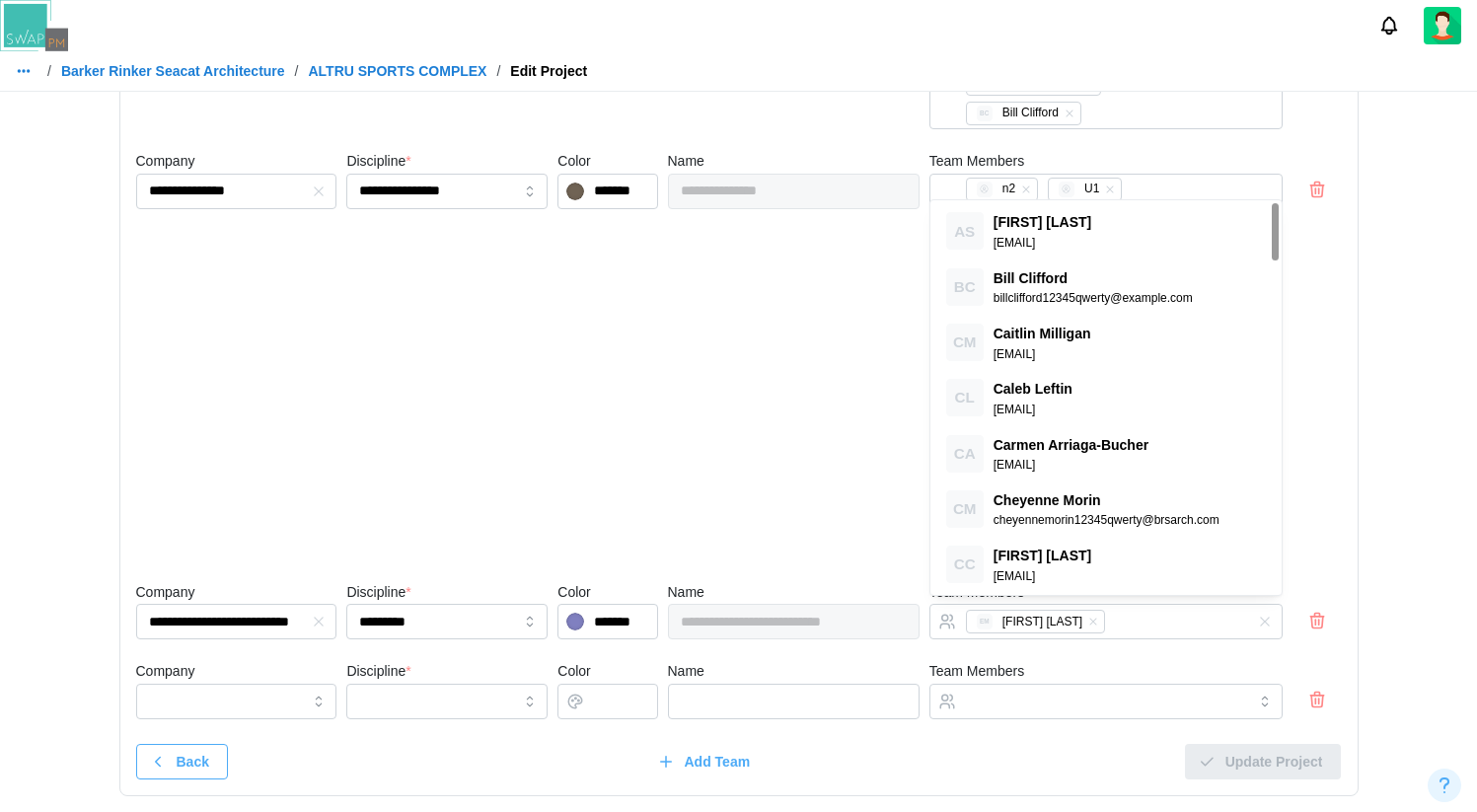 click on "Team Members" at bounding box center [1106, 689] 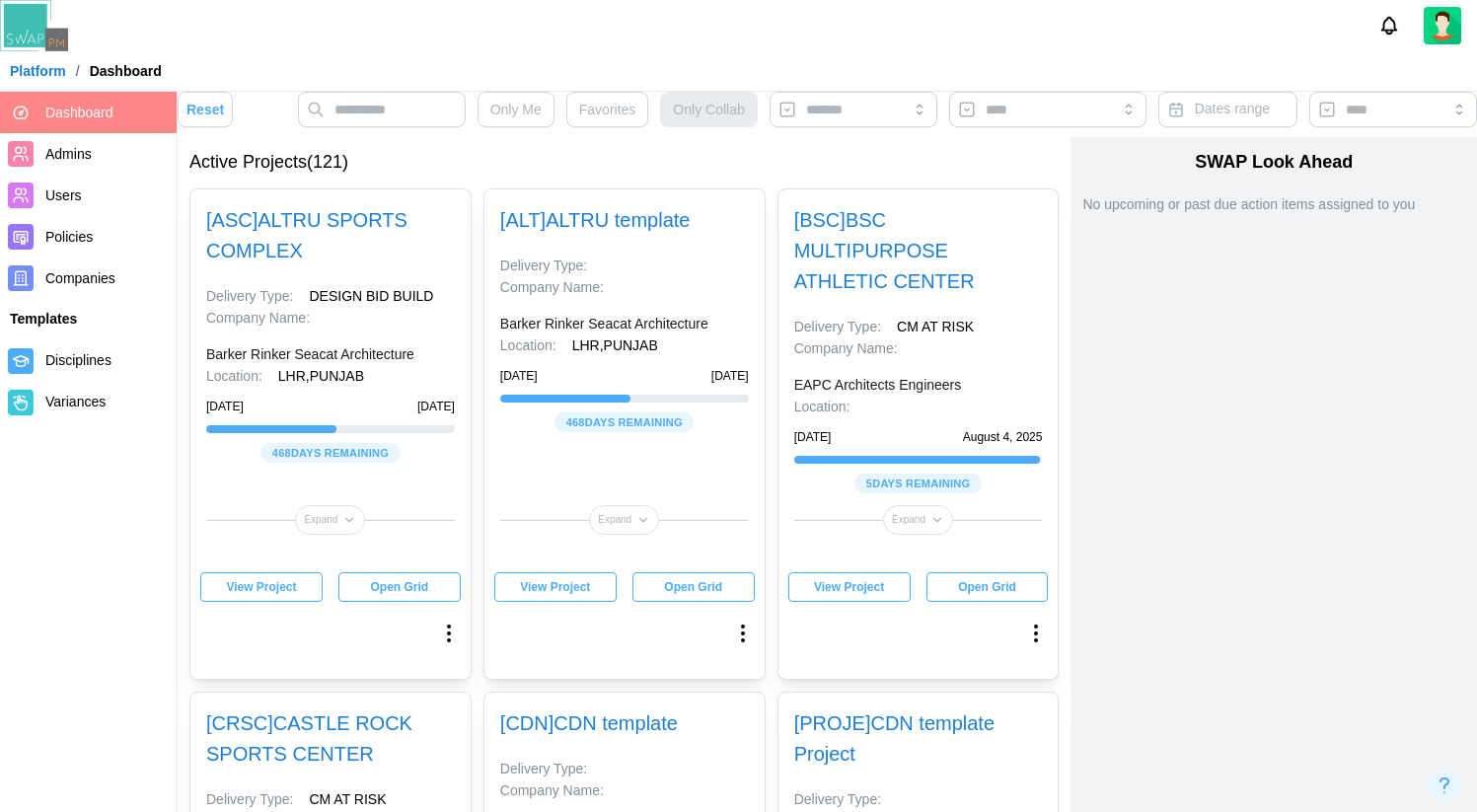 scroll, scrollTop: 0, scrollLeft: 0, axis: both 